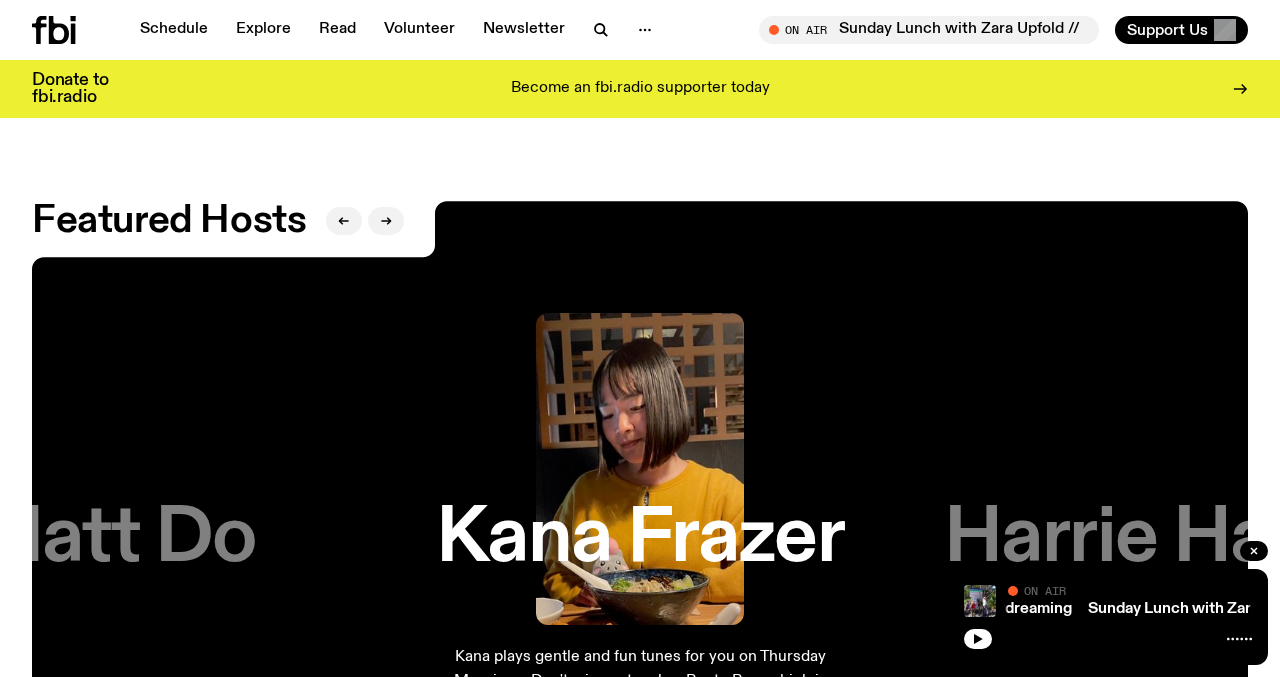 scroll, scrollTop: 2955, scrollLeft: 0, axis: vertical 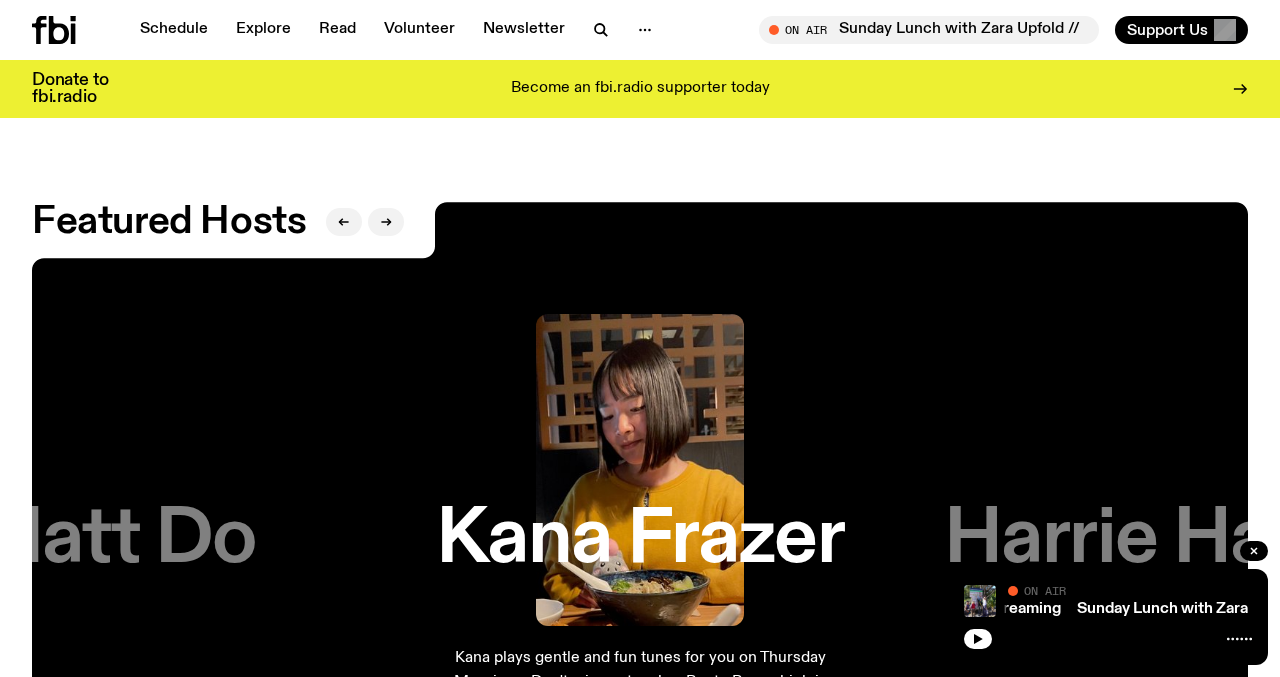 click on "Featured Hosts" 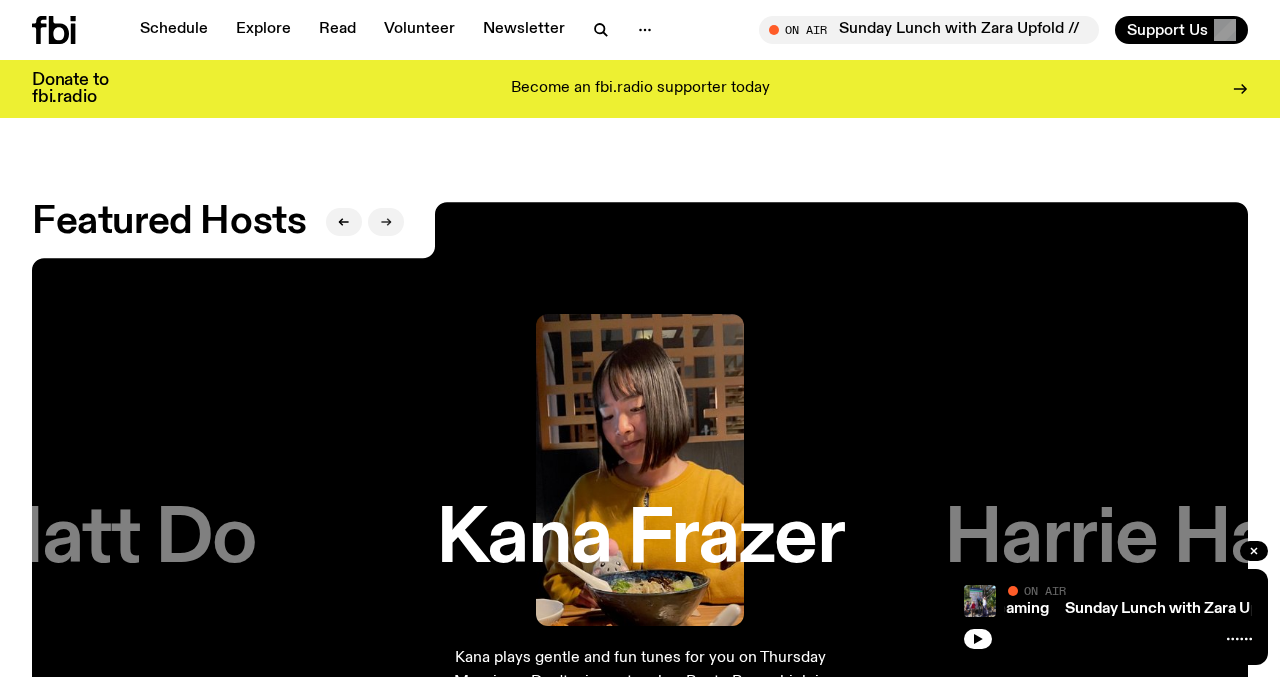 click 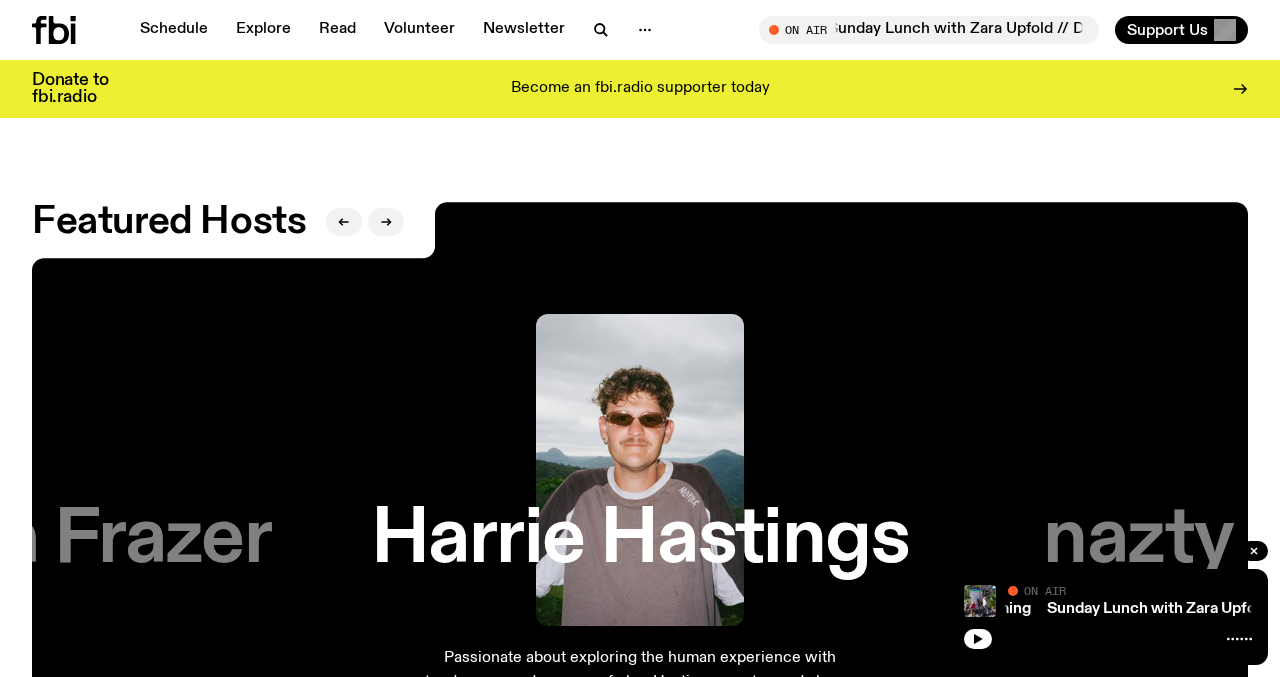 click at bounding box center [1108, 637] 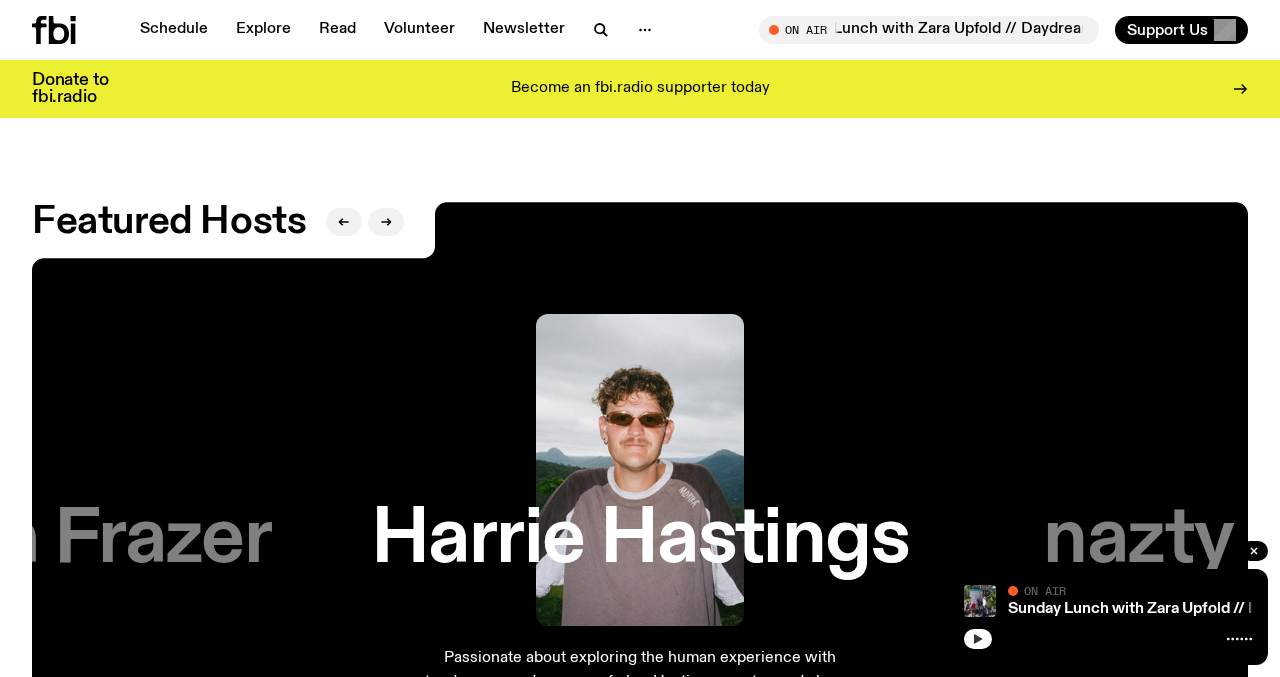 click 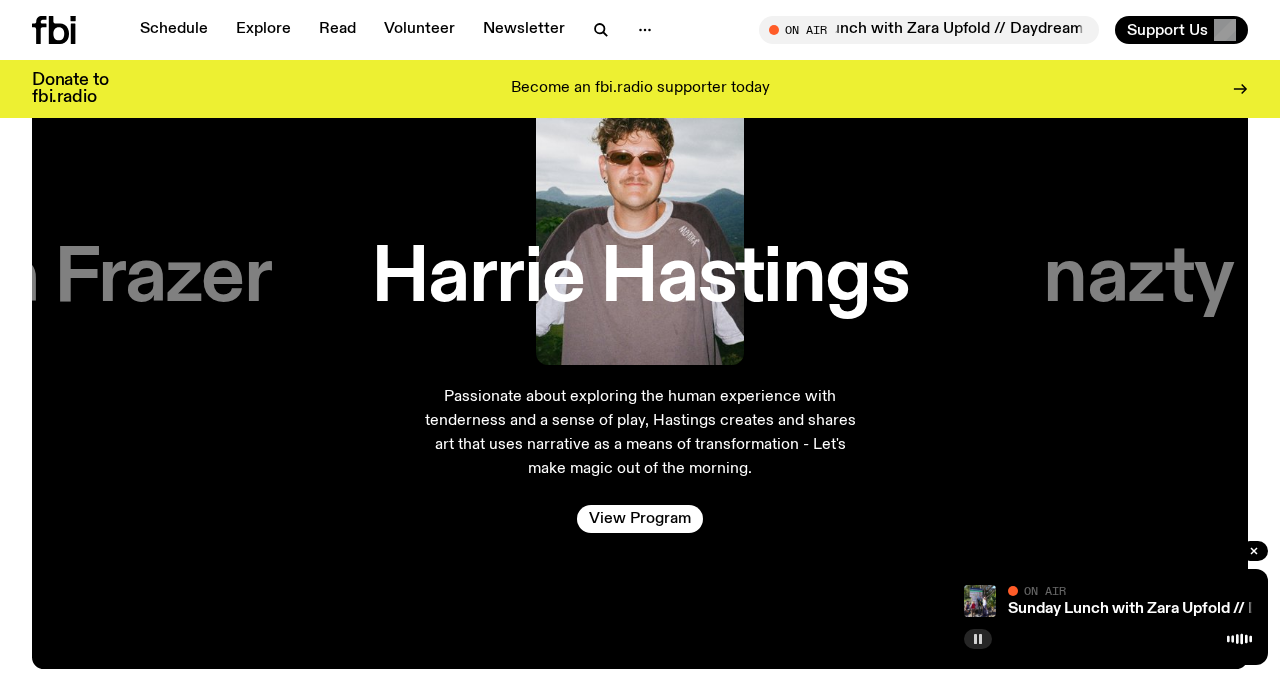 scroll, scrollTop: 3268, scrollLeft: 0, axis: vertical 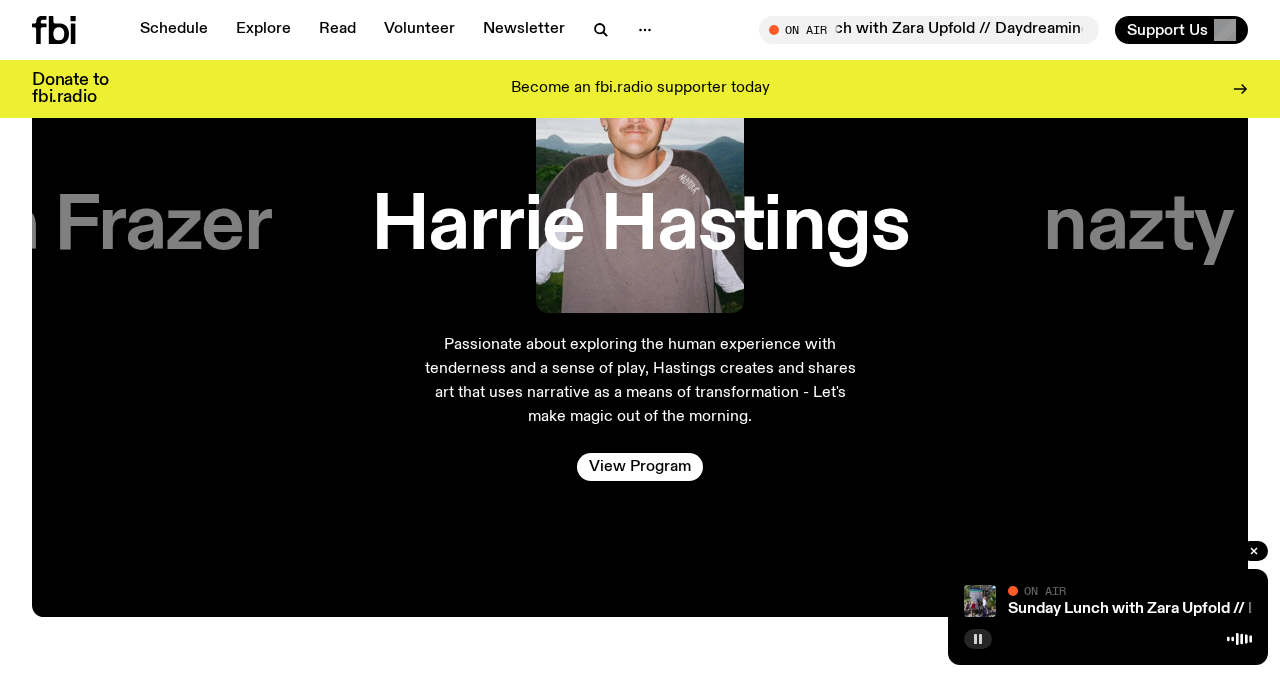 click on "[PERSON] Passionate about exploring the human experience with tenderness and a sense of play, Hastings creates and shares art that uses narrative as a means of transformation - Let's make magic out of the morning. View Program" 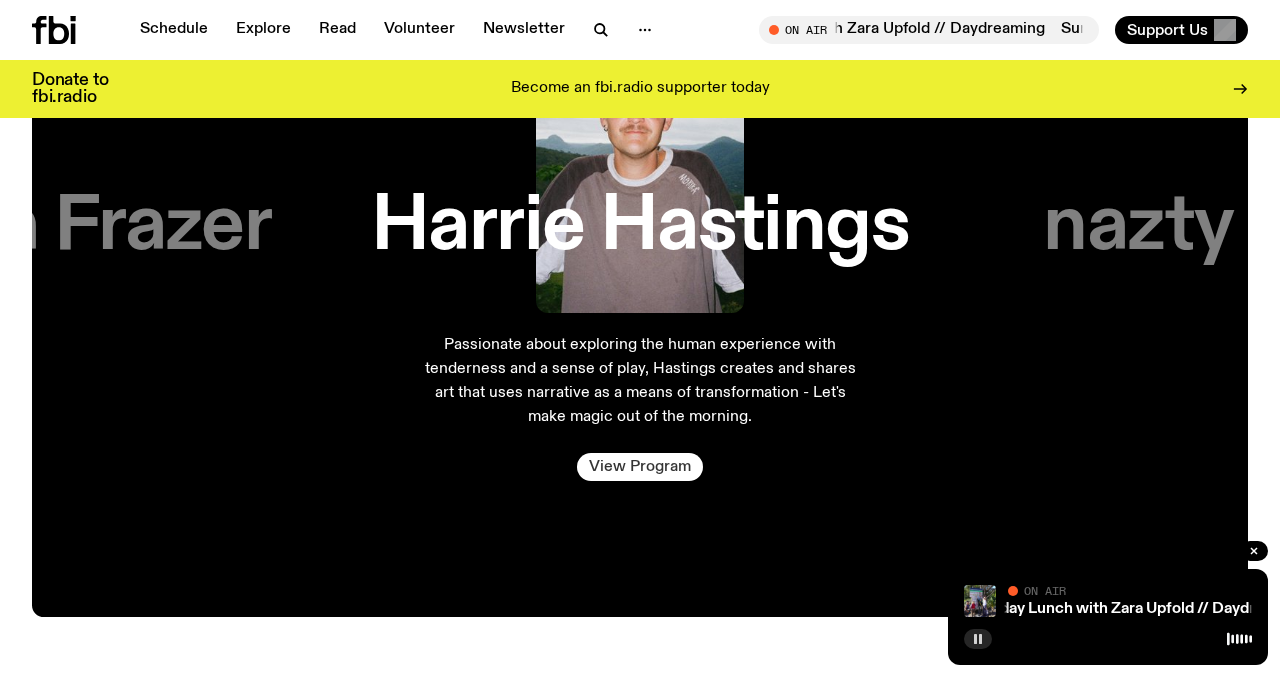 click on "View Program" at bounding box center [640, 467] 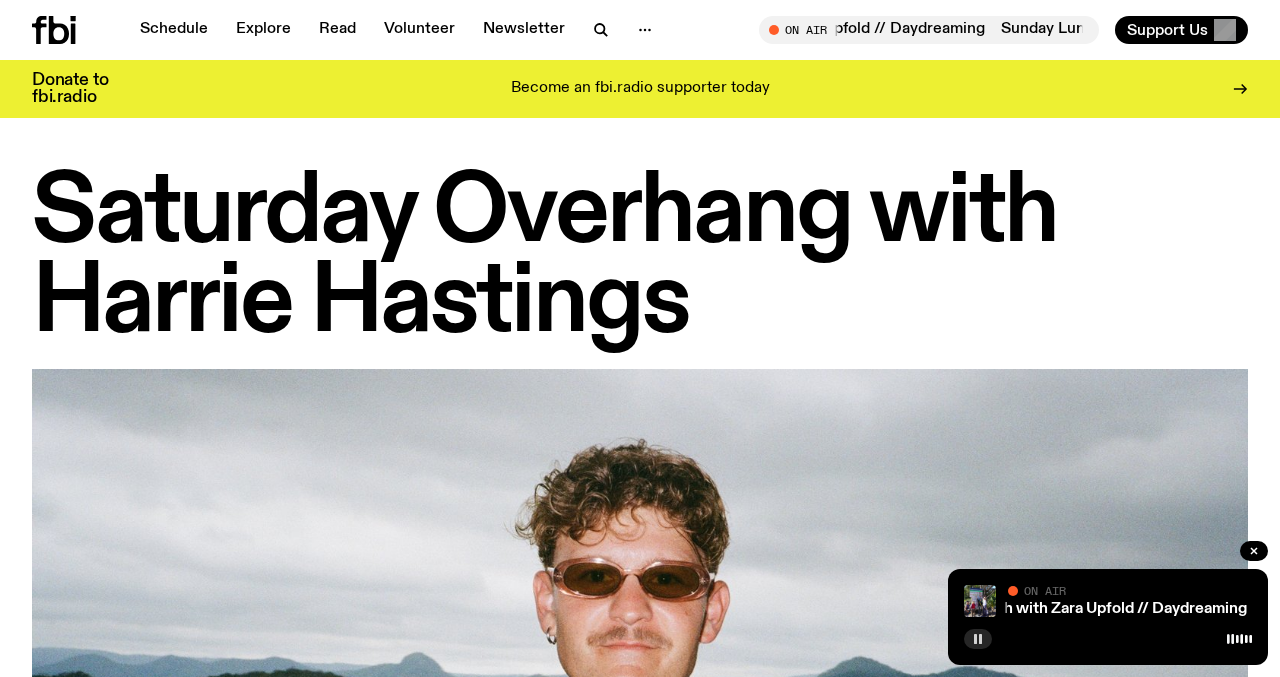 scroll, scrollTop: 0, scrollLeft: 0, axis: both 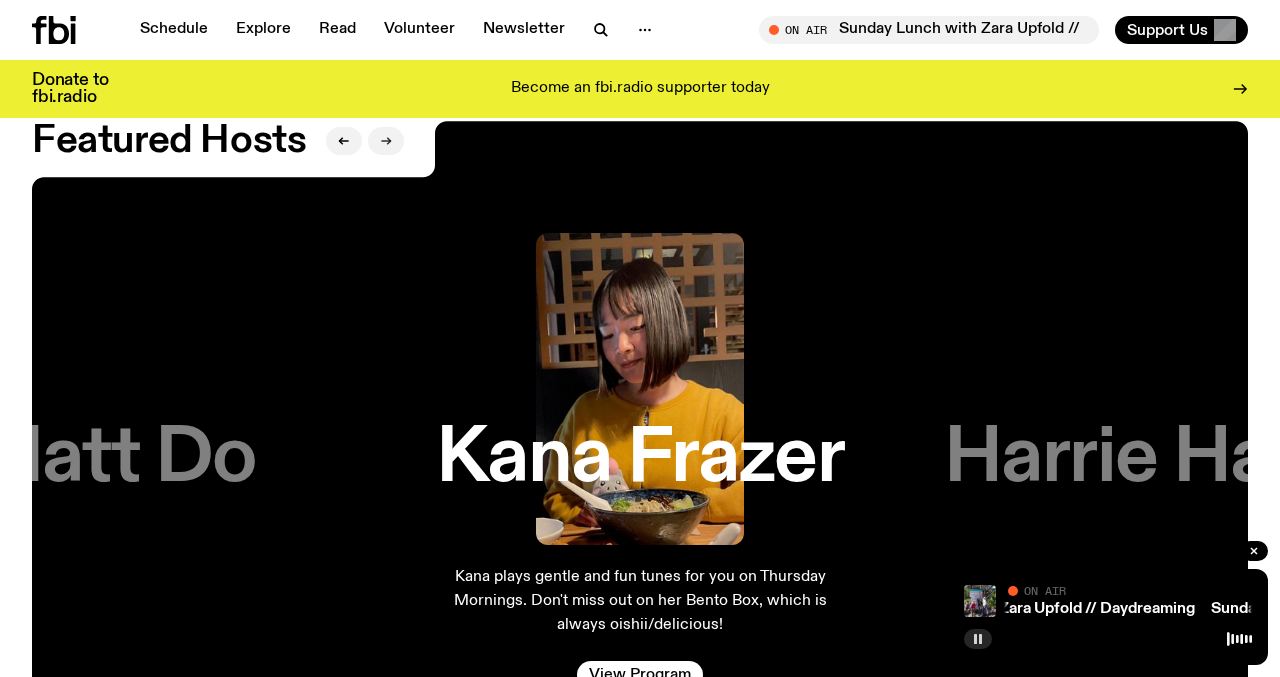 click at bounding box center (386, 141) 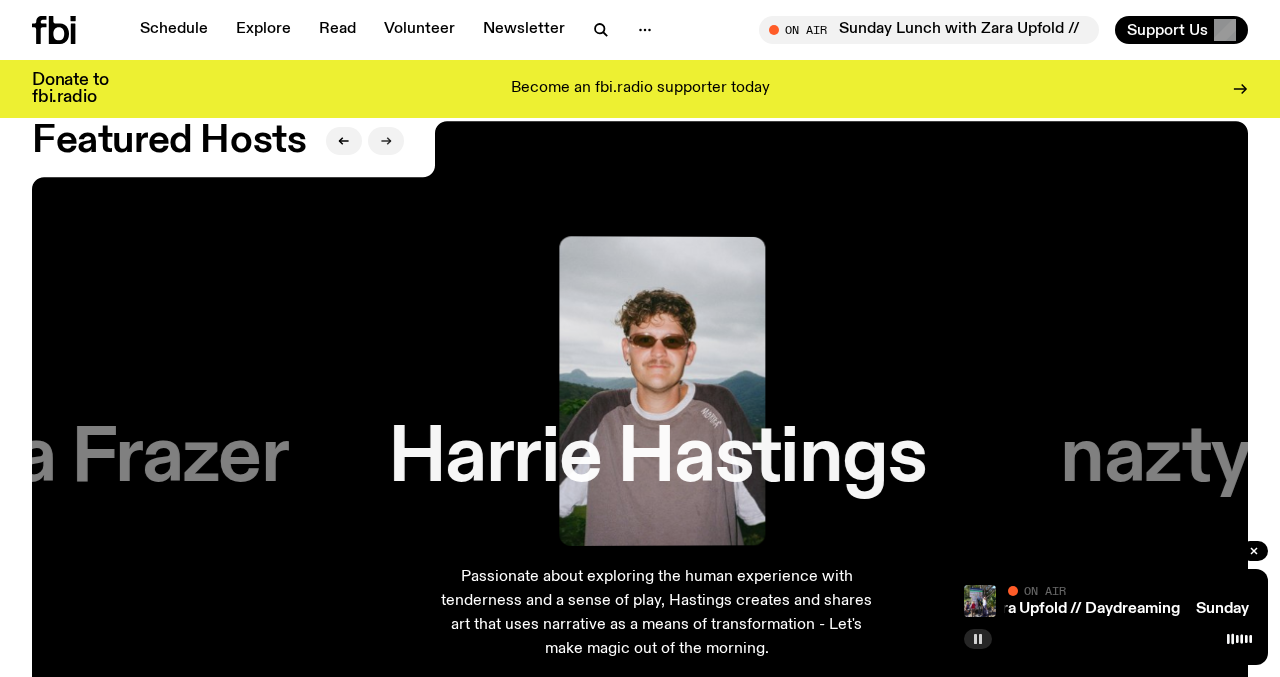 click at bounding box center [386, 141] 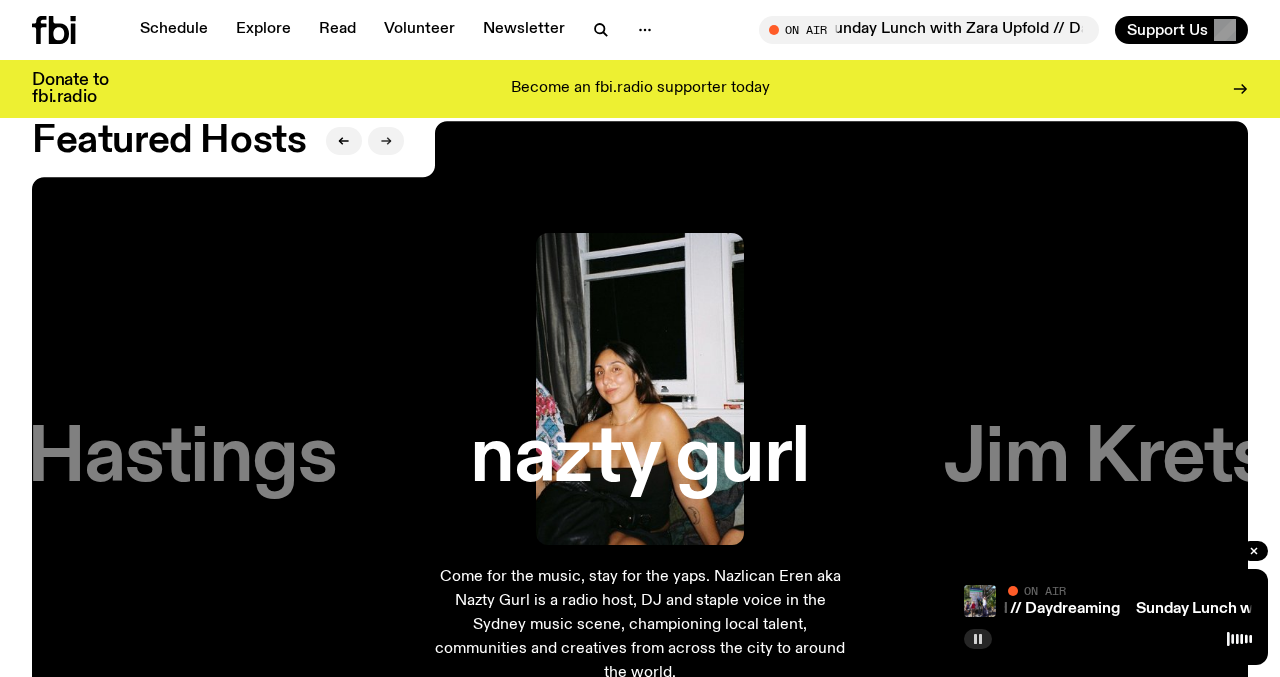 click at bounding box center (386, 141) 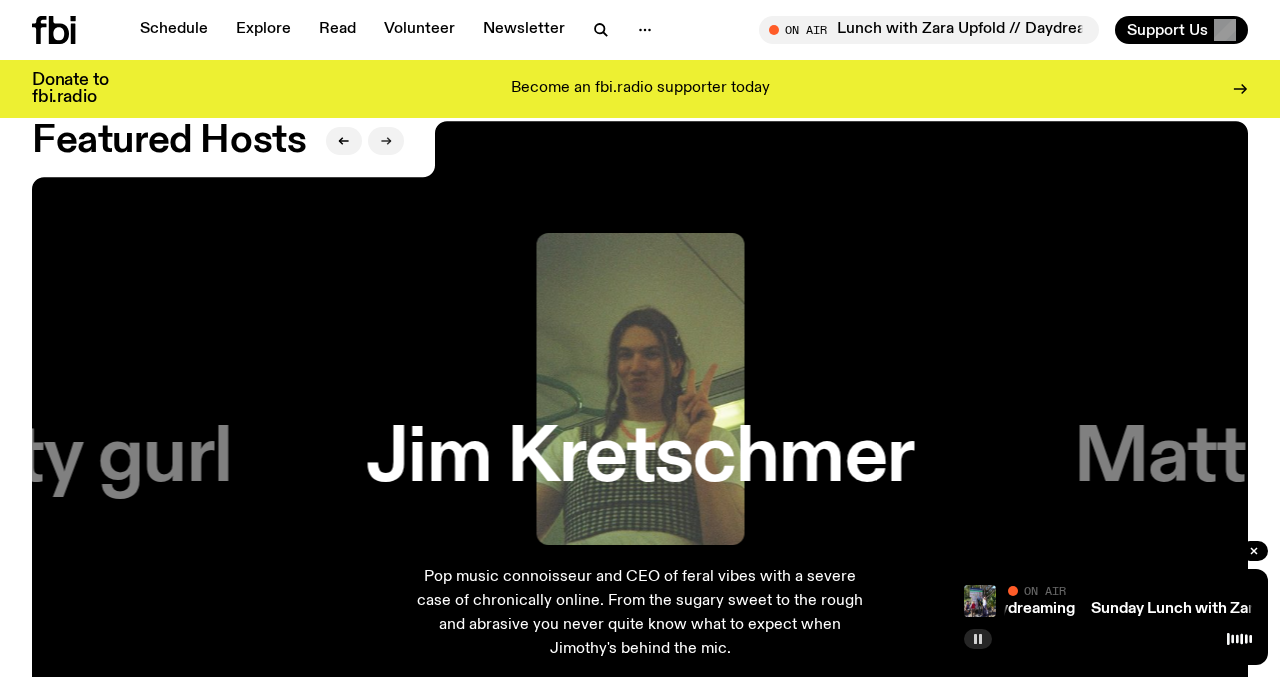 click at bounding box center [386, 141] 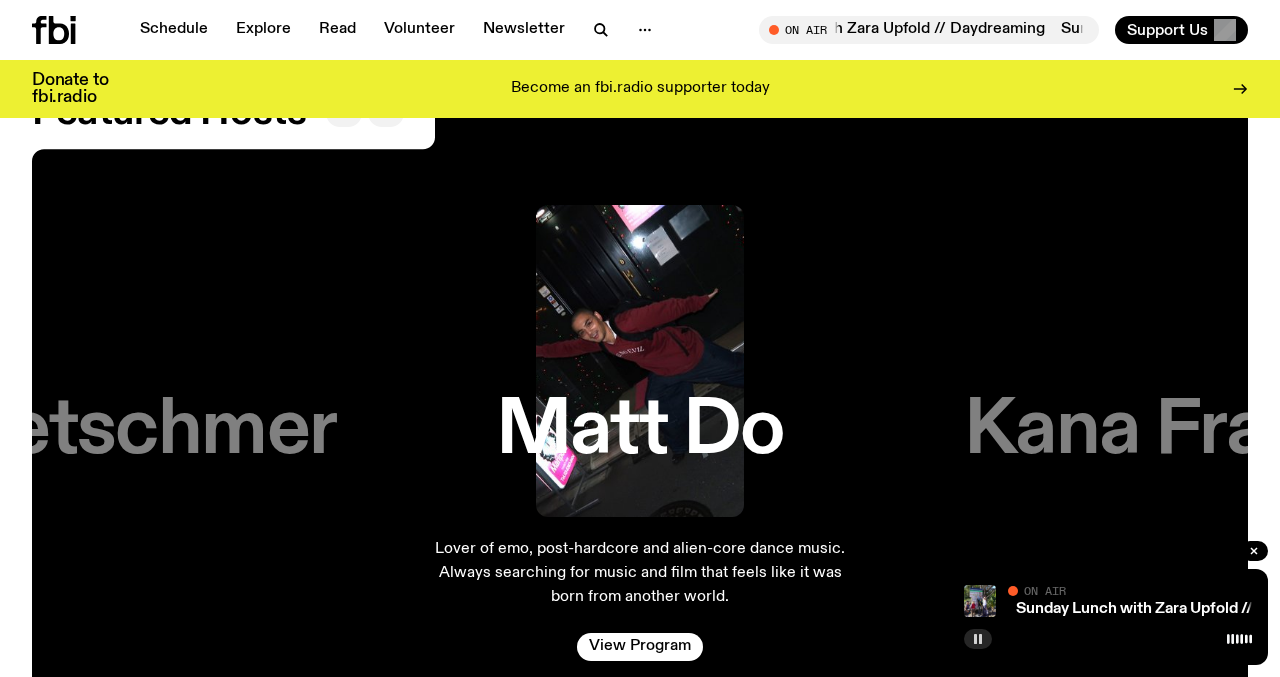 scroll, scrollTop: 3013, scrollLeft: 0, axis: vertical 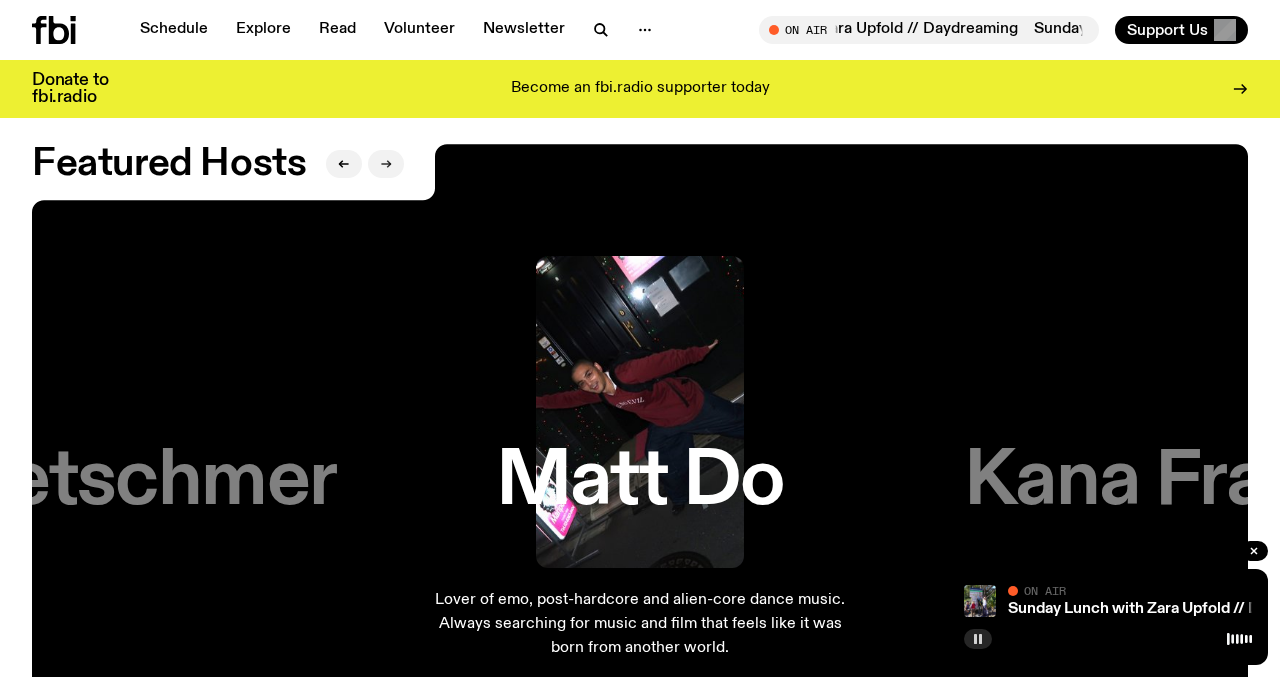 click at bounding box center [386, 164] 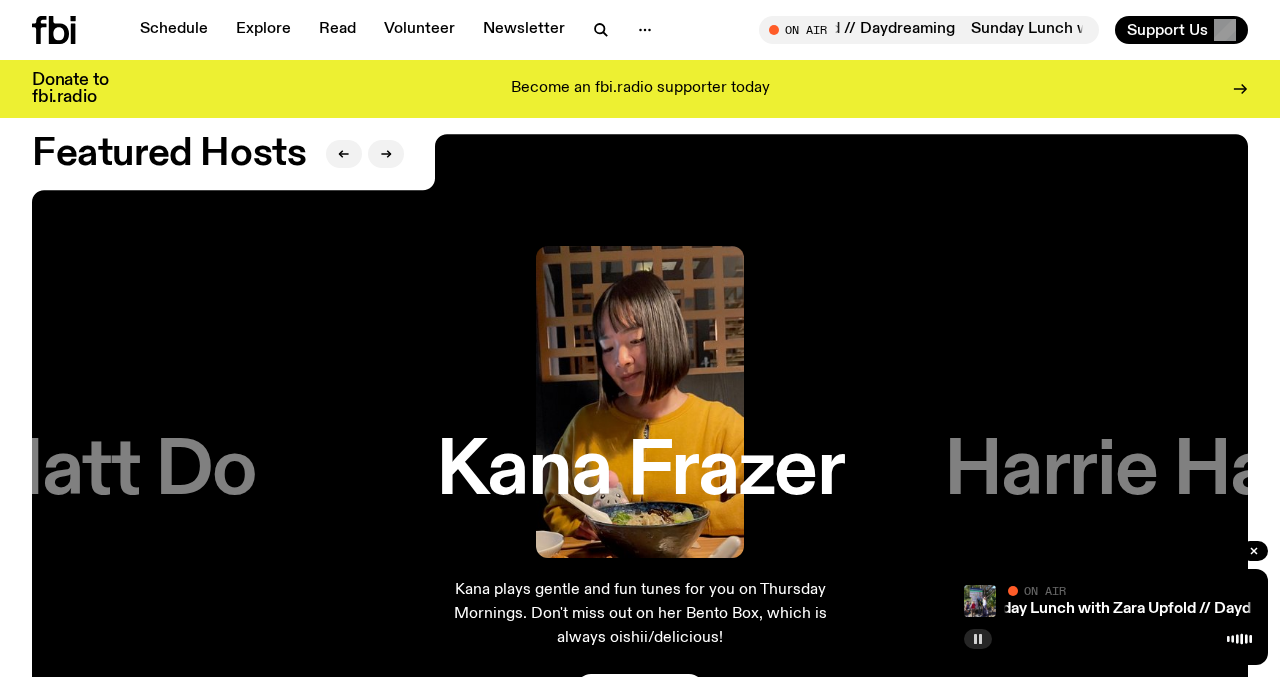 scroll, scrollTop: 3025, scrollLeft: 0, axis: vertical 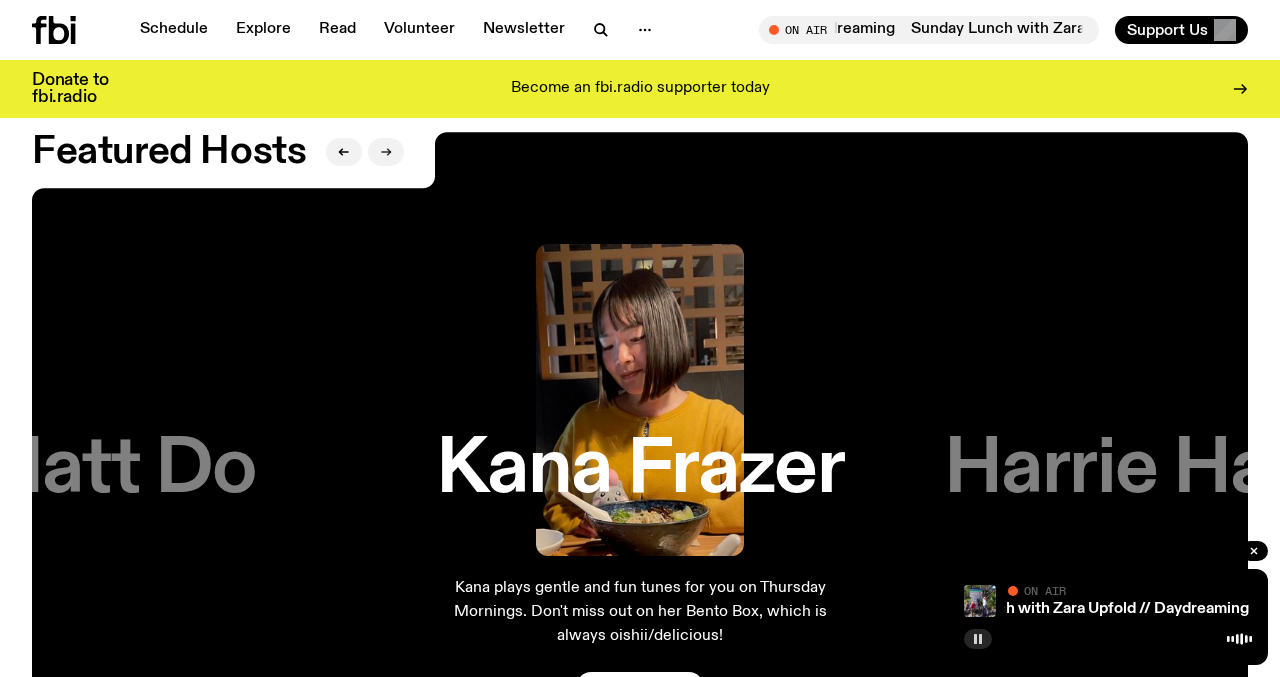click at bounding box center (386, 152) 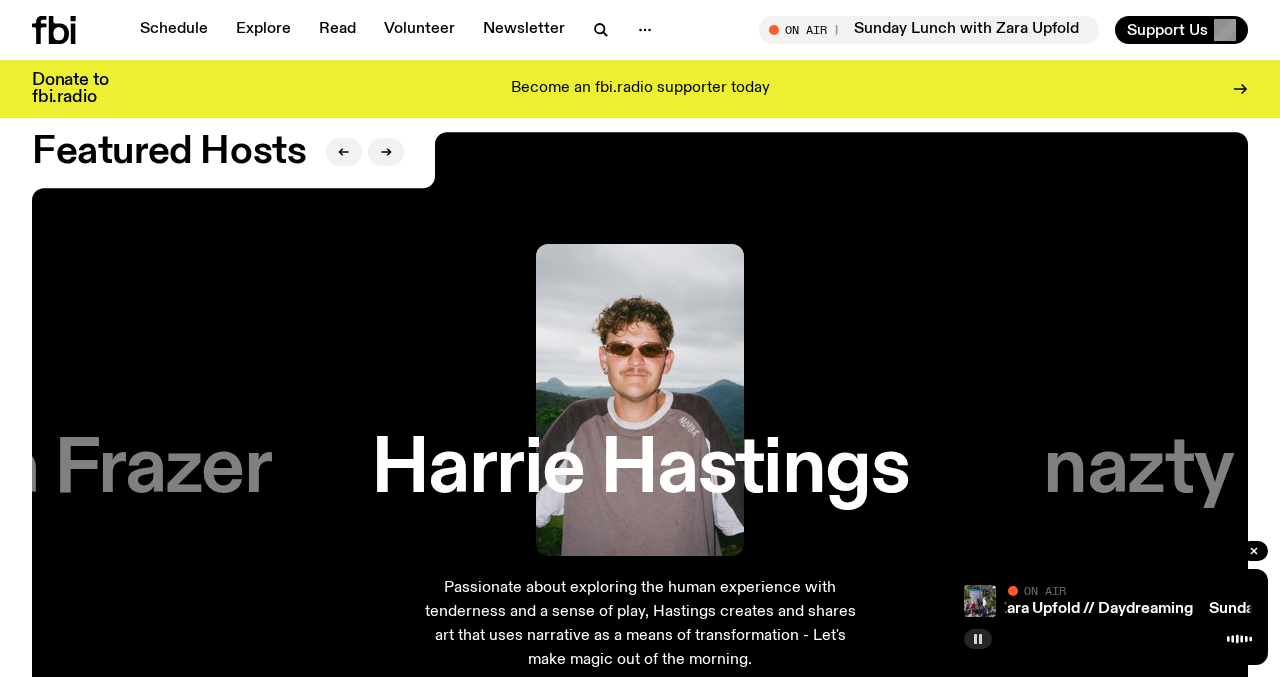 click on "Harrie Hastings" at bounding box center (640, 470) 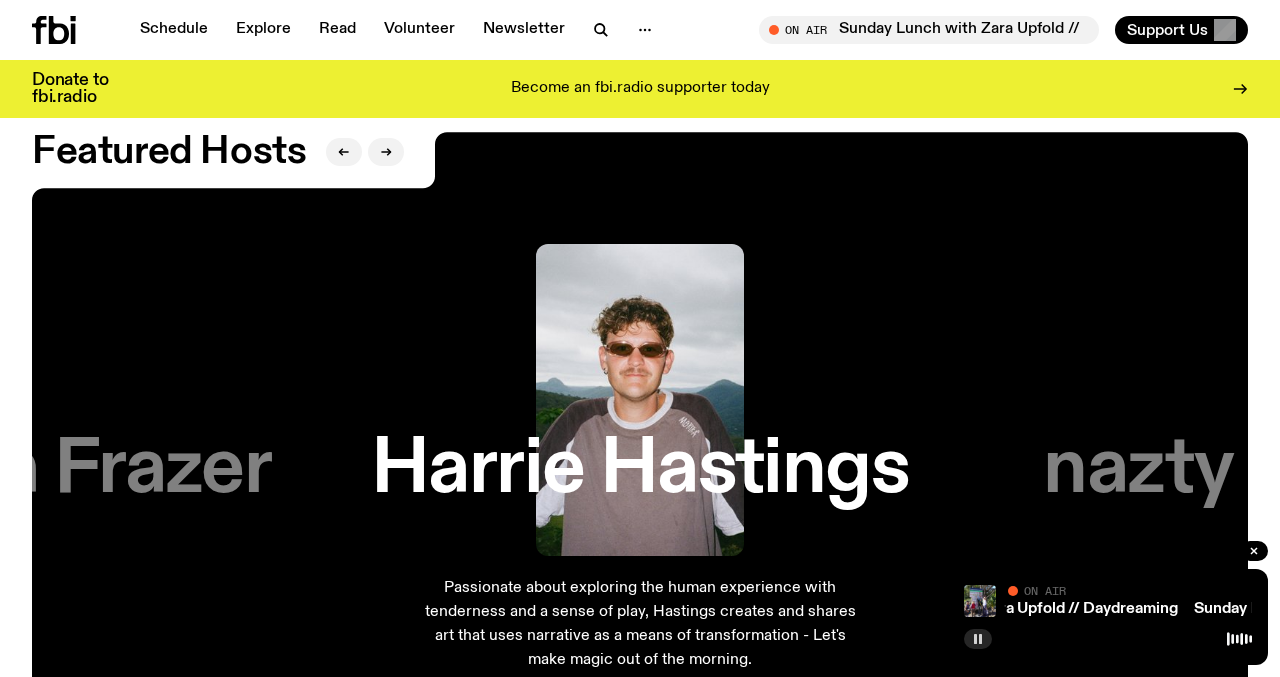 scroll, scrollTop: 3186, scrollLeft: 0, axis: vertical 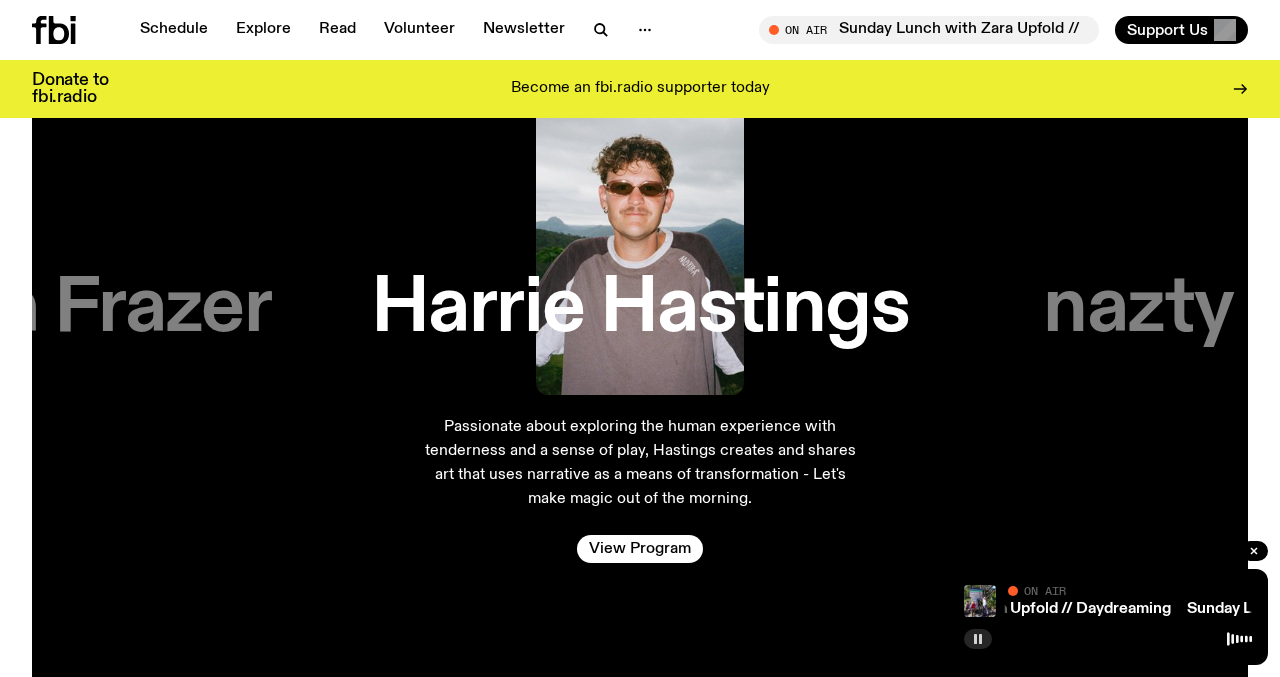 click on "[PERSON] Passionate about exploring the human experience with tenderness and a sense of play, Hastings creates and shares art that uses narrative as a means of transformation - Let's make magic out of the morning. View Program" 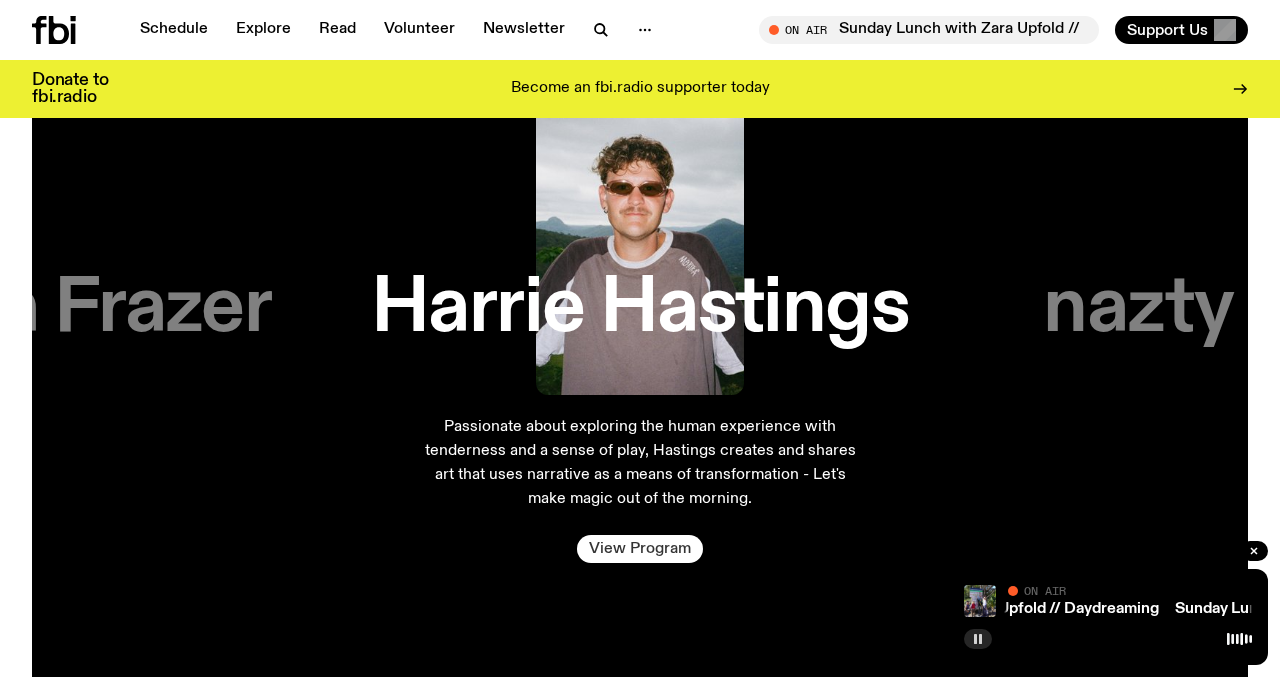 click on "View Program" at bounding box center [640, 549] 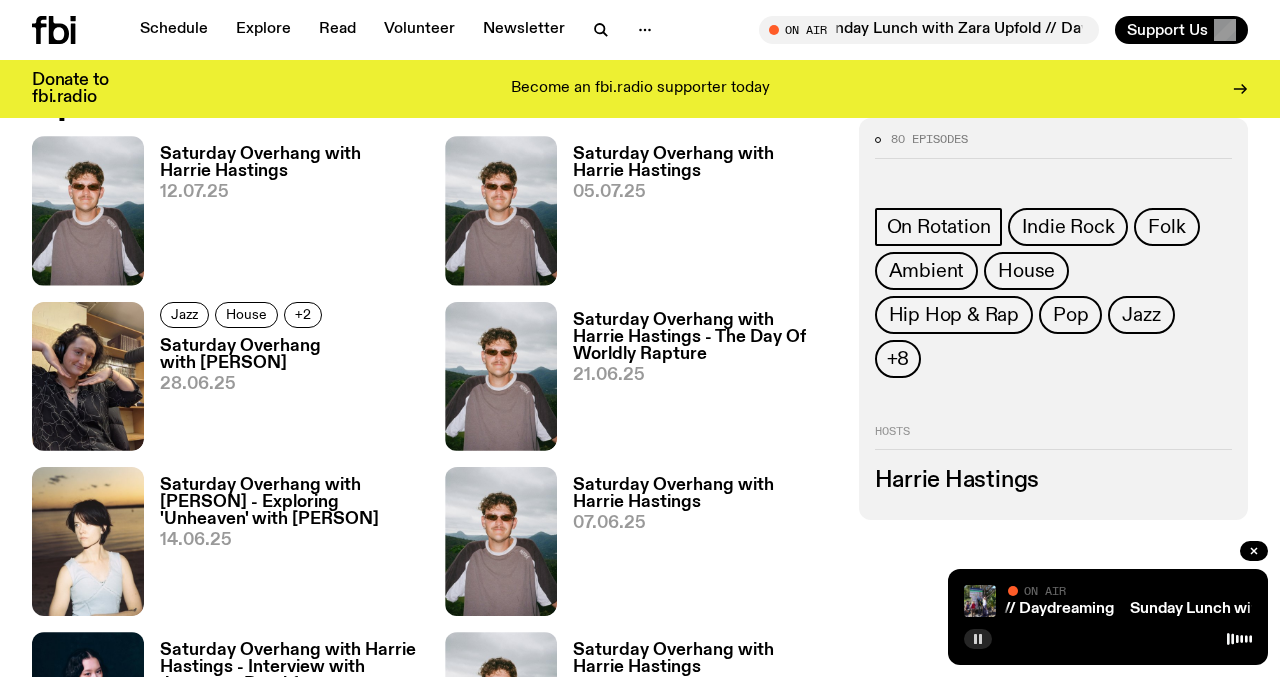 scroll, scrollTop: 933, scrollLeft: 0, axis: vertical 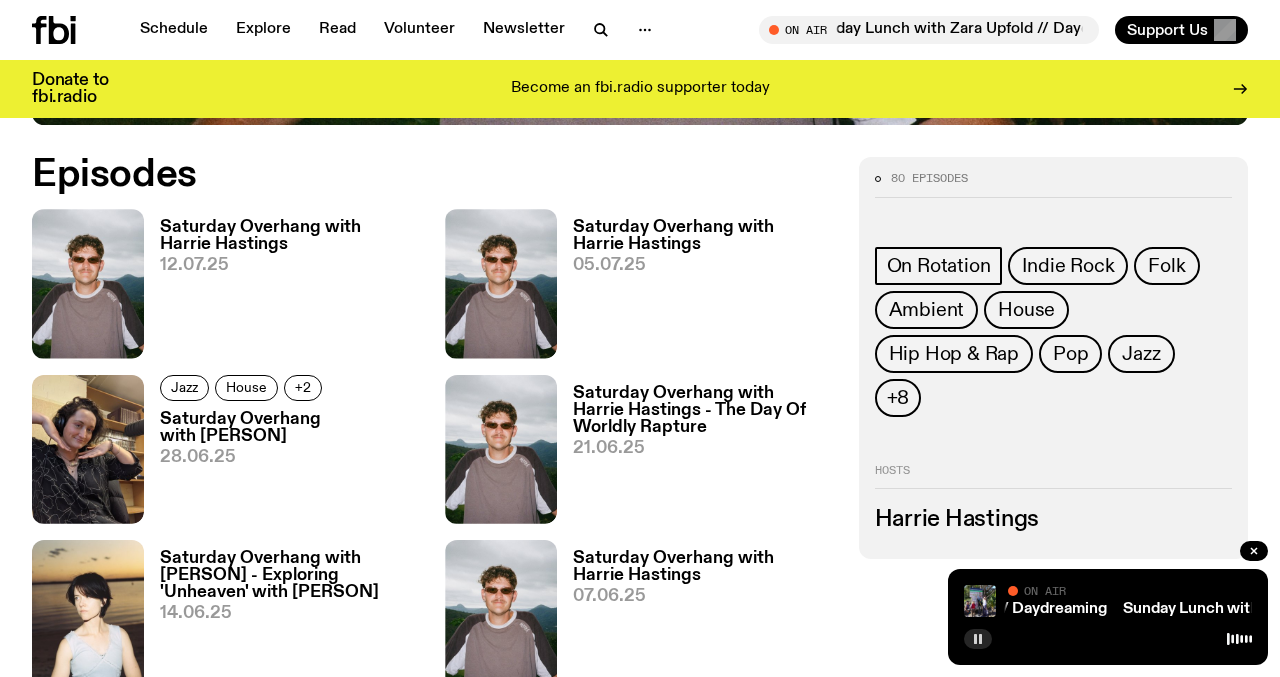 click on "Saturday Overhang with Harrie Hastings" at bounding box center [290, 236] 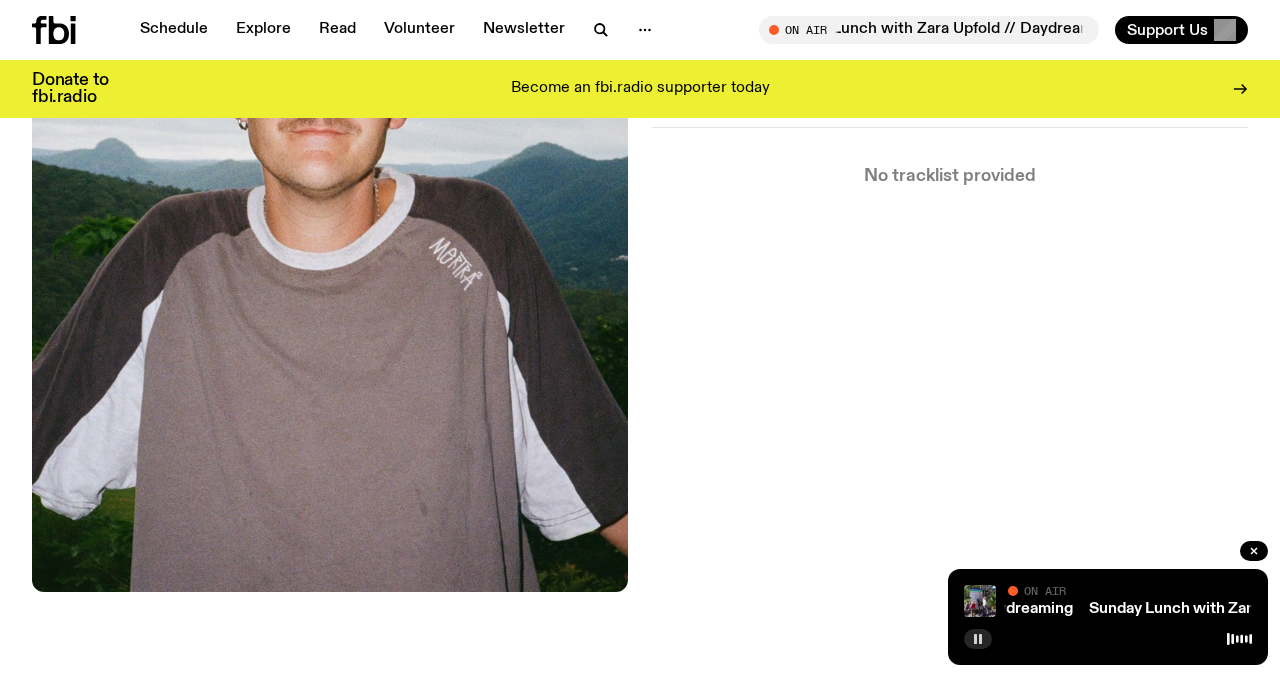 scroll, scrollTop: 646, scrollLeft: 0, axis: vertical 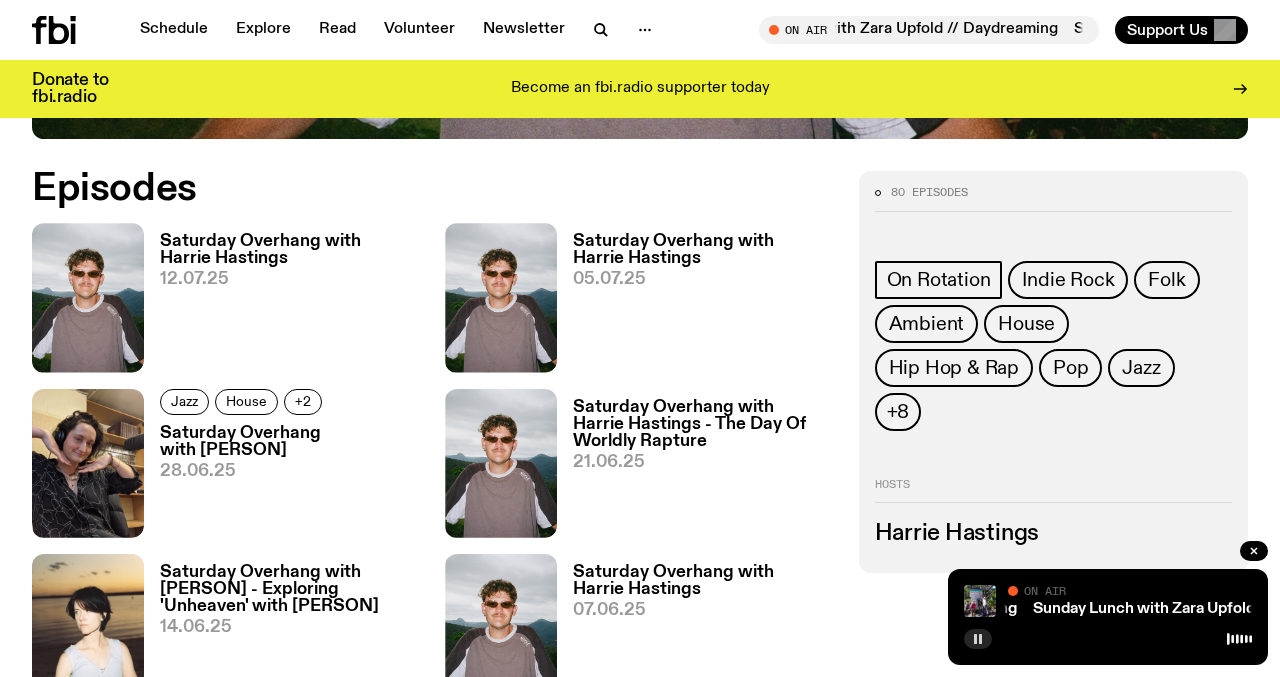click on "Saturday Overhang with Harrie Hastings" at bounding box center [703, 250] 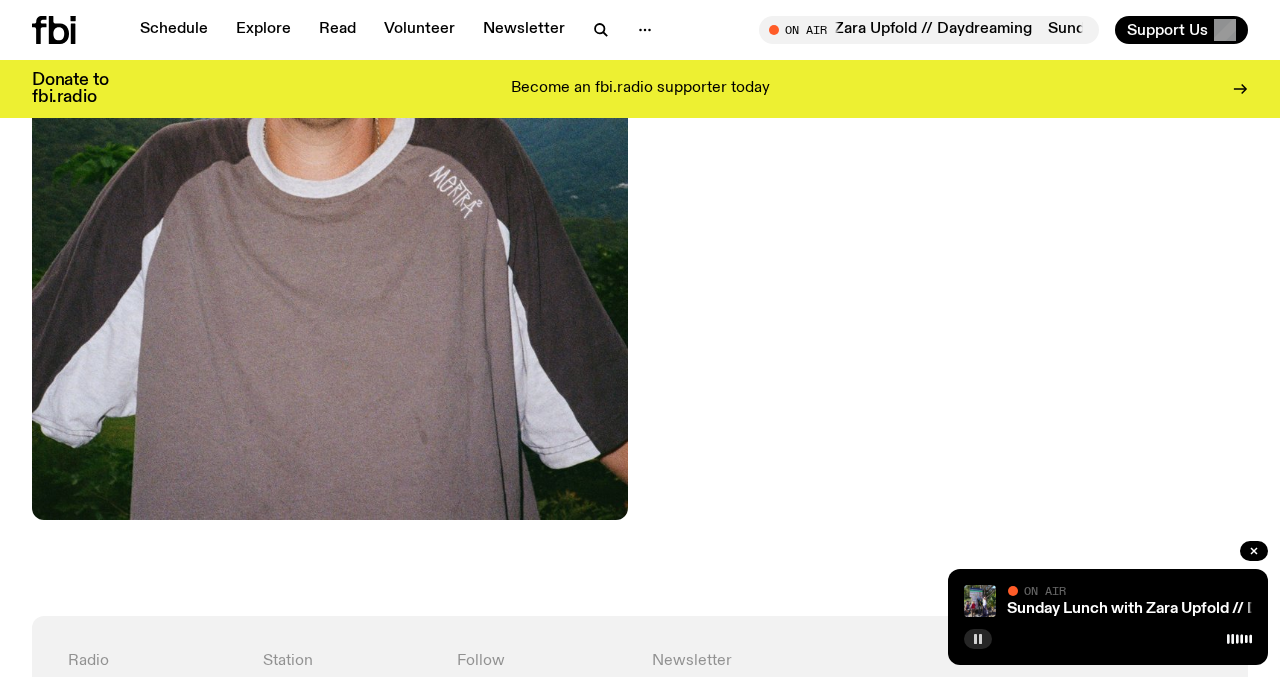 scroll, scrollTop: 751, scrollLeft: 0, axis: vertical 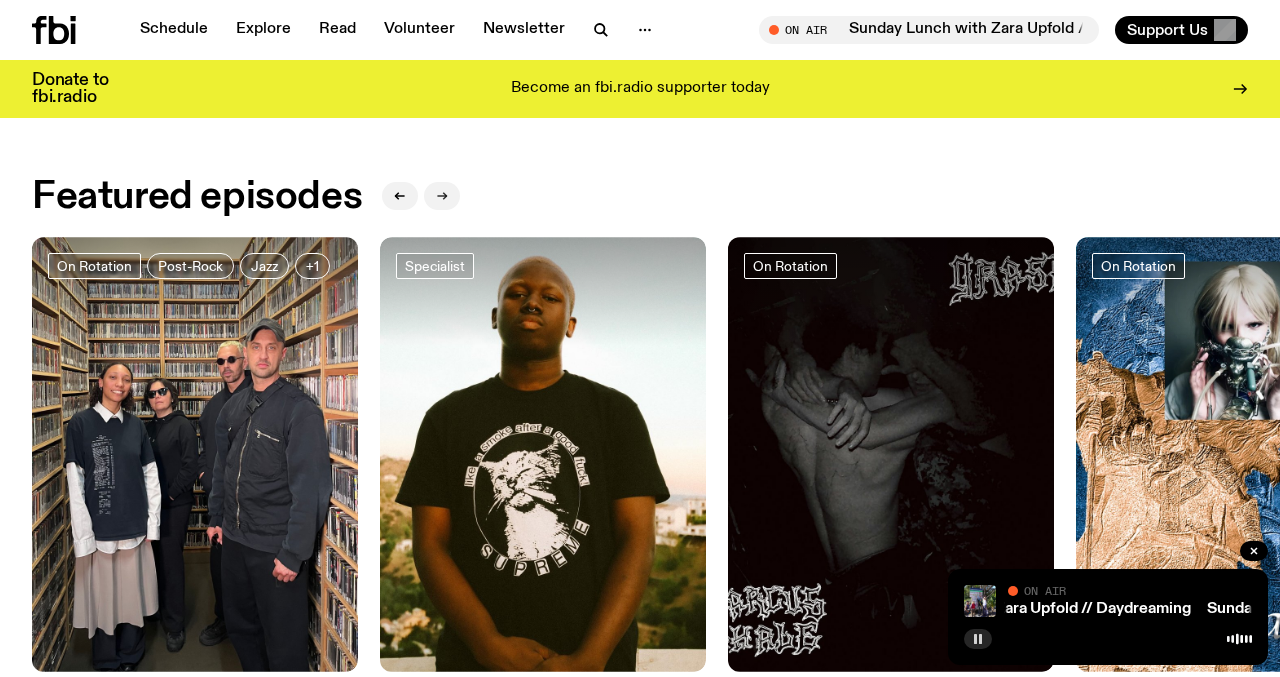 click at bounding box center [442, 196] 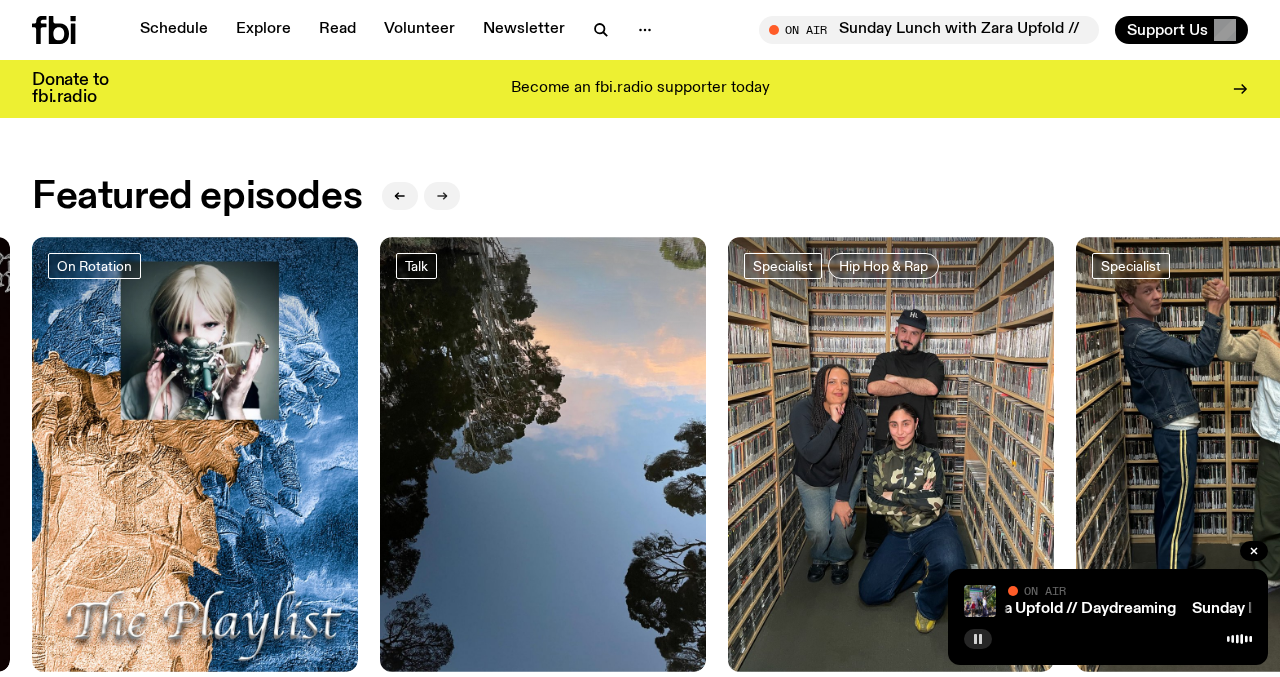 scroll, scrollTop: 869, scrollLeft: 0, axis: vertical 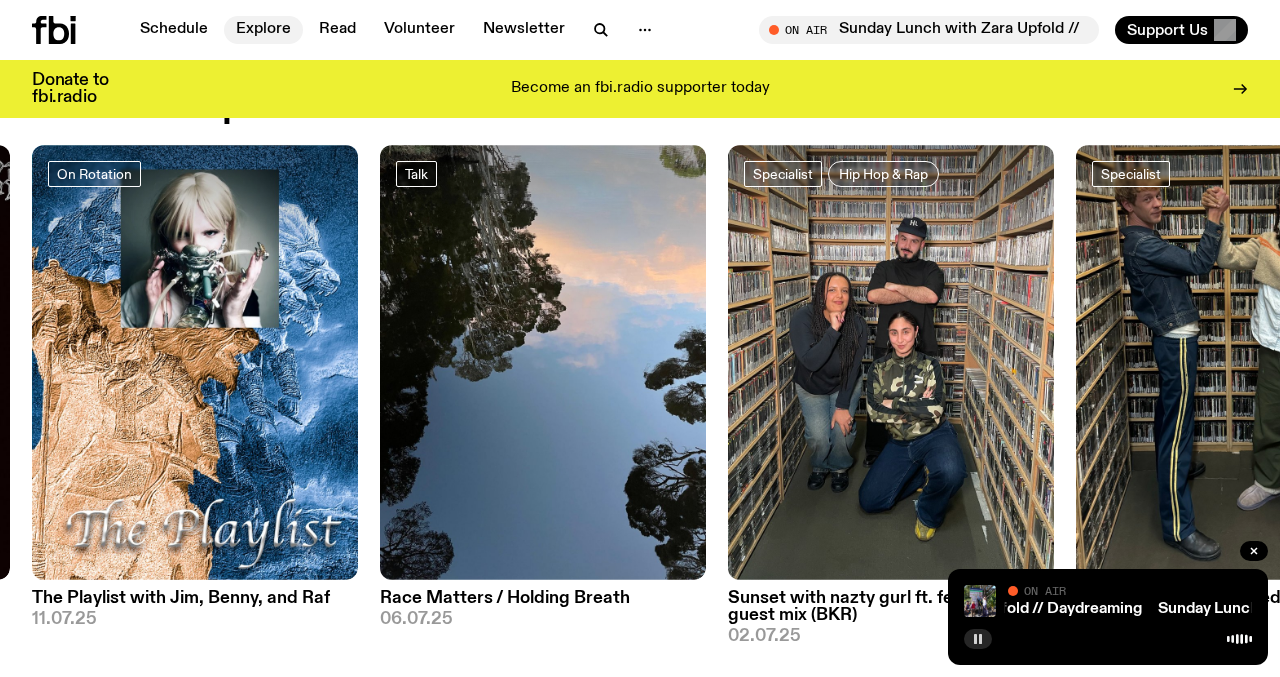 click on "Explore" at bounding box center [263, 30] 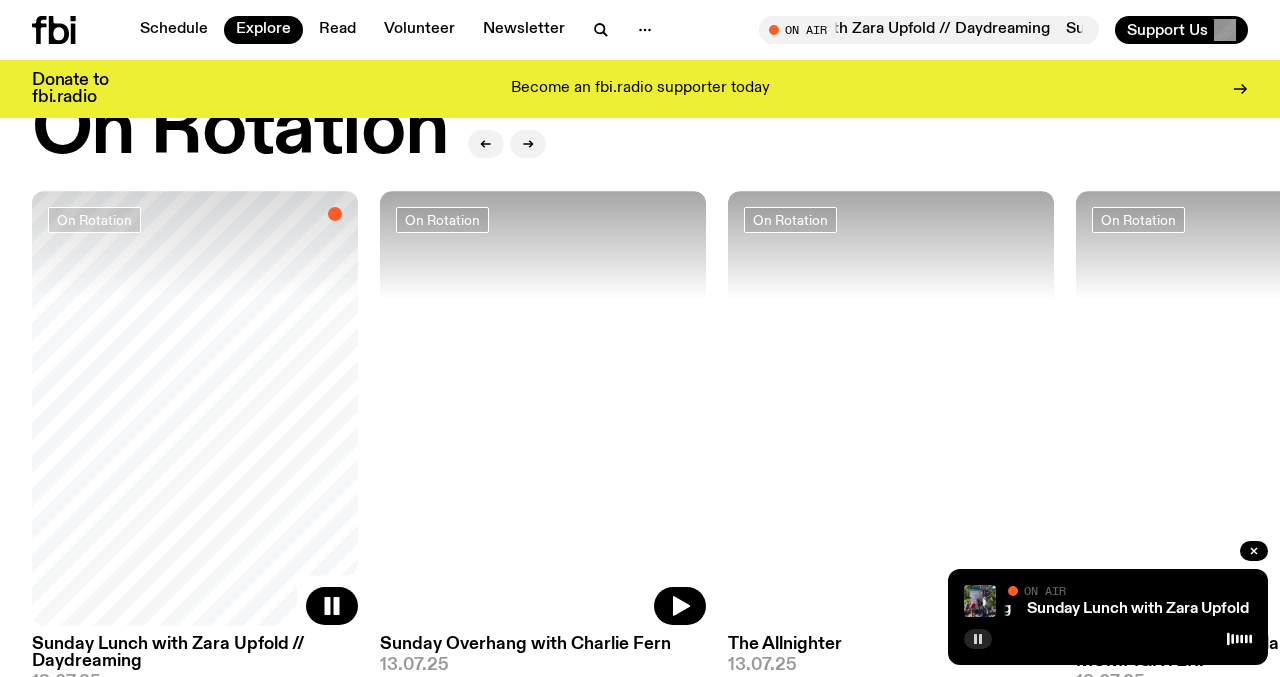 scroll, scrollTop: 799, scrollLeft: 0, axis: vertical 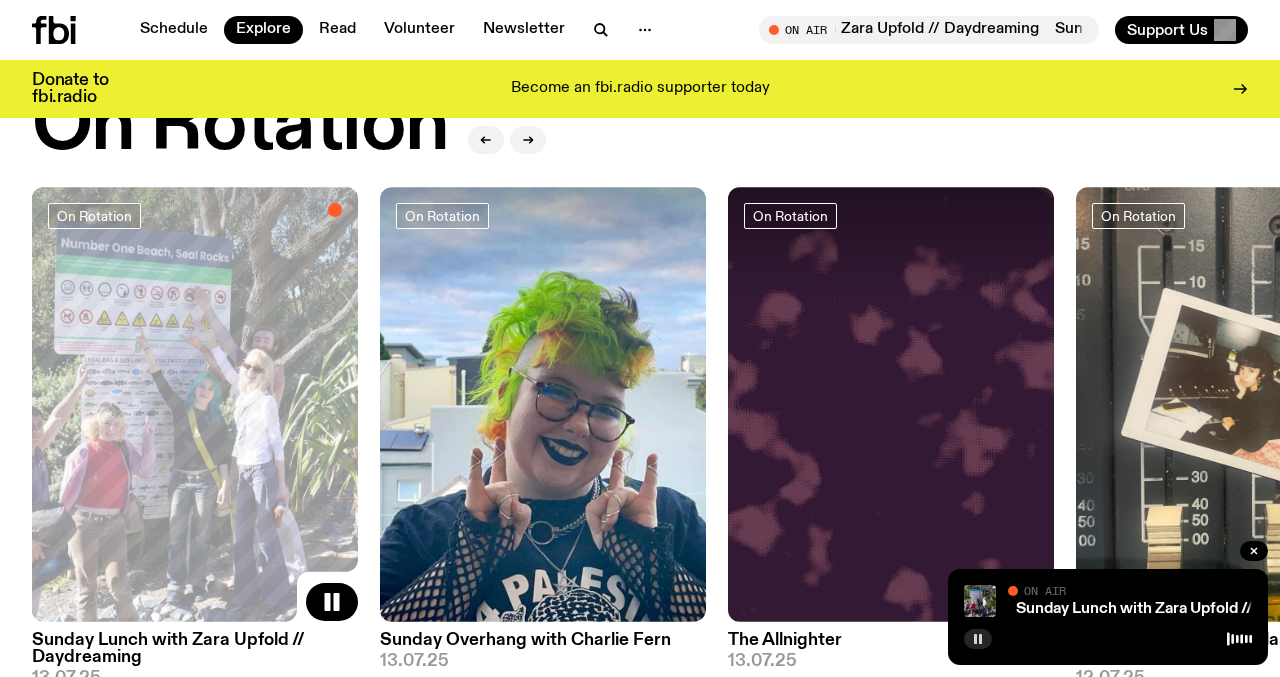 click 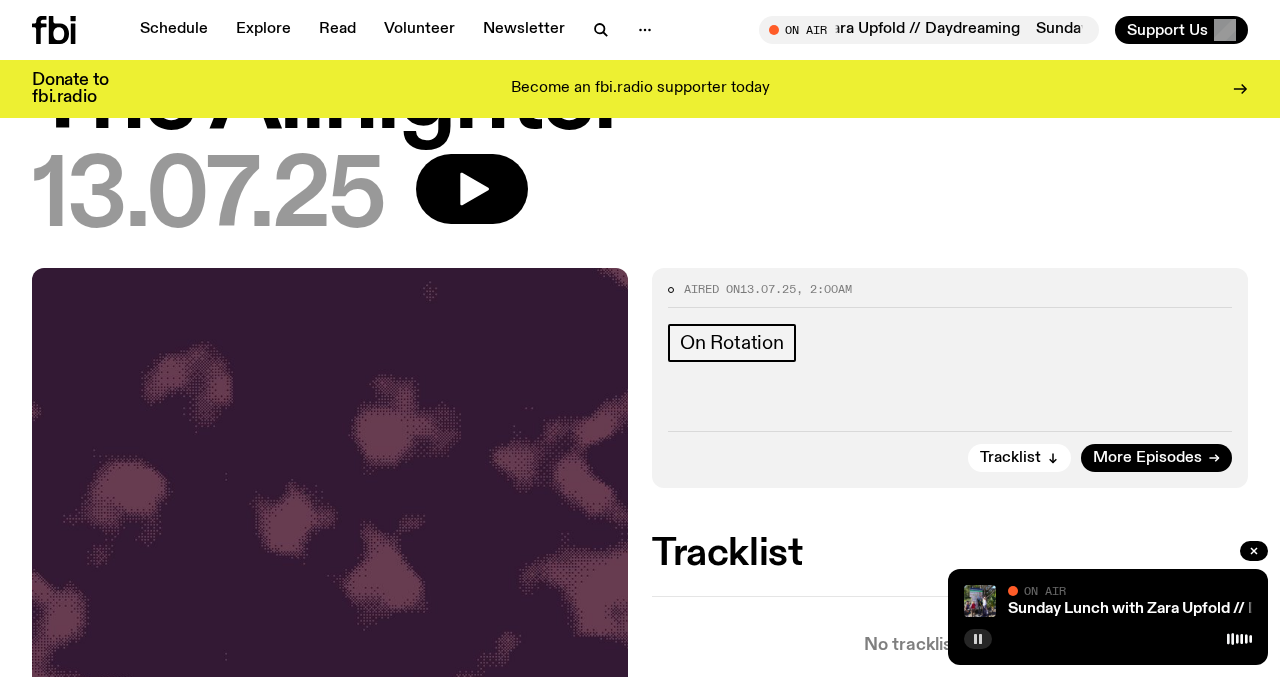 scroll, scrollTop: 175, scrollLeft: 0, axis: vertical 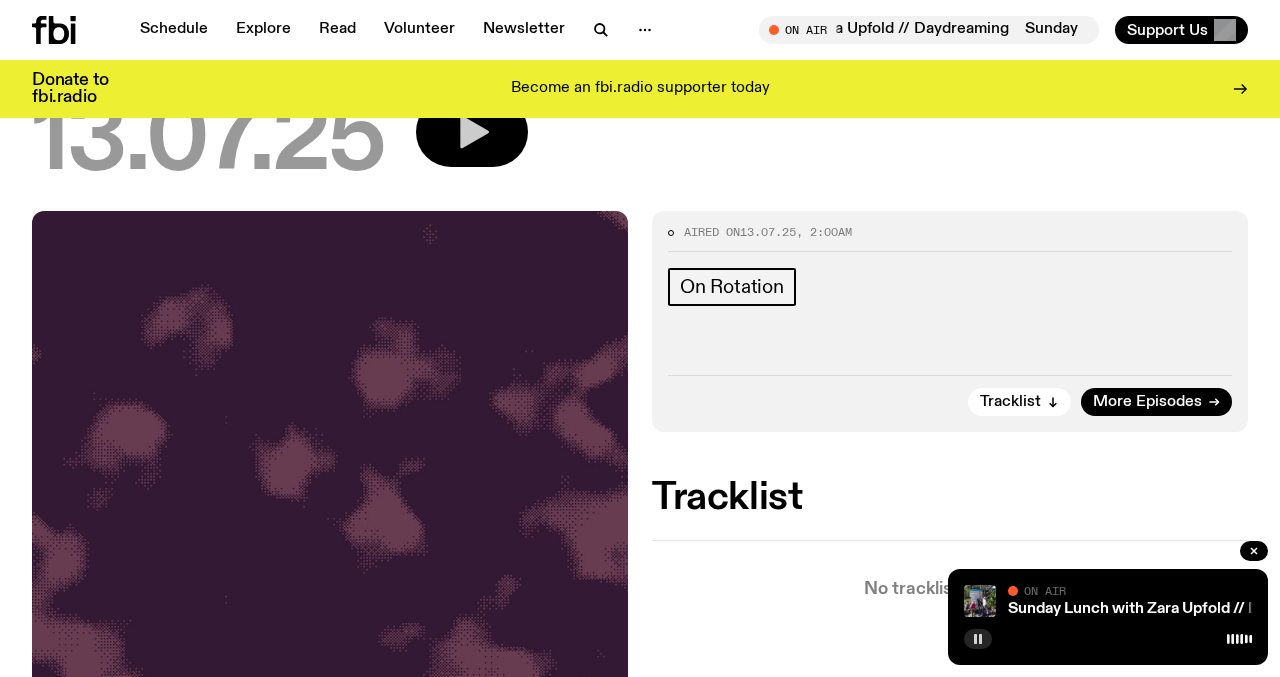 click 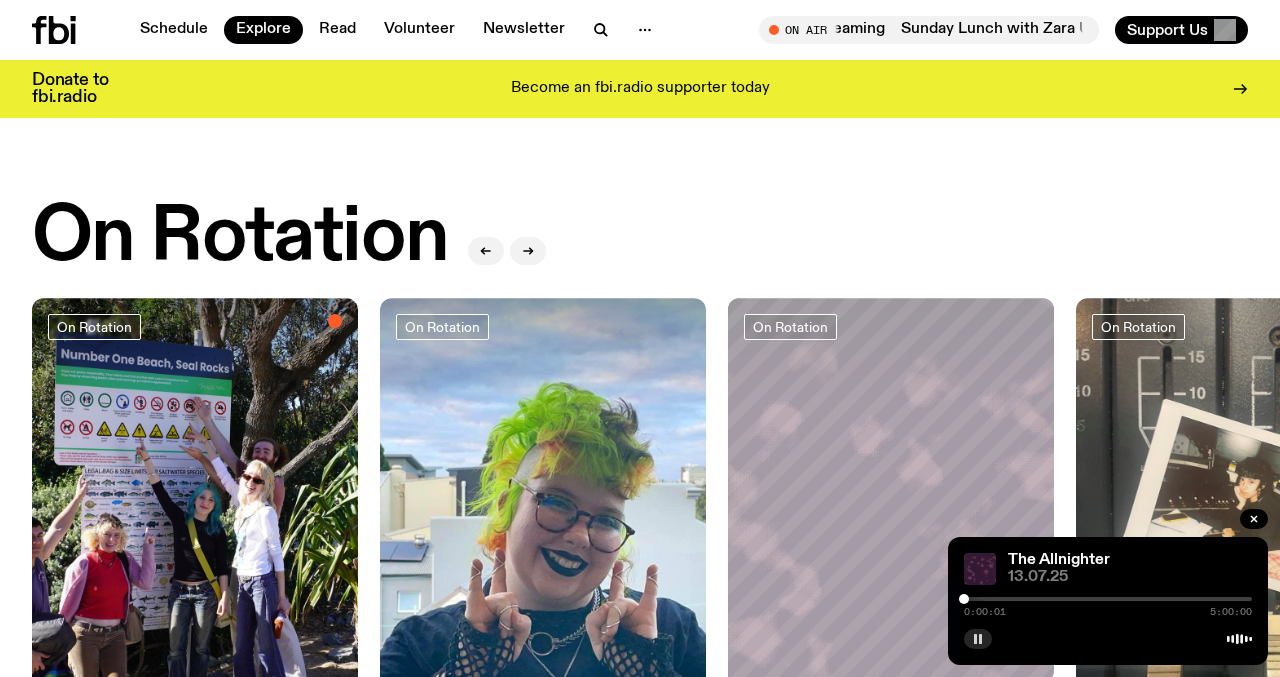 scroll, scrollTop: 685, scrollLeft: 0, axis: vertical 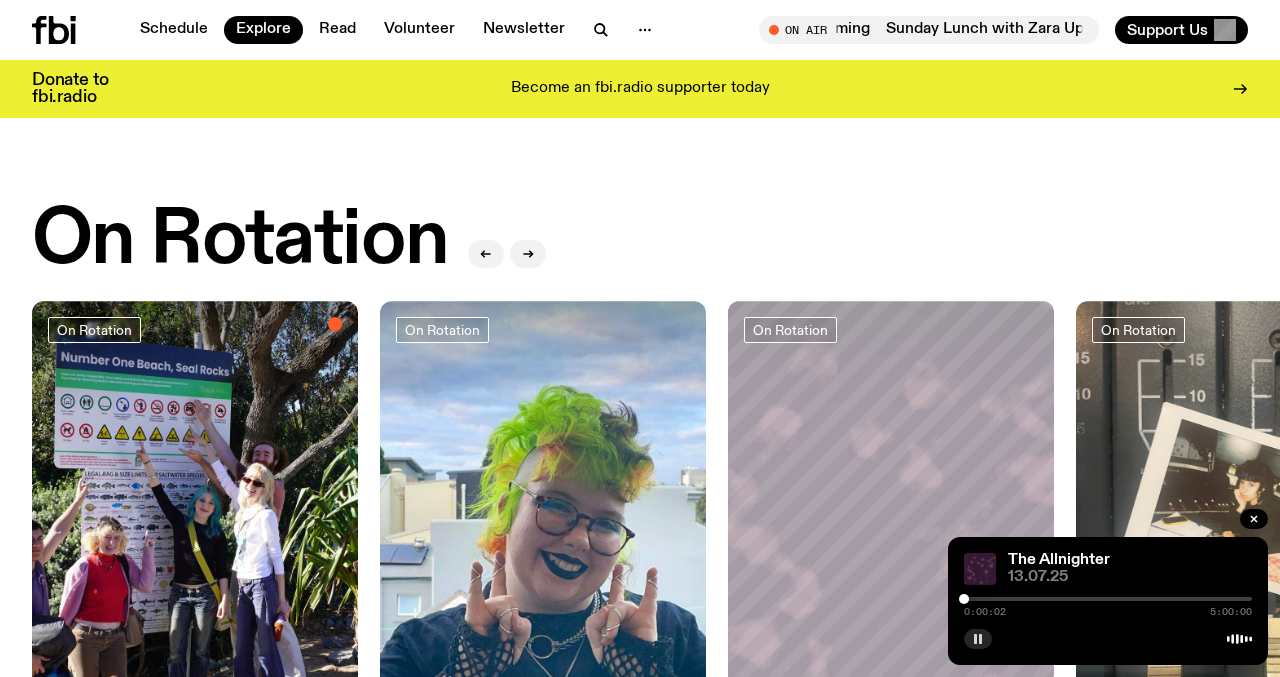 click at bounding box center (1108, 599) 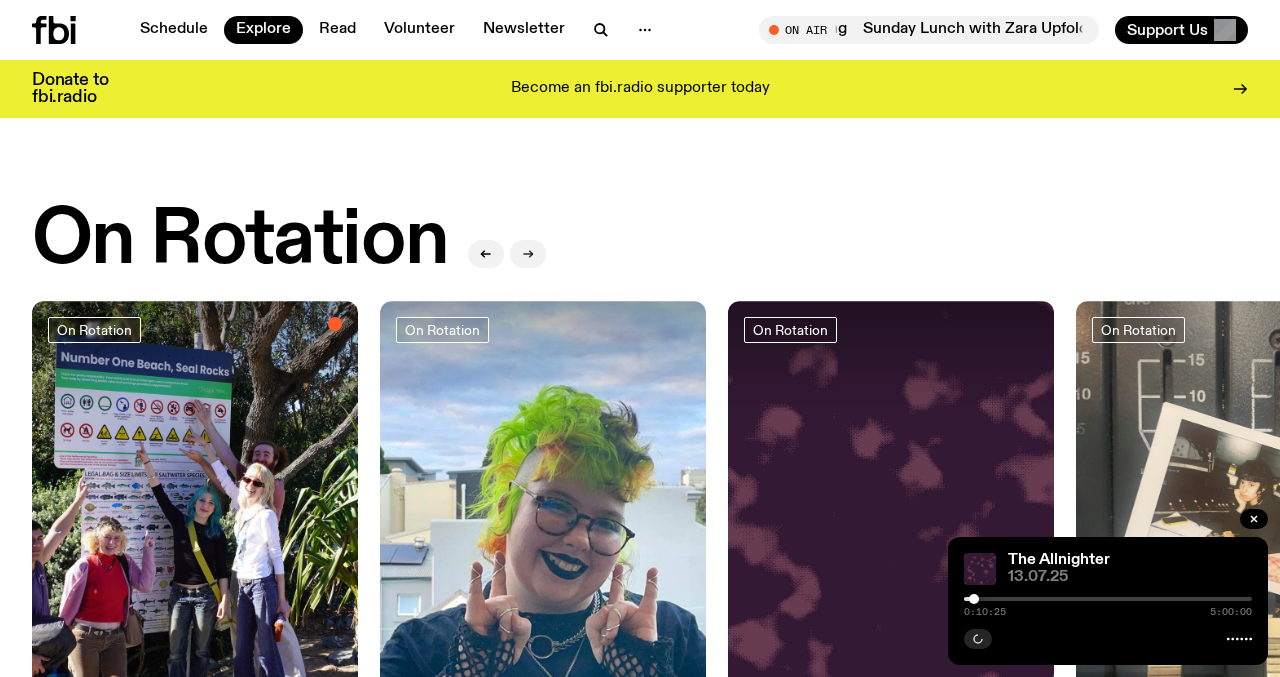 click at bounding box center (528, 254) 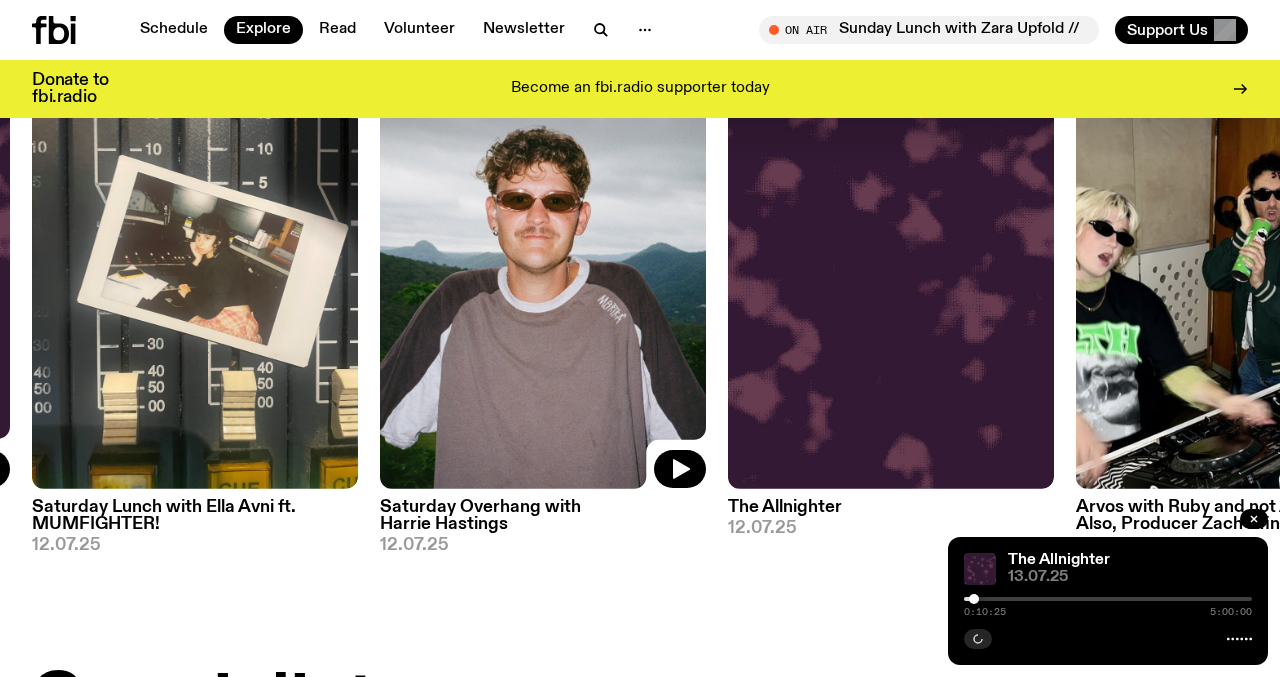 scroll, scrollTop: 794, scrollLeft: 0, axis: vertical 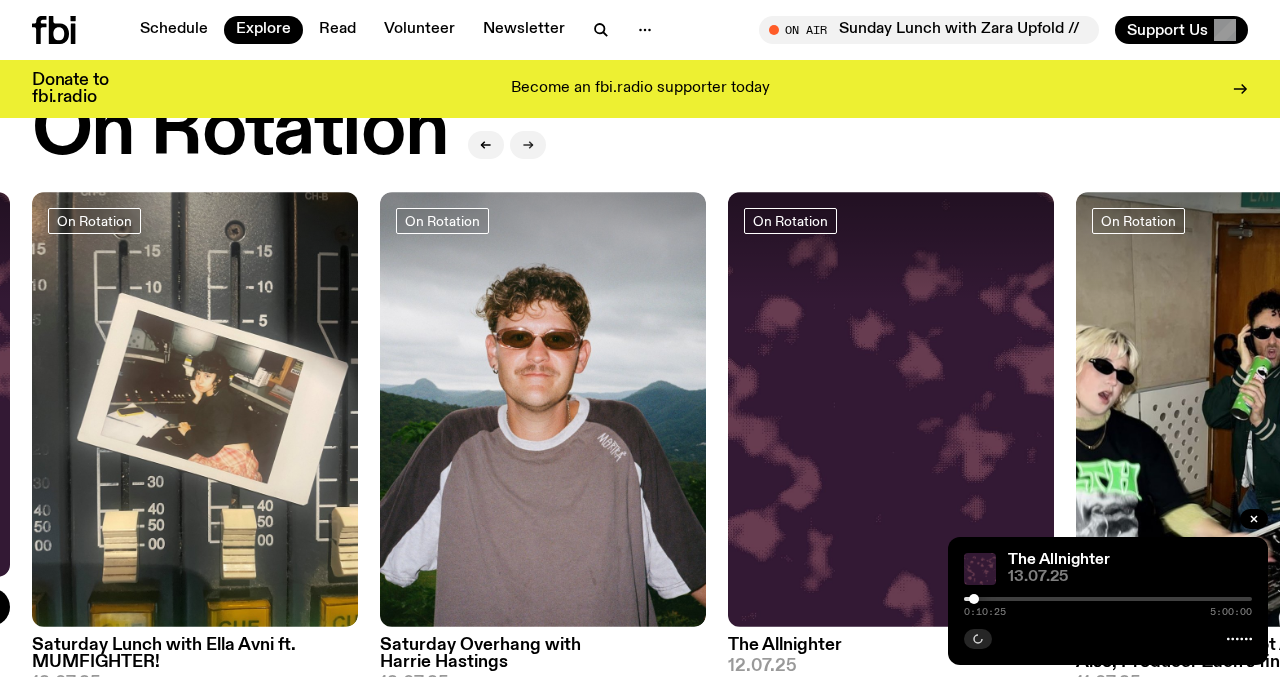 click at bounding box center [528, 145] 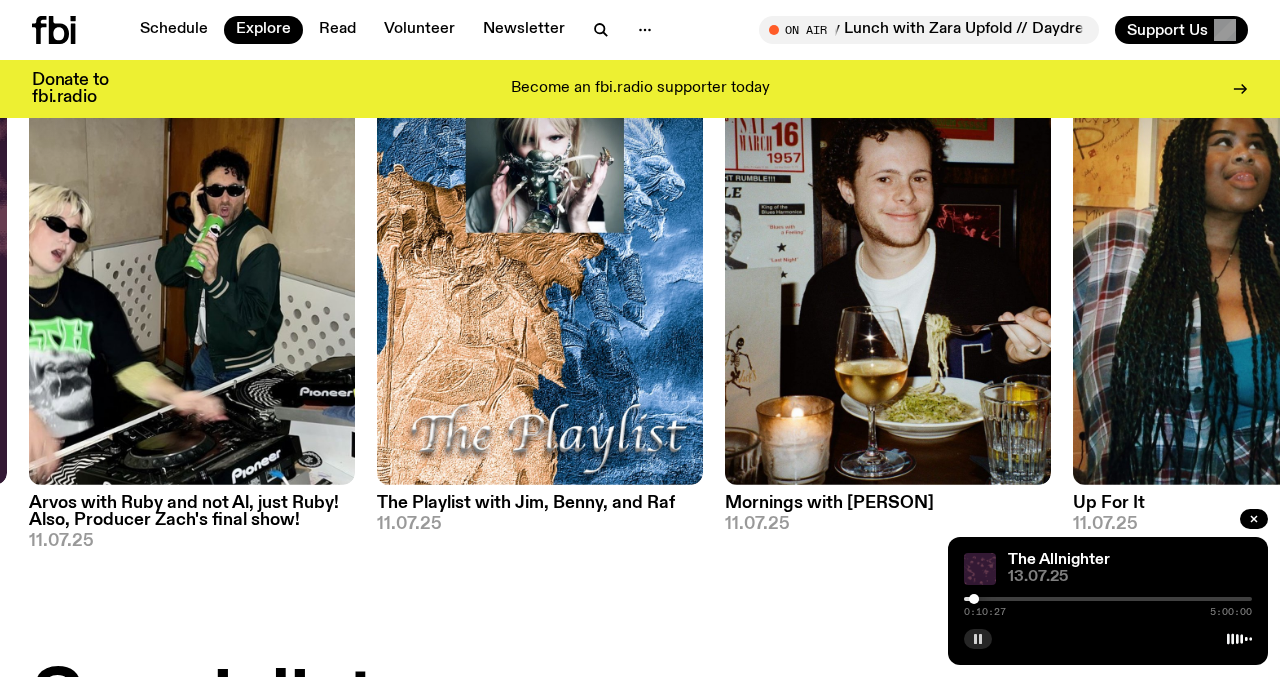 scroll, scrollTop: 904, scrollLeft: 0, axis: vertical 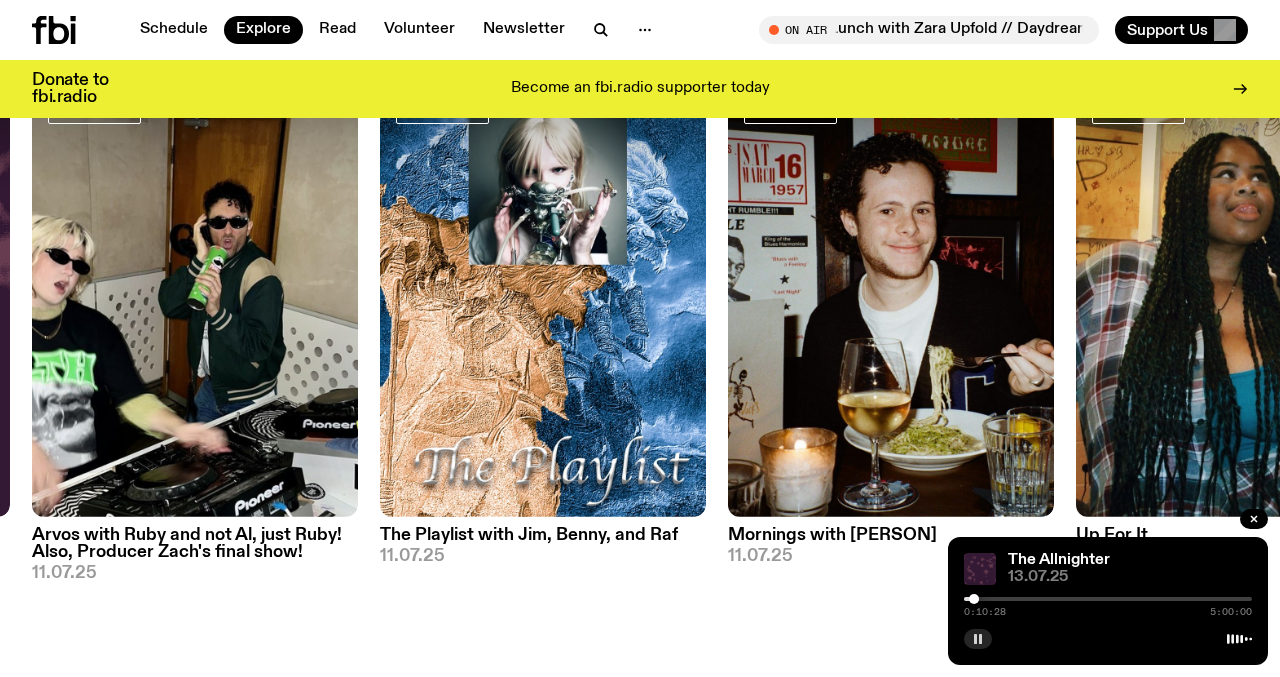 click on "Mornings with [PERSON]" at bounding box center [891, 535] 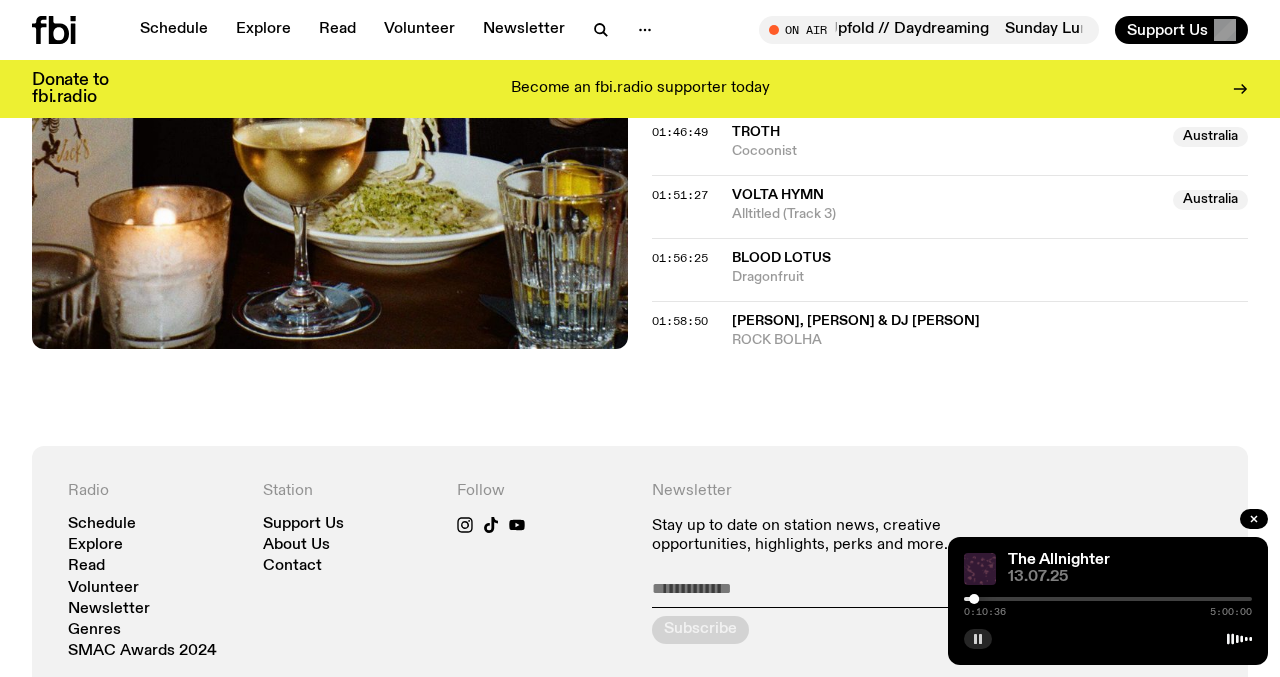 scroll, scrollTop: 1913, scrollLeft: 0, axis: vertical 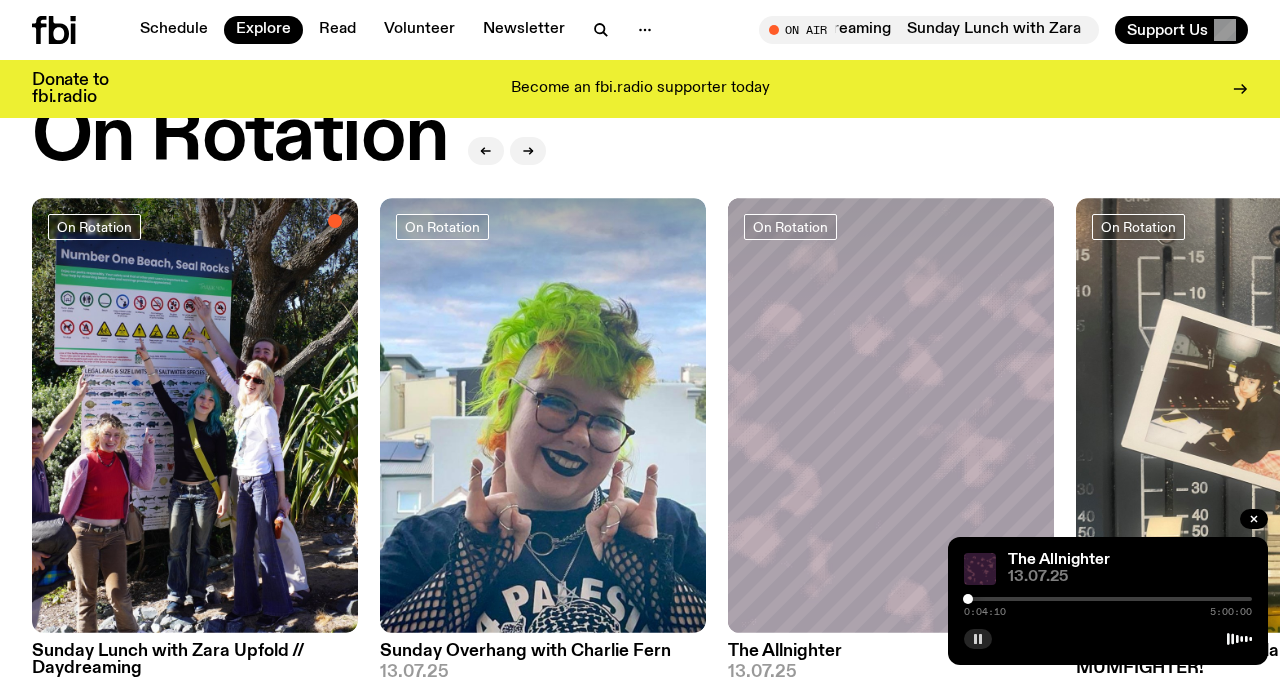 click at bounding box center [968, 599] 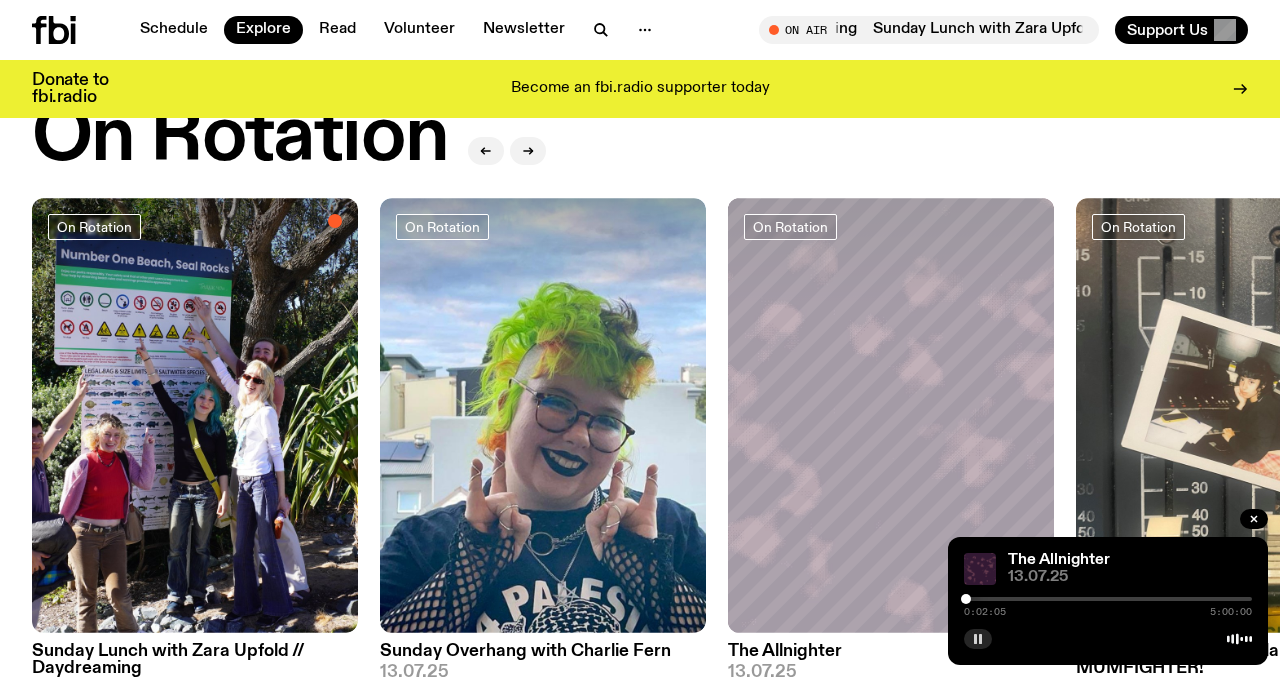click at bounding box center (966, 599) 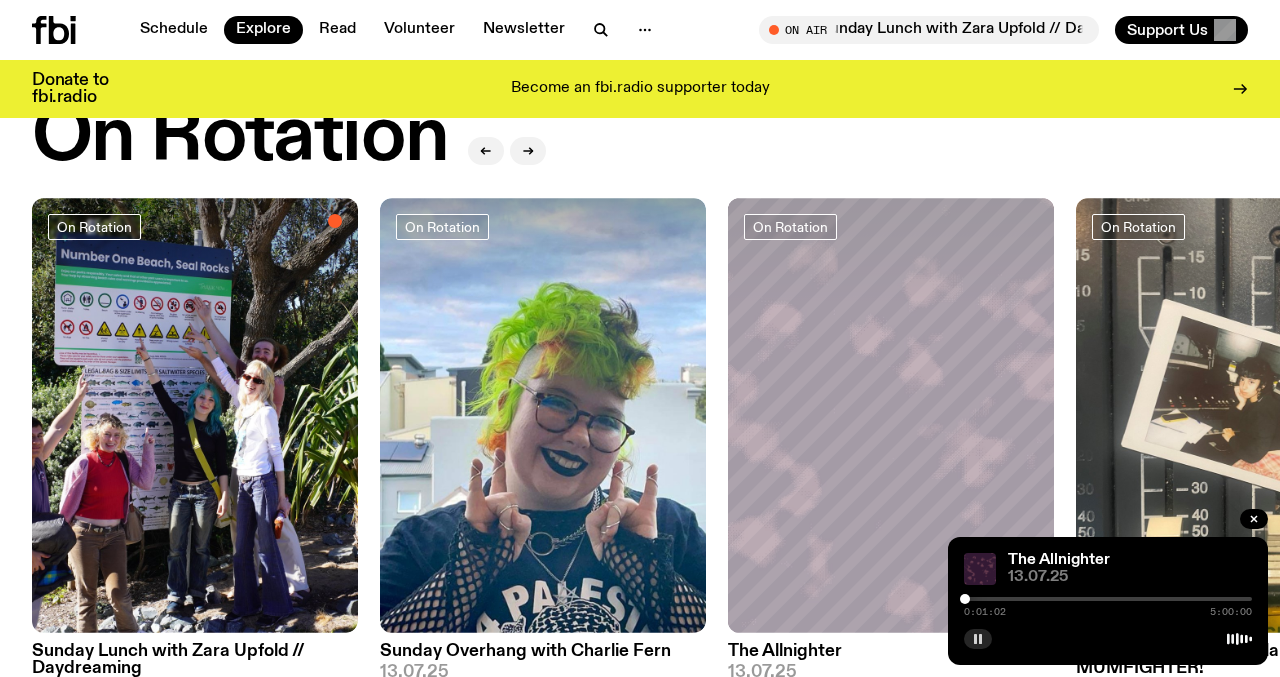 click at bounding box center [965, 599] 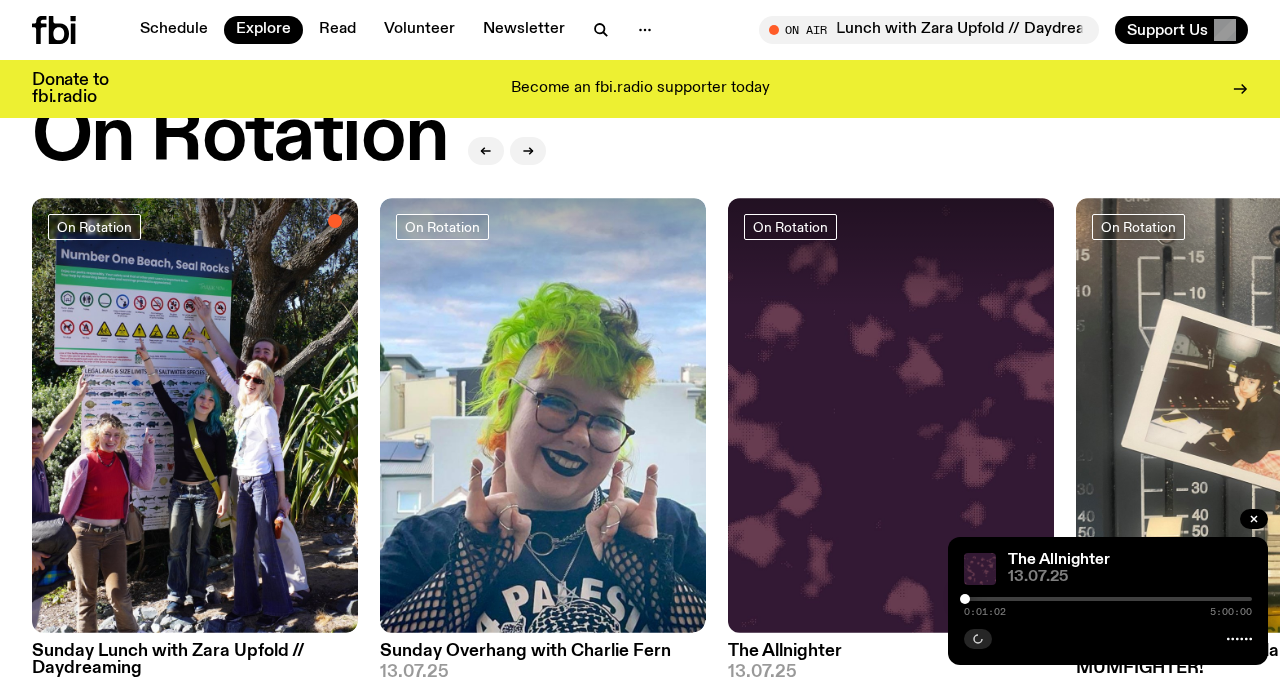 click 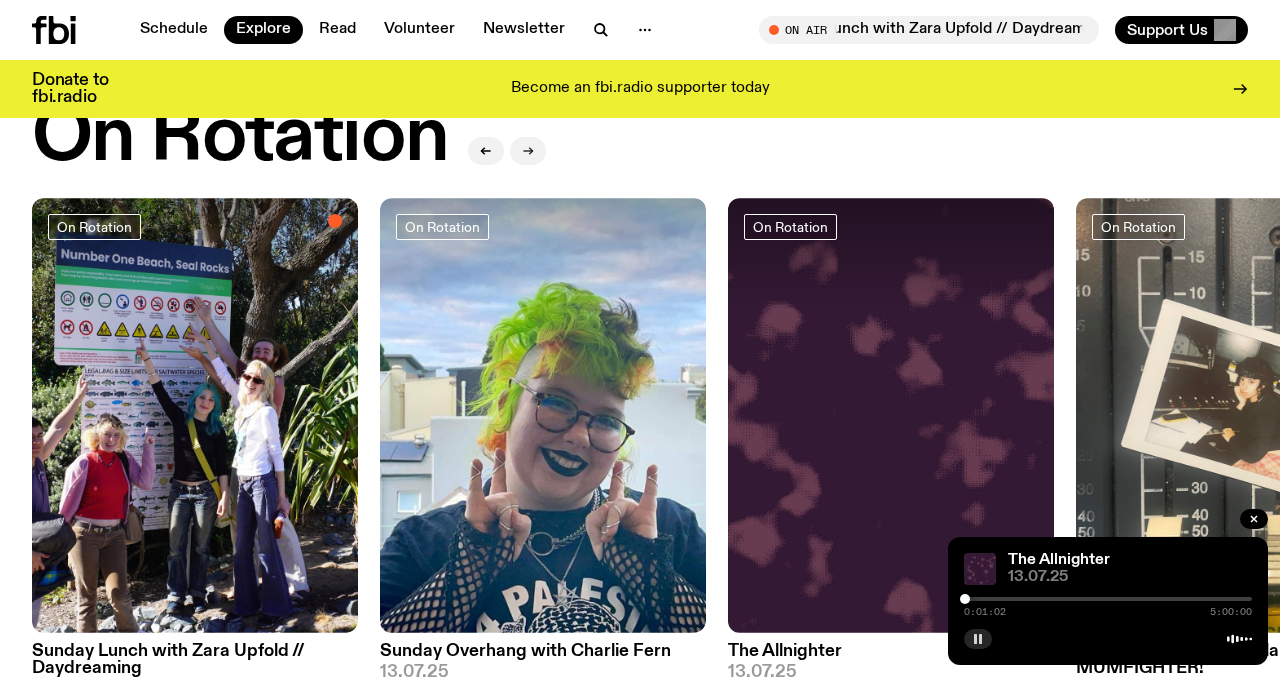 click 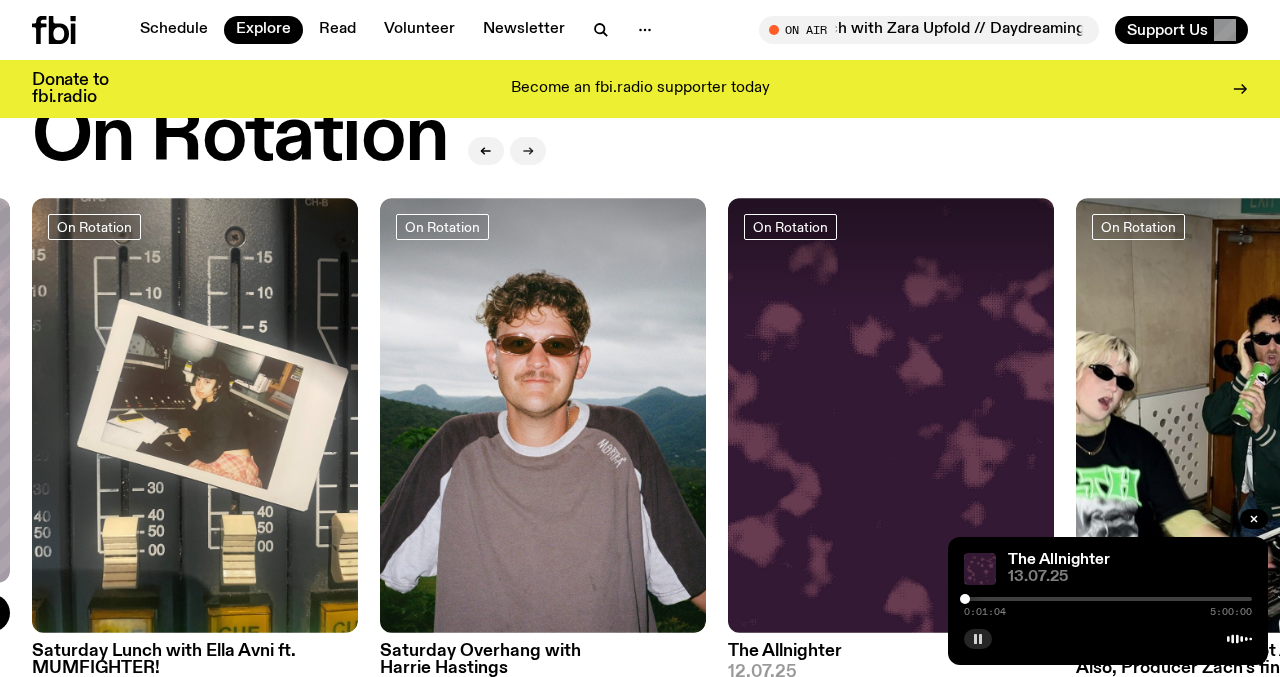 click 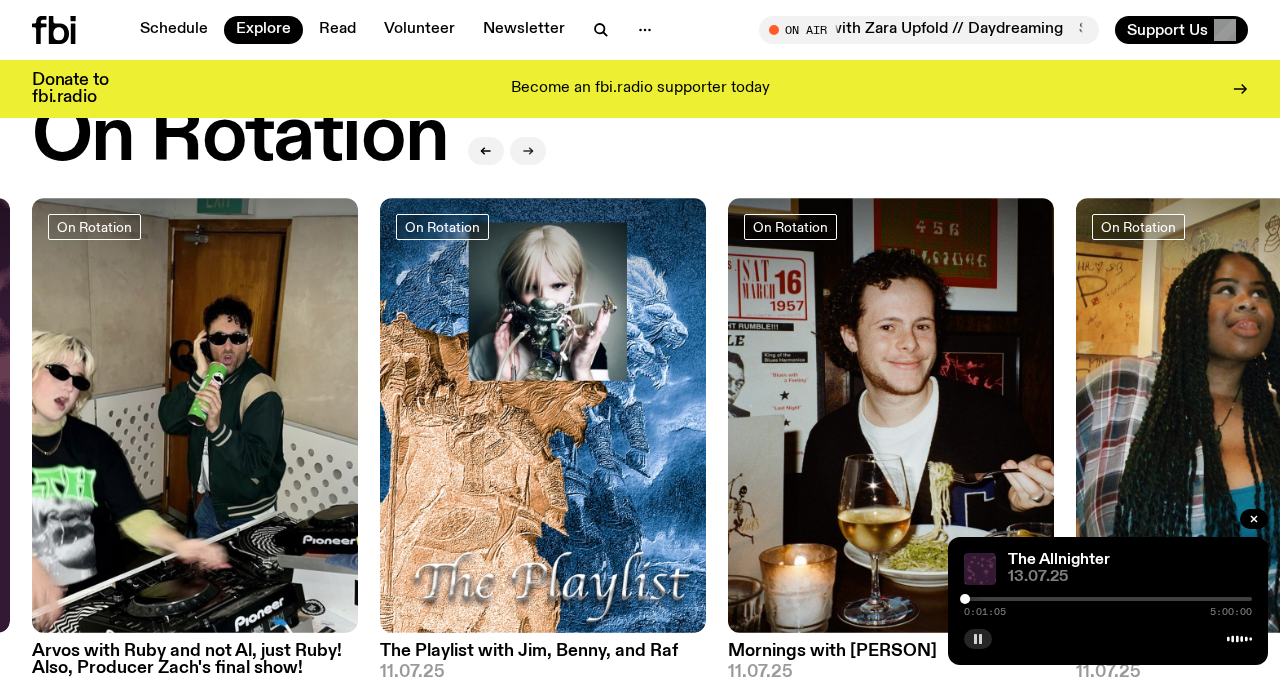click 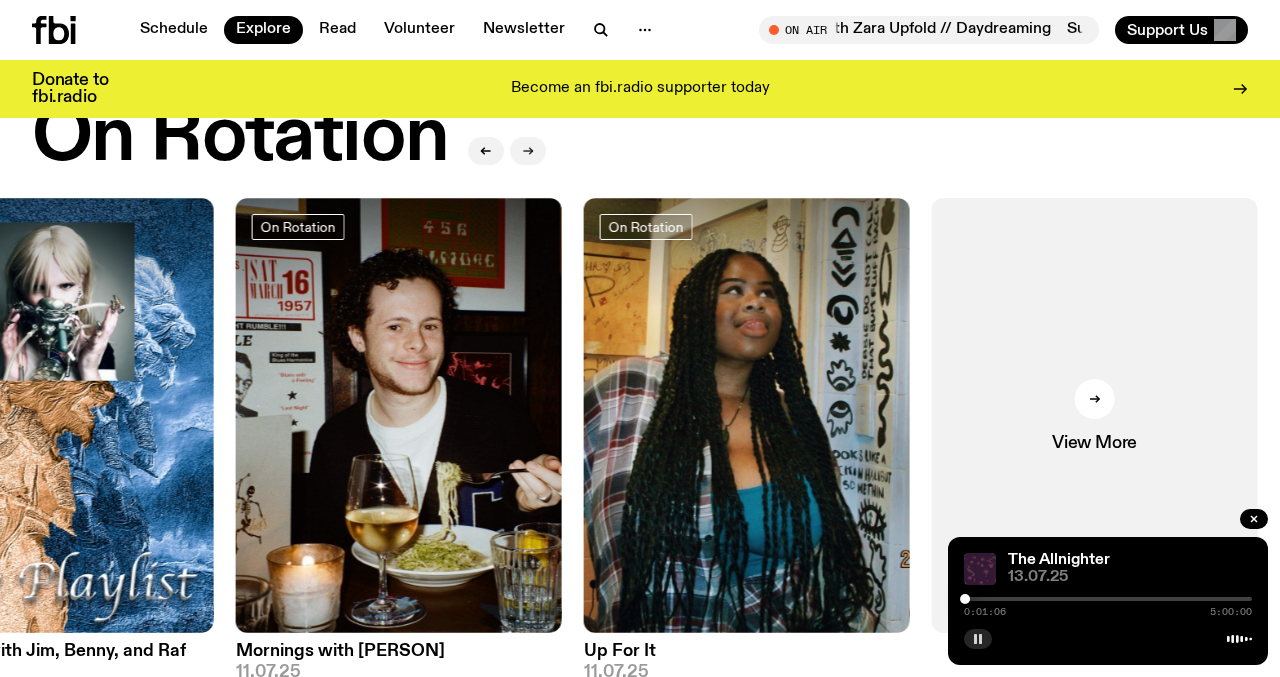 click 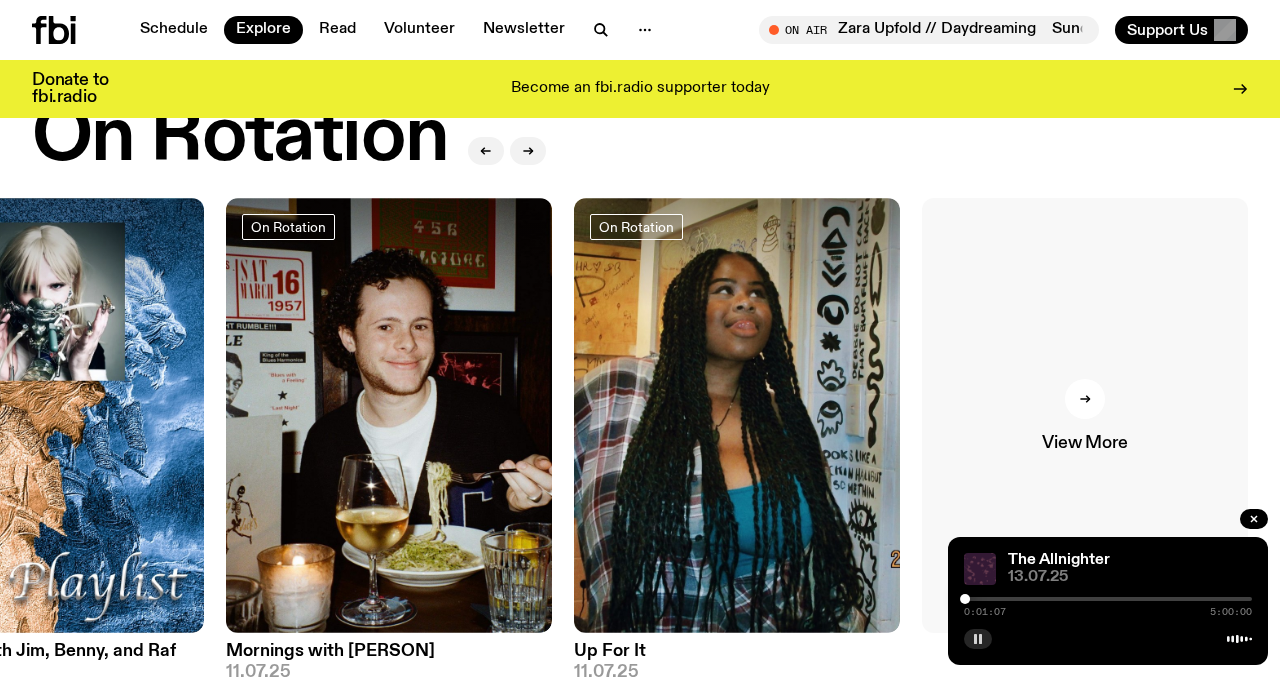 click on "View More" 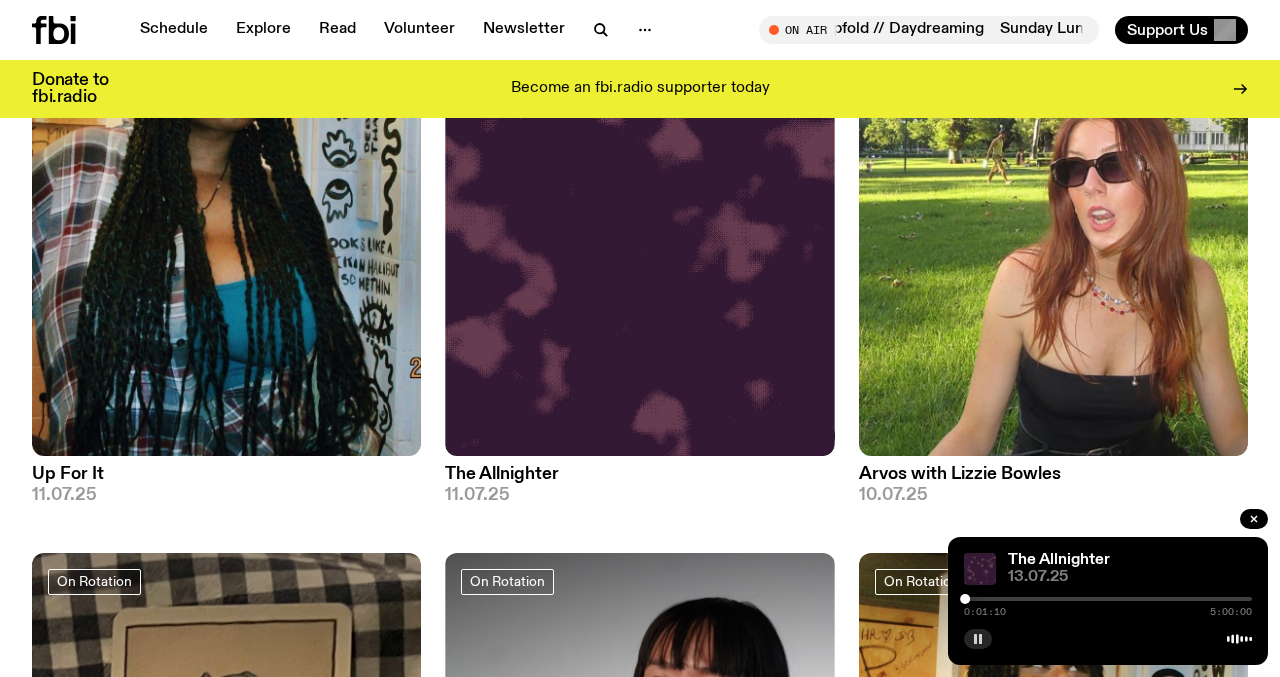 scroll, scrollTop: 2227, scrollLeft: 0, axis: vertical 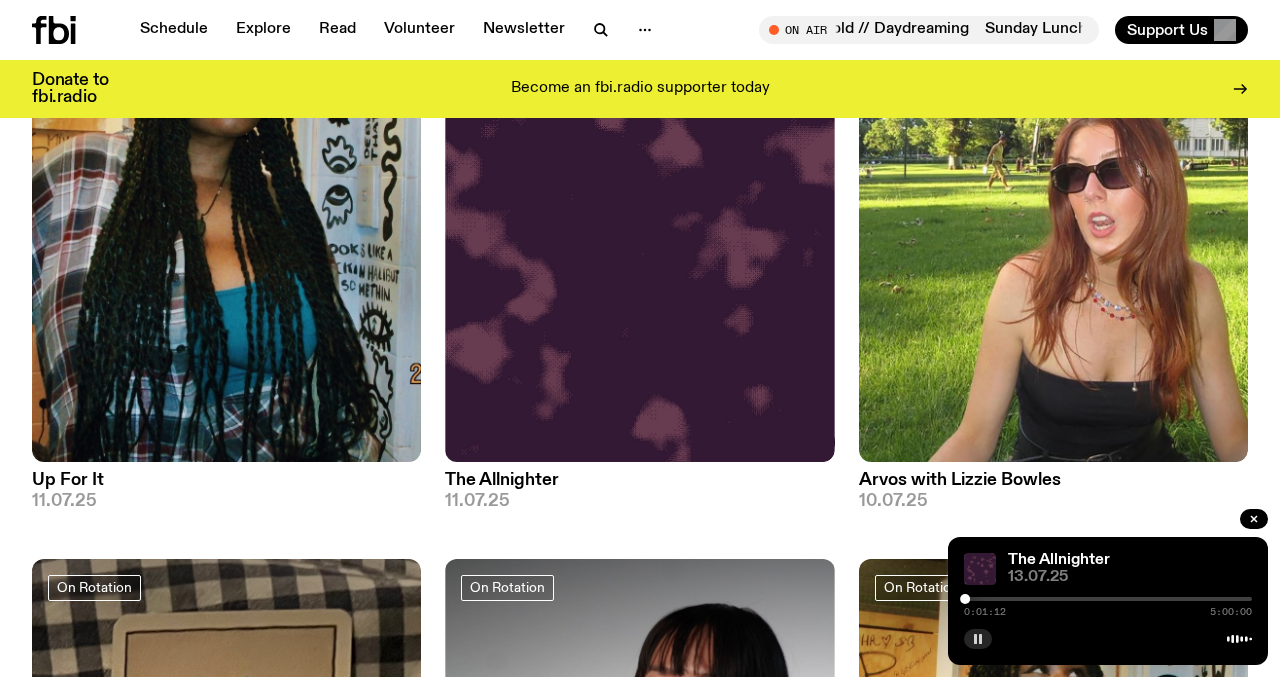 click on "Arvos with Lizzie Bowles" at bounding box center (1053, 480) 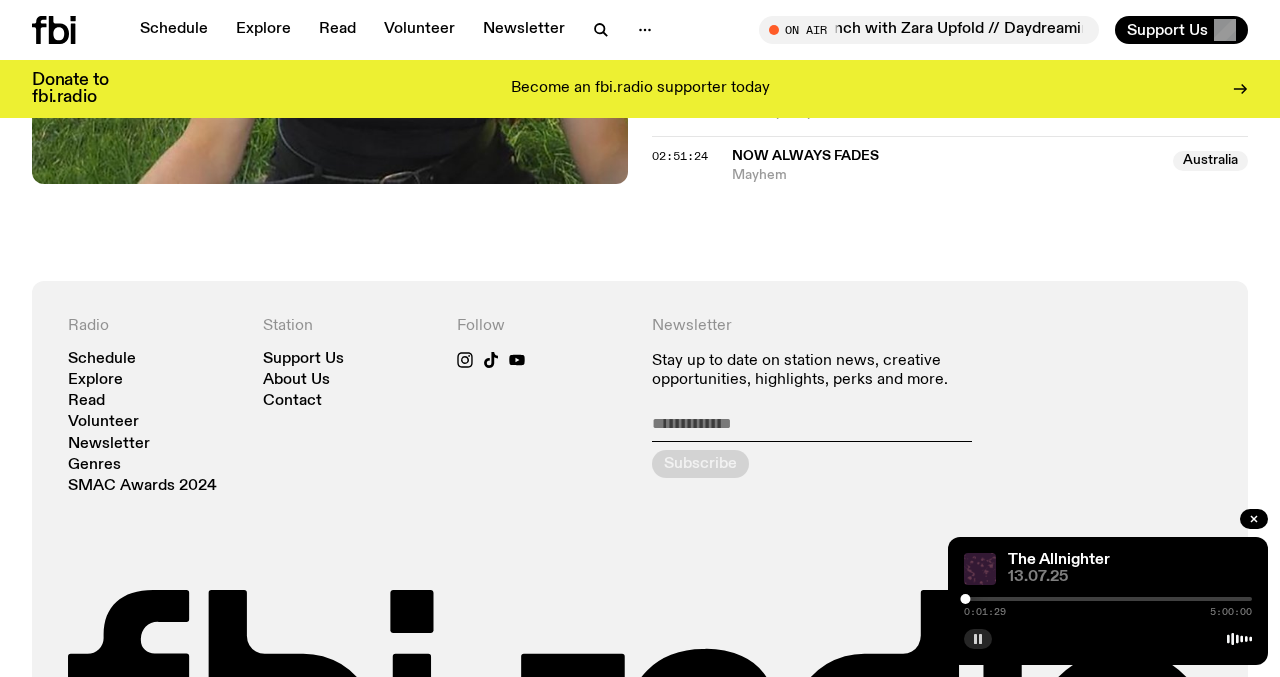 scroll, scrollTop: 3779, scrollLeft: 0, axis: vertical 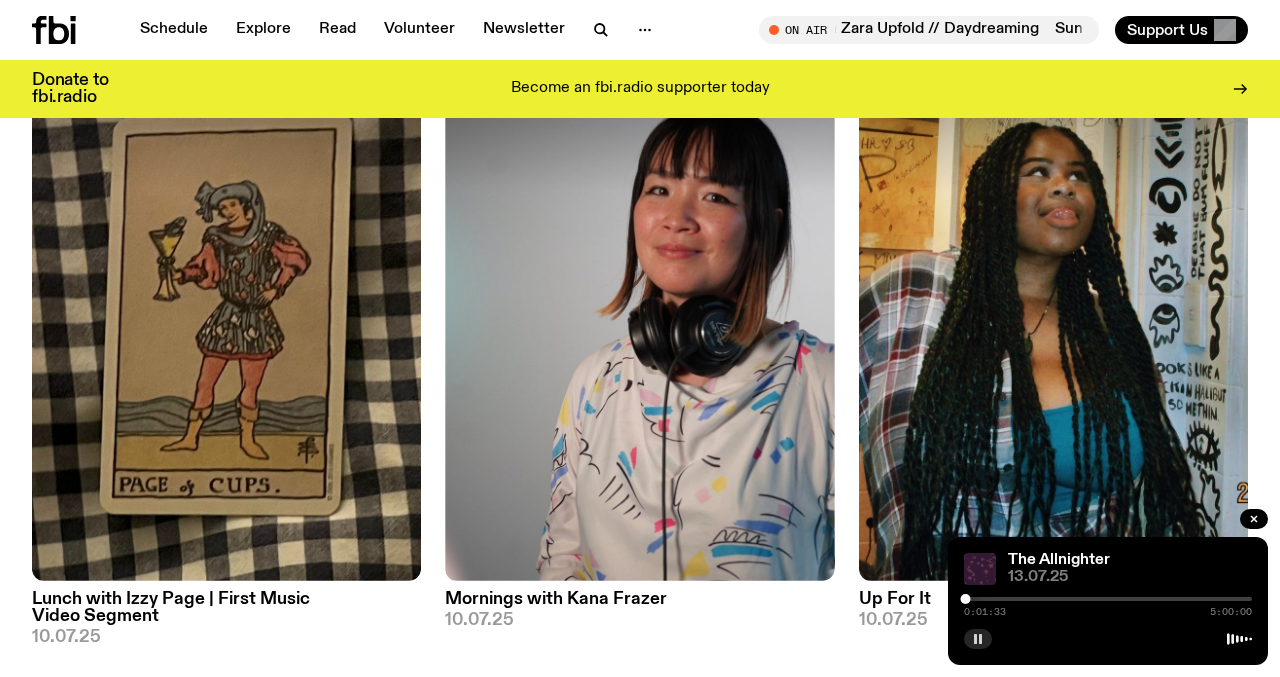 click on "Mornings with Kana Frazer" at bounding box center [639, 599] 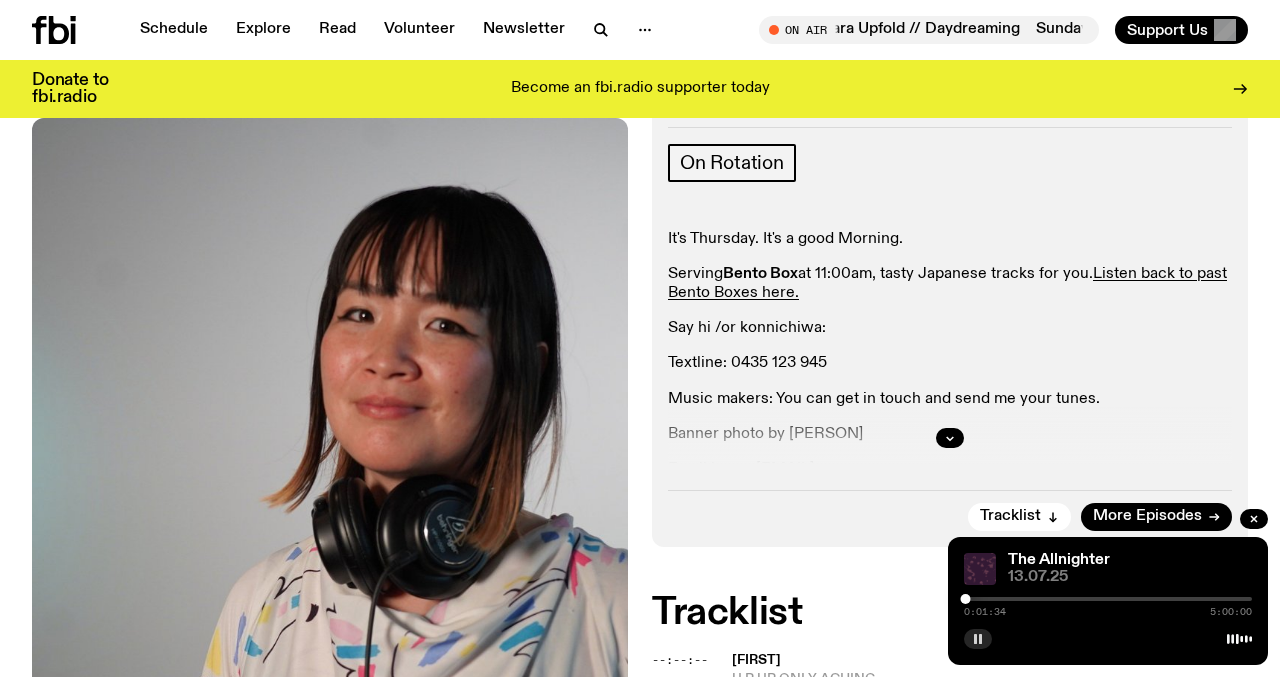 scroll, scrollTop: 298, scrollLeft: 0, axis: vertical 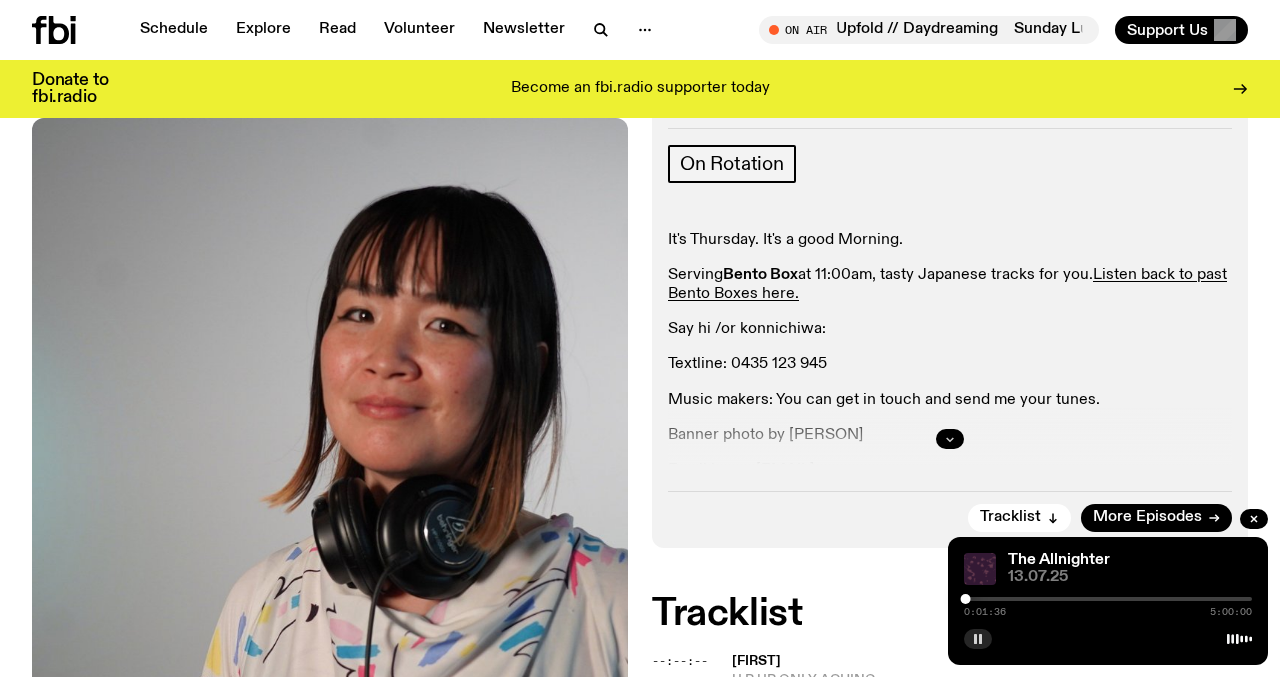 click at bounding box center (950, 439) 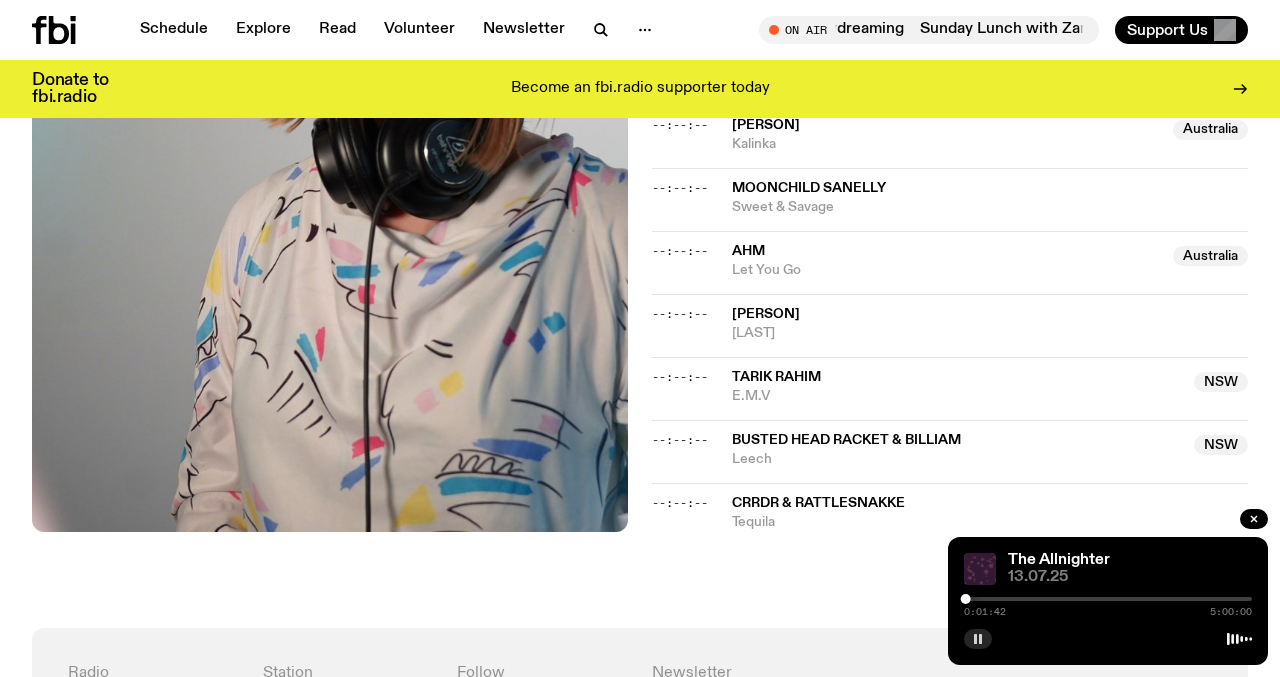 scroll, scrollTop: 2501, scrollLeft: 0, axis: vertical 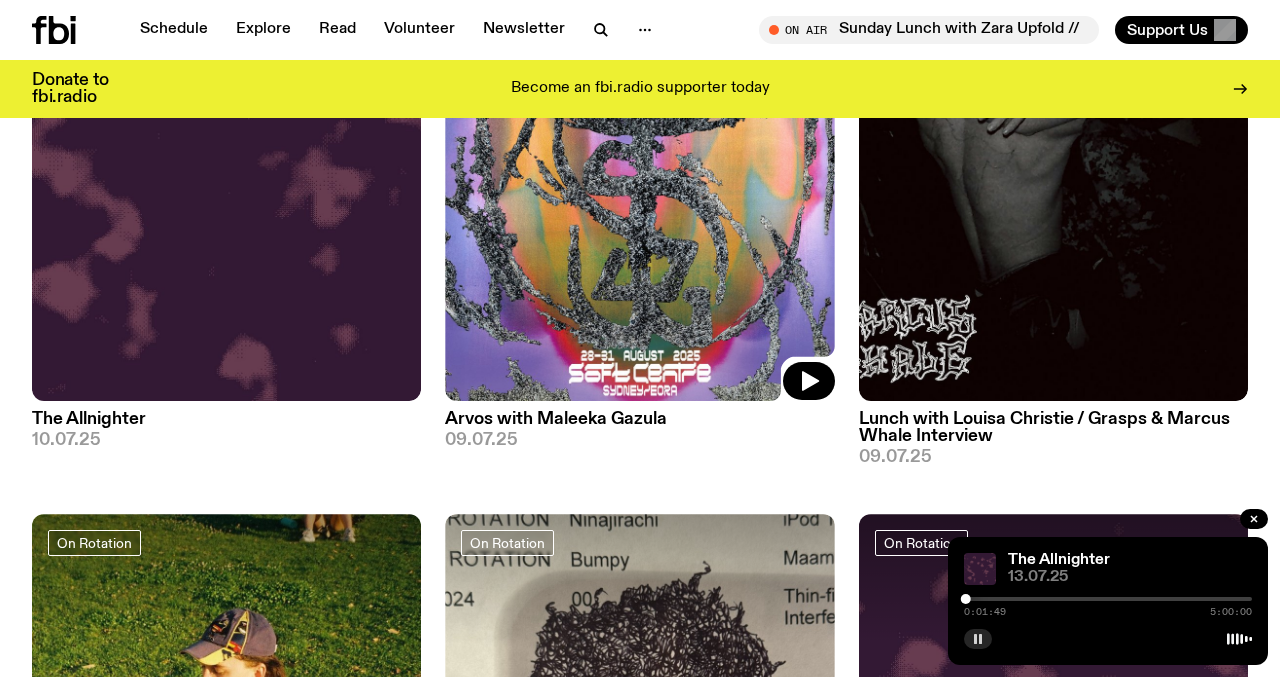 click on "Arvos with Maleeka Gazula" at bounding box center (639, 419) 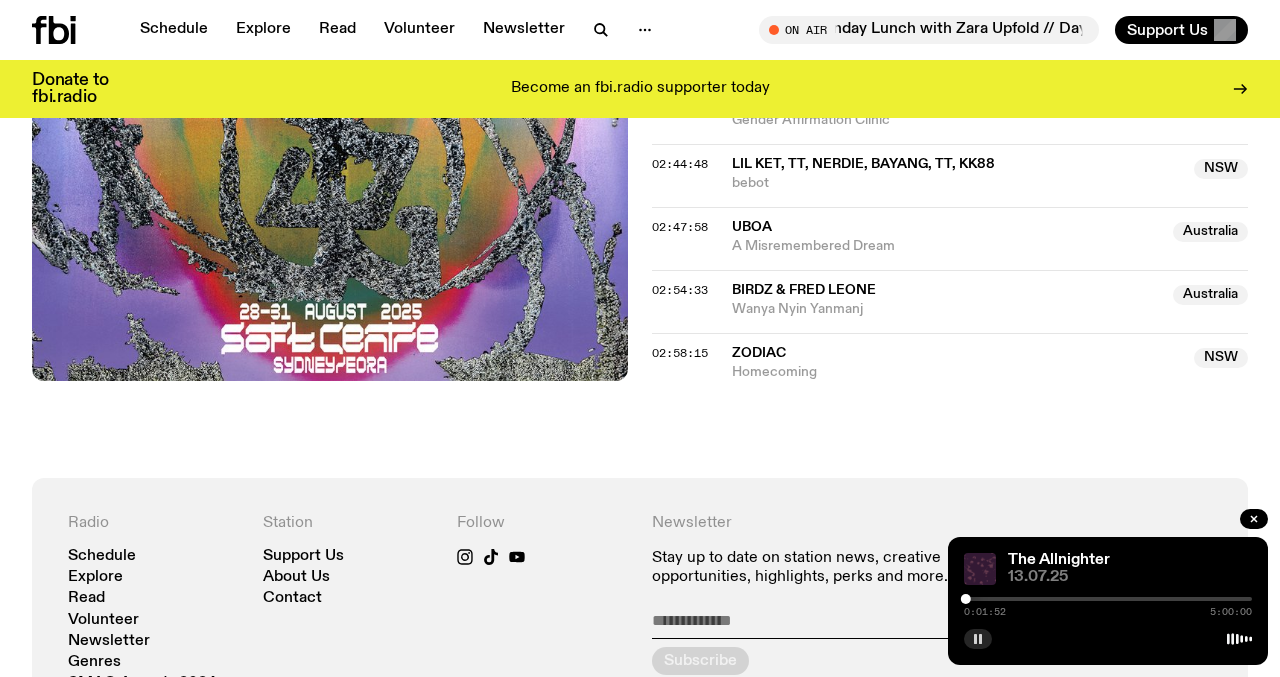 scroll, scrollTop: 2776, scrollLeft: 0, axis: vertical 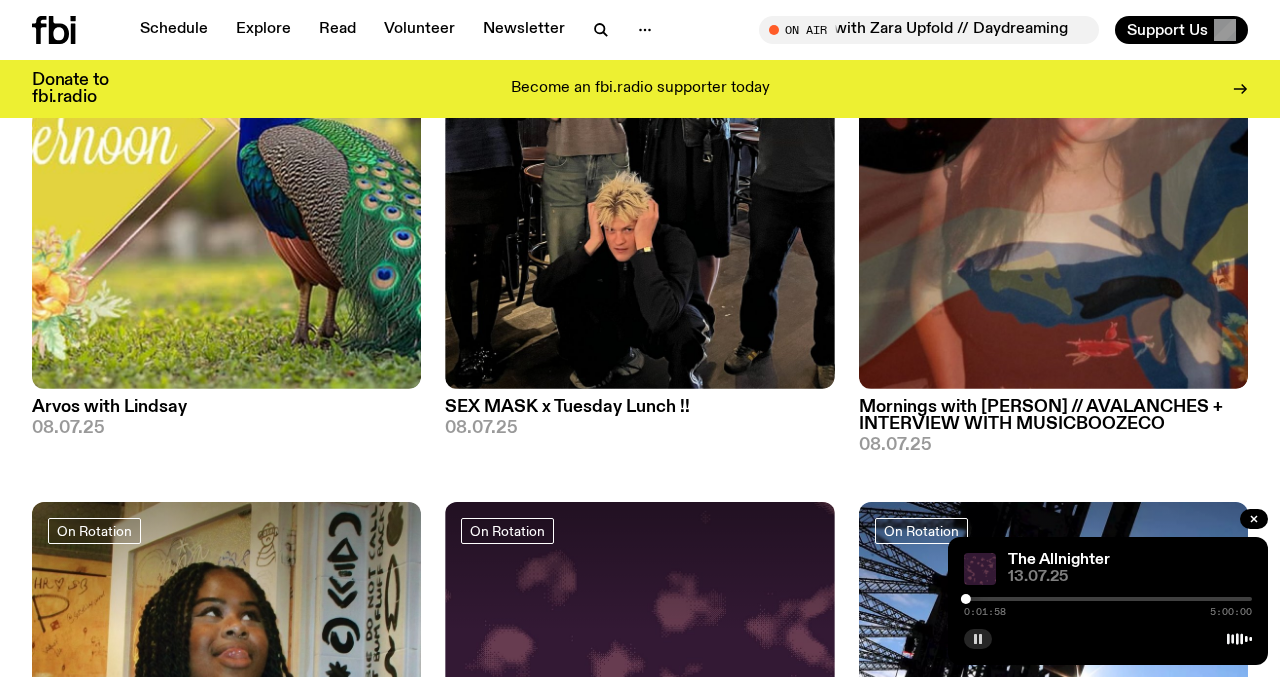 click on "Arvos with Lindsay" at bounding box center [226, 407] 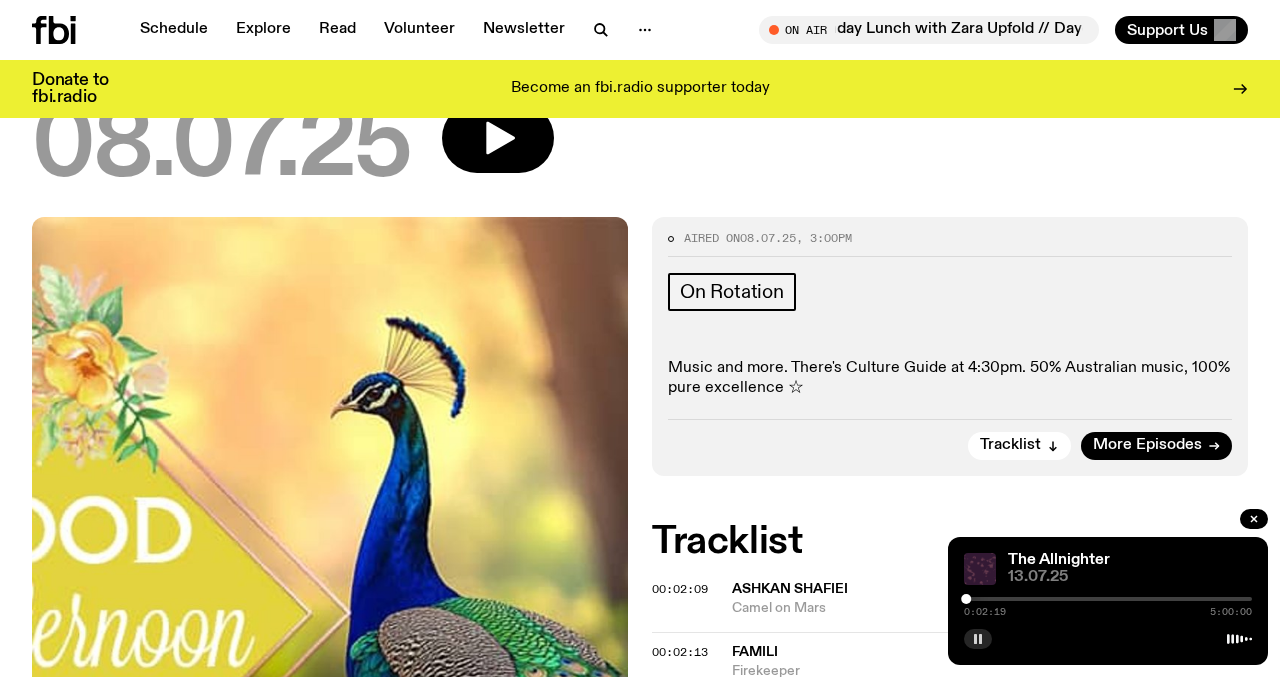 scroll, scrollTop: 172, scrollLeft: 0, axis: vertical 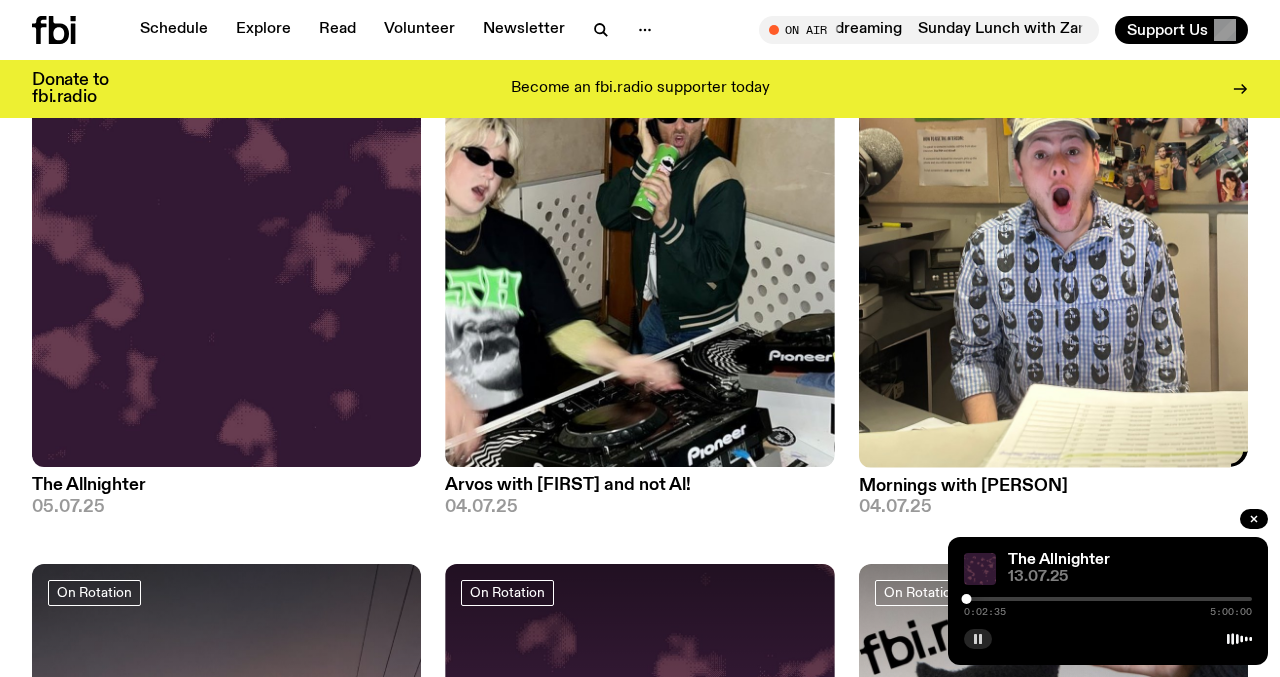 click on "Mornings with [PERSON]" at bounding box center (1053, 486) 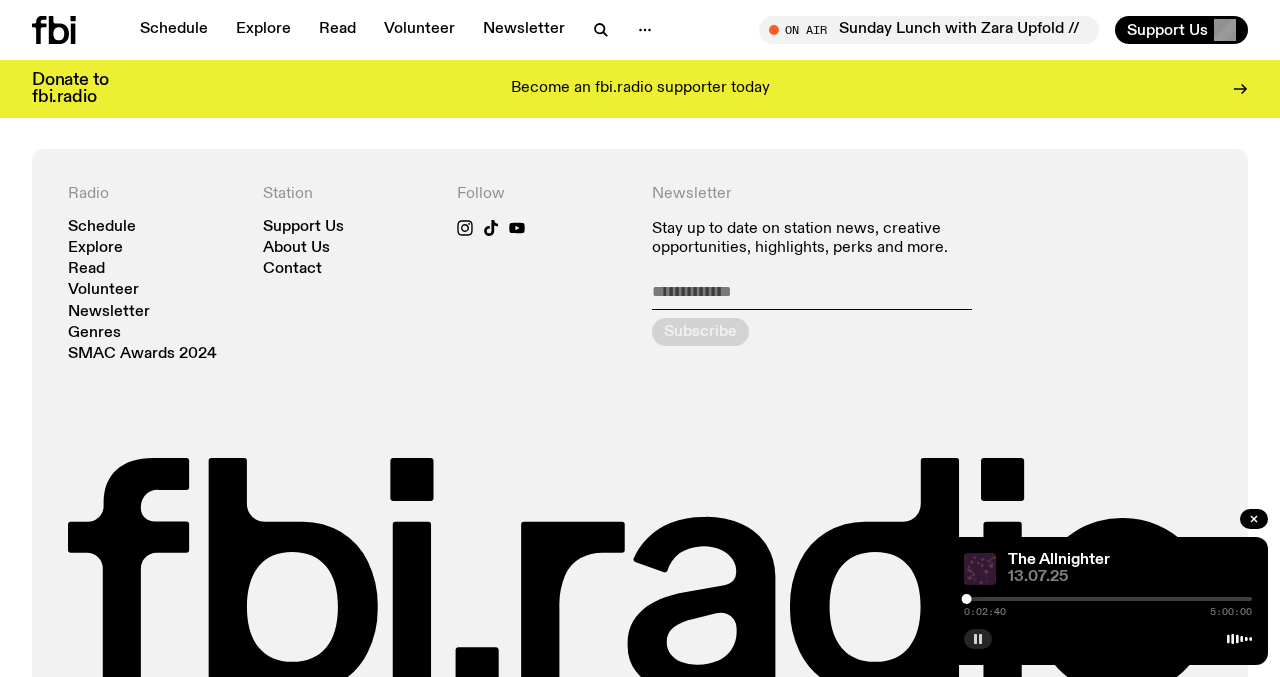 scroll, scrollTop: 2180, scrollLeft: 0, axis: vertical 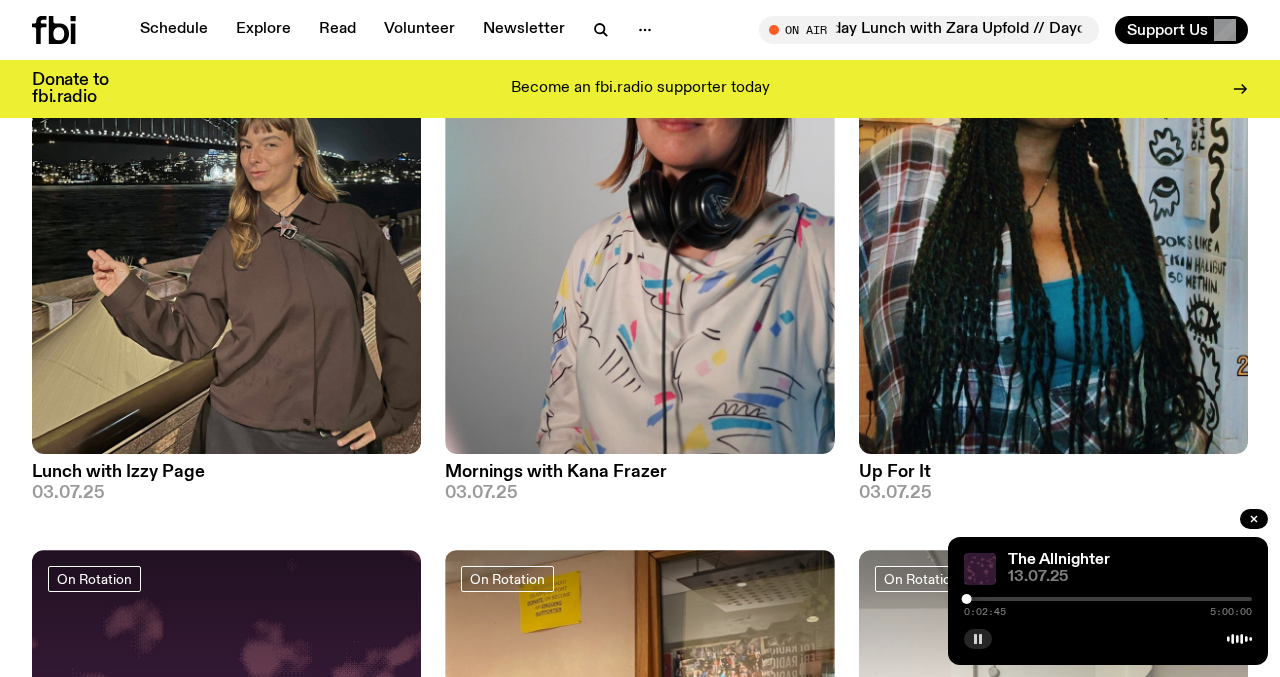 click on "Lunch with Izzy Page" at bounding box center [226, 472] 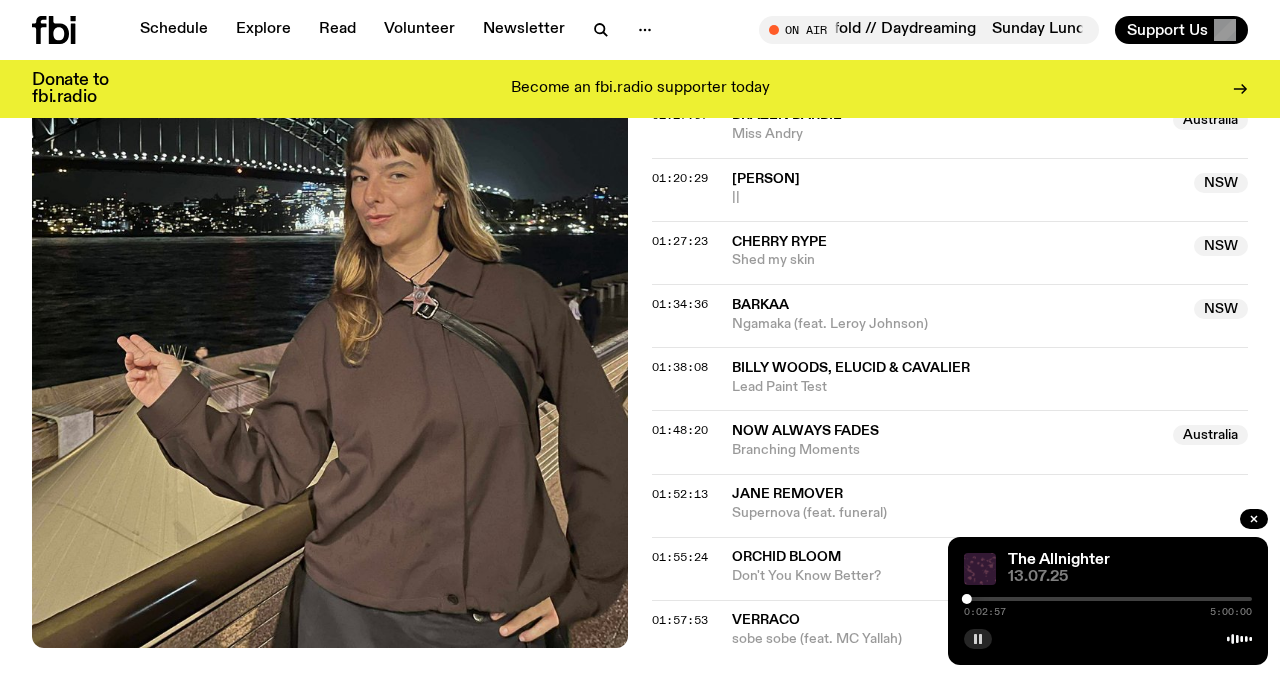 scroll, scrollTop: 1921, scrollLeft: 0, axis: vertical 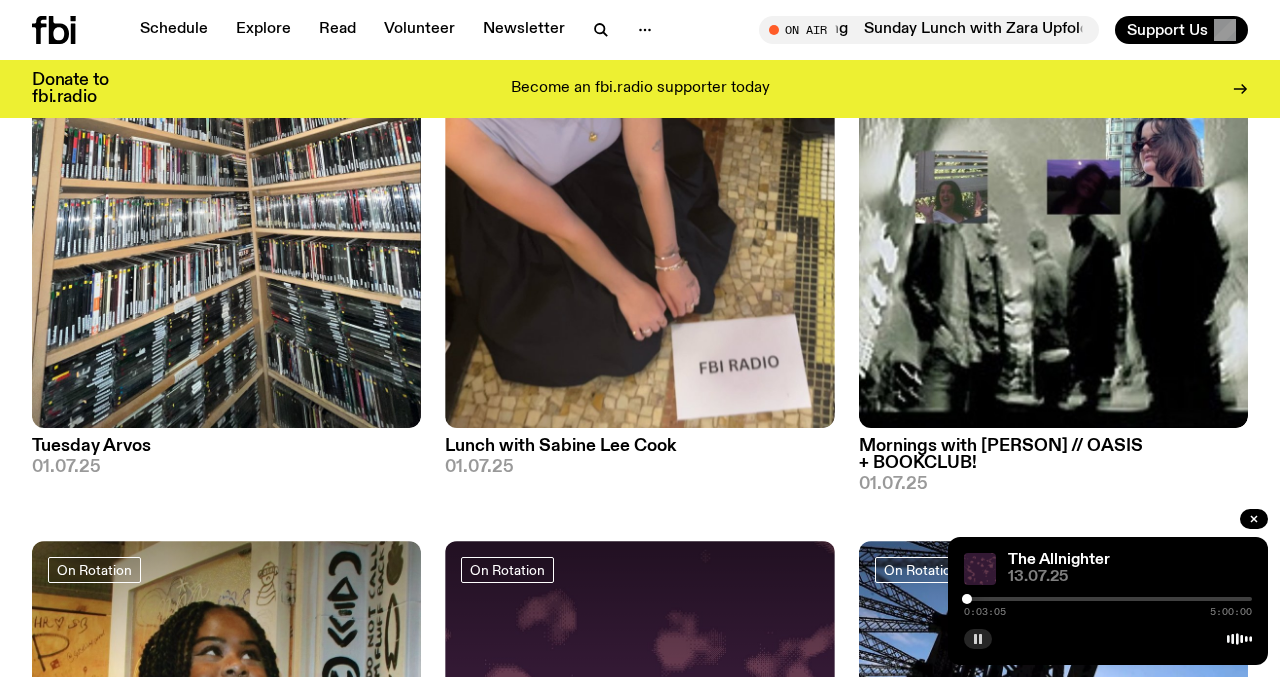 click on "Tuesday Arvos" at bounding box center (226, 446) 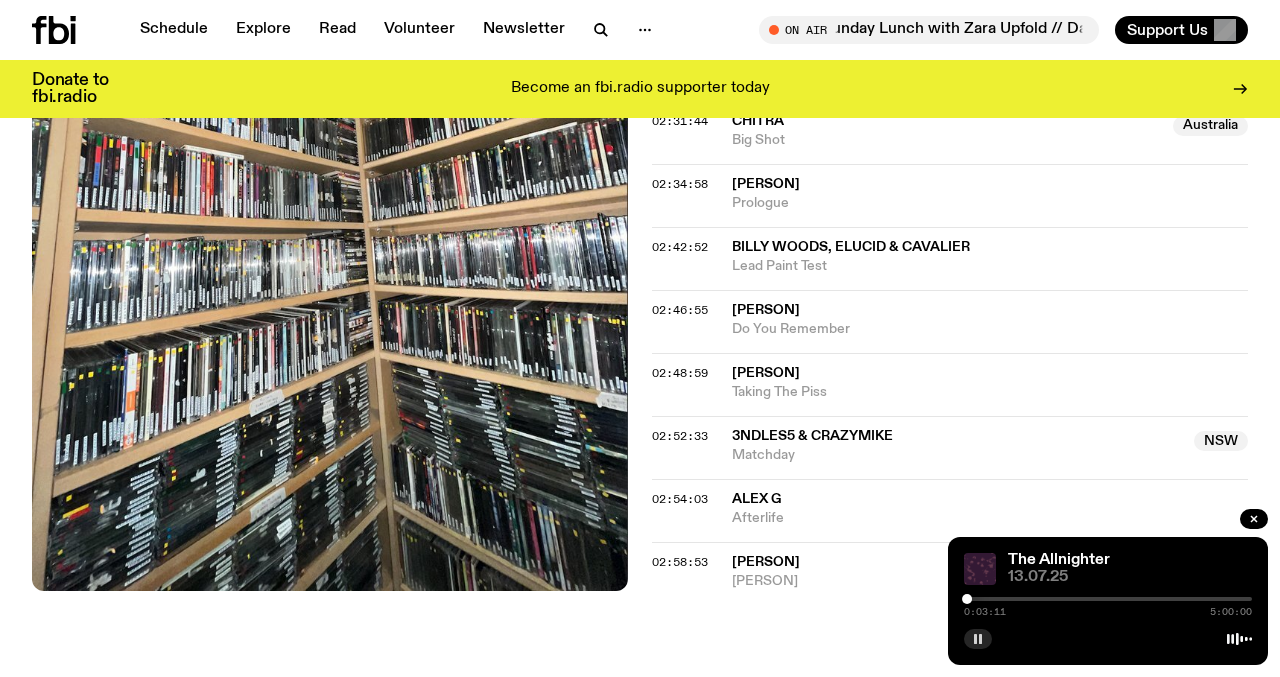scroll, scrollTop: 3054, scrollLeft: 0, axis: vertical 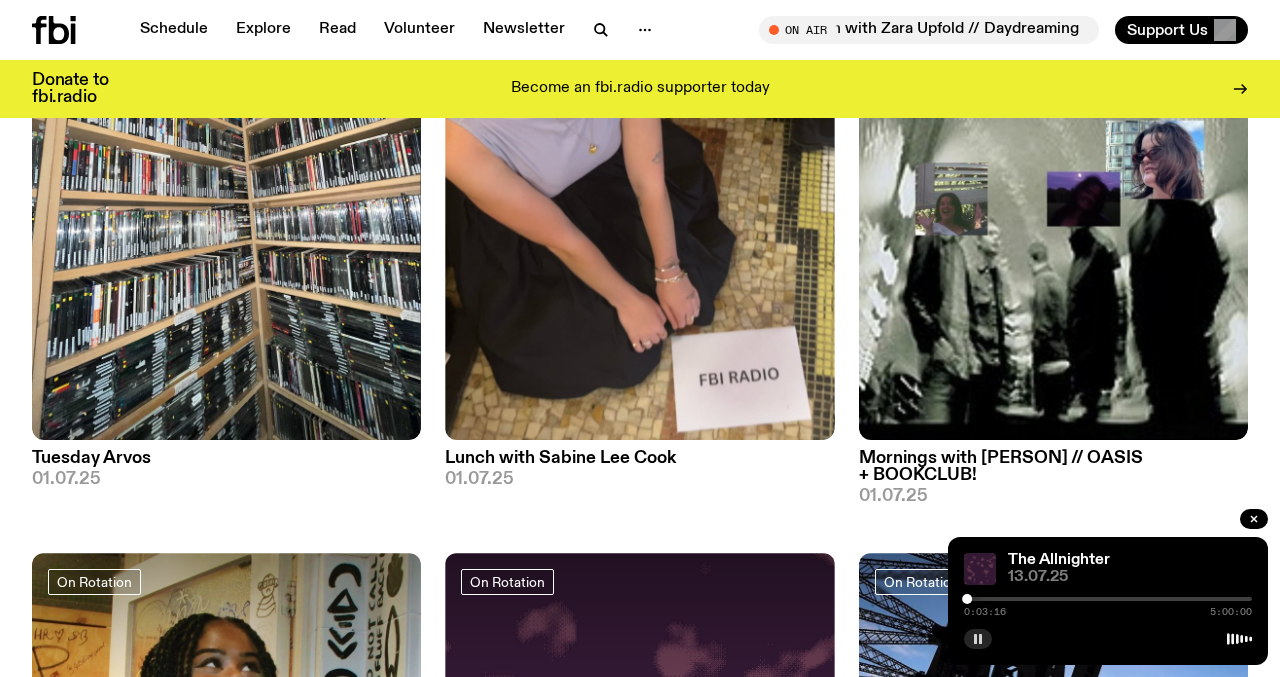 click on "Lunch with Sabine Lee Cook" at bounding box center (639, 458) 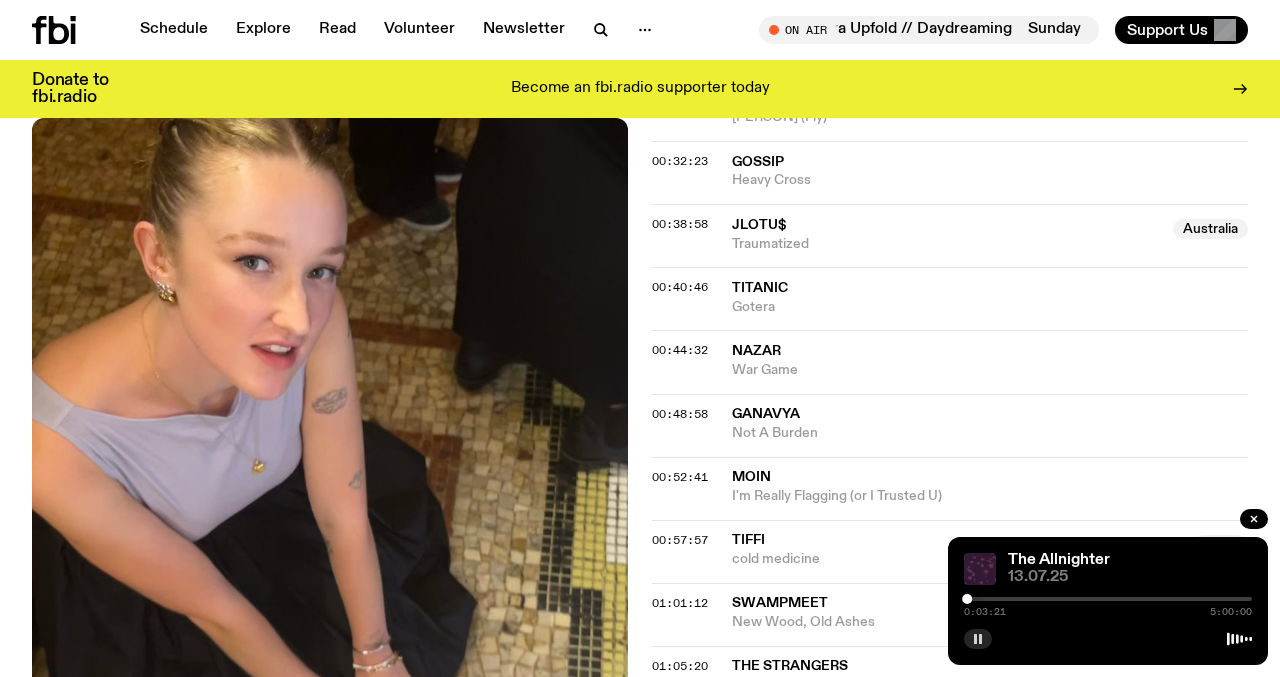 scroll, scrollTop: 1235, scrollLeft: 0, axis: vertical 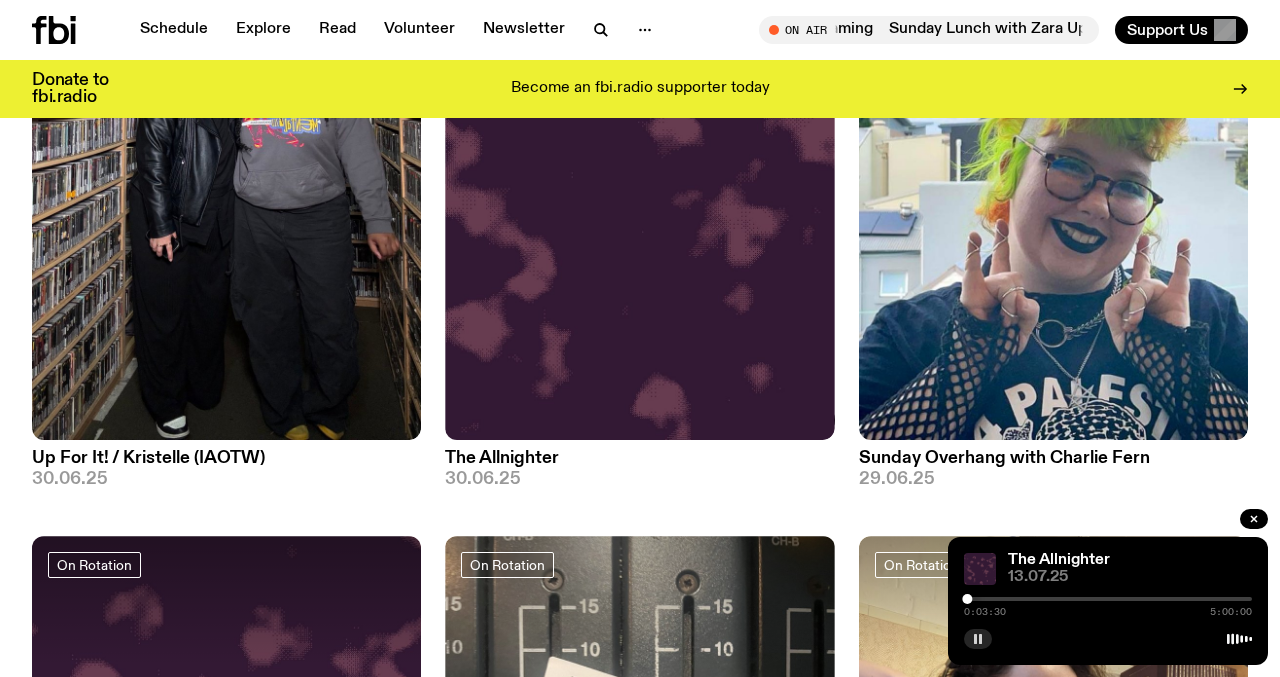 click on "Up For It! / Kristelle (IAOTW)" at bounding box center [226, 458] 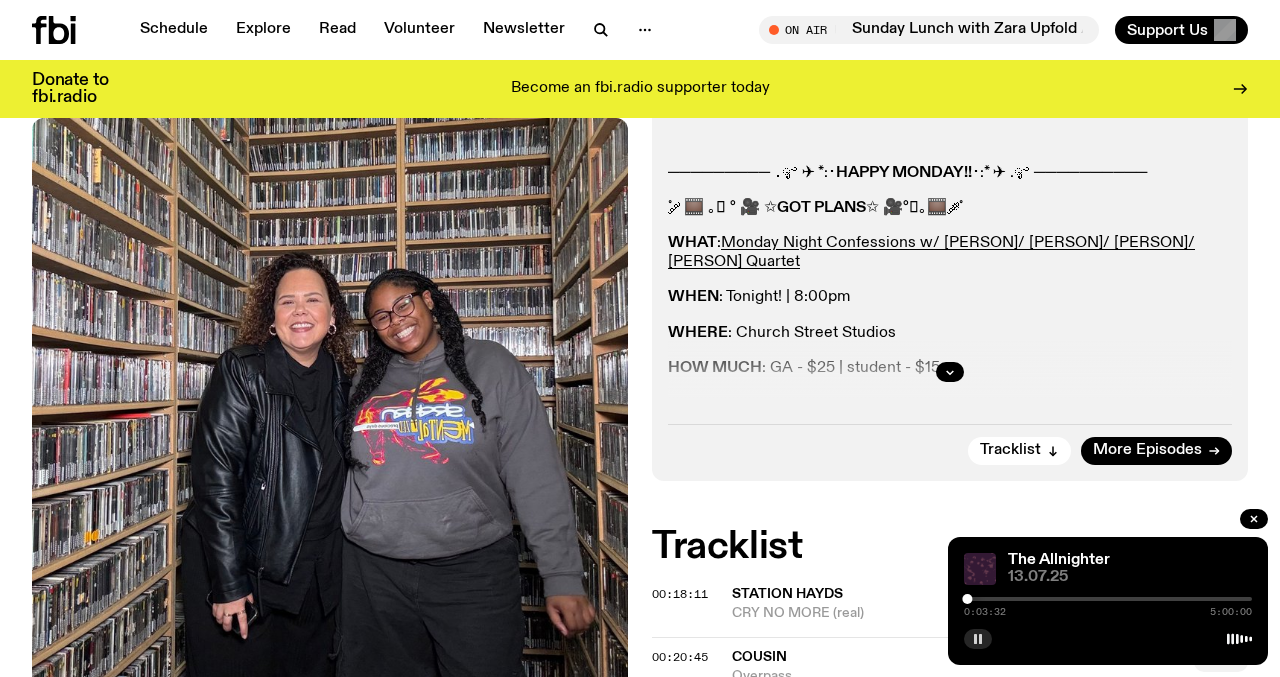 scroll, scrollTop: 369, scrollLeft: 0, axis: vertical 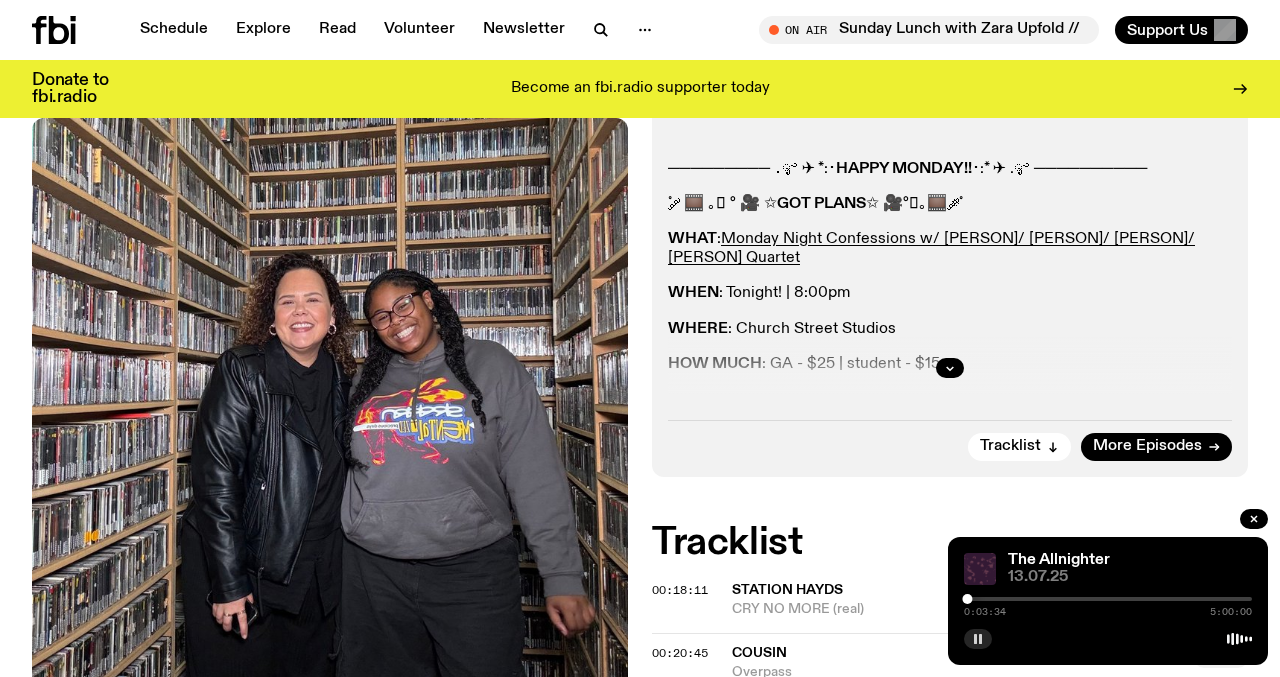 click at bounding box center [950, 368] 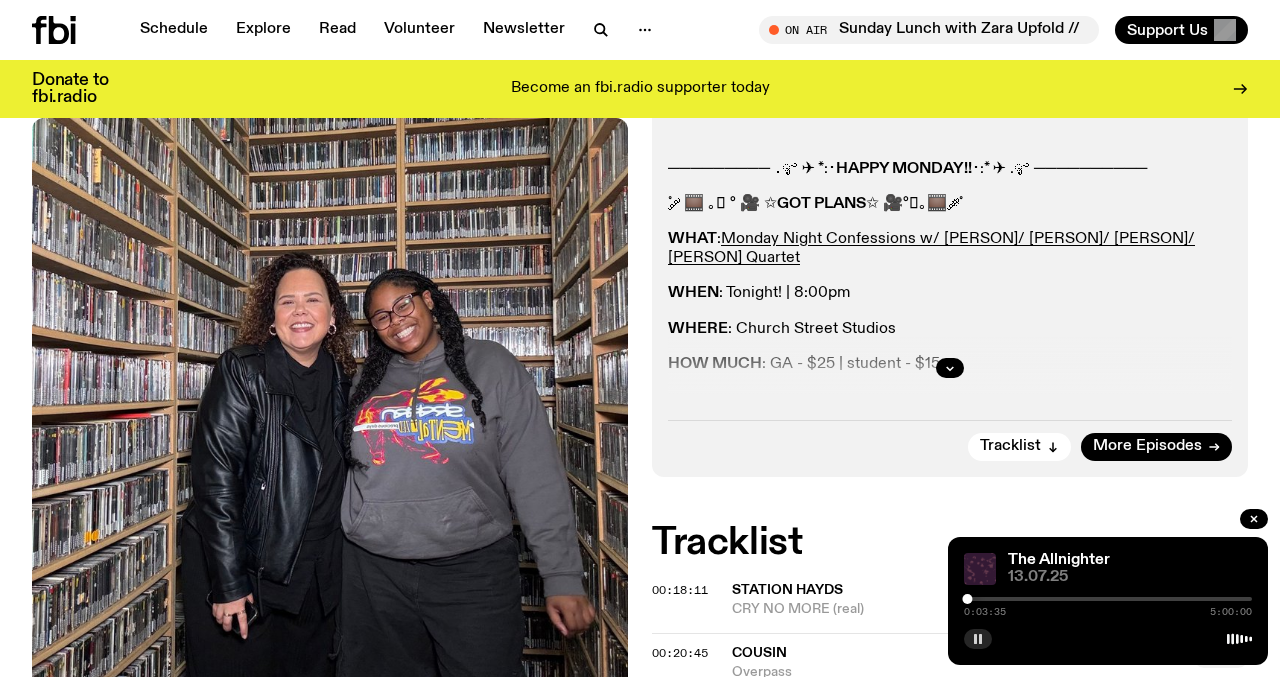 click at bounding box center (950, 368) 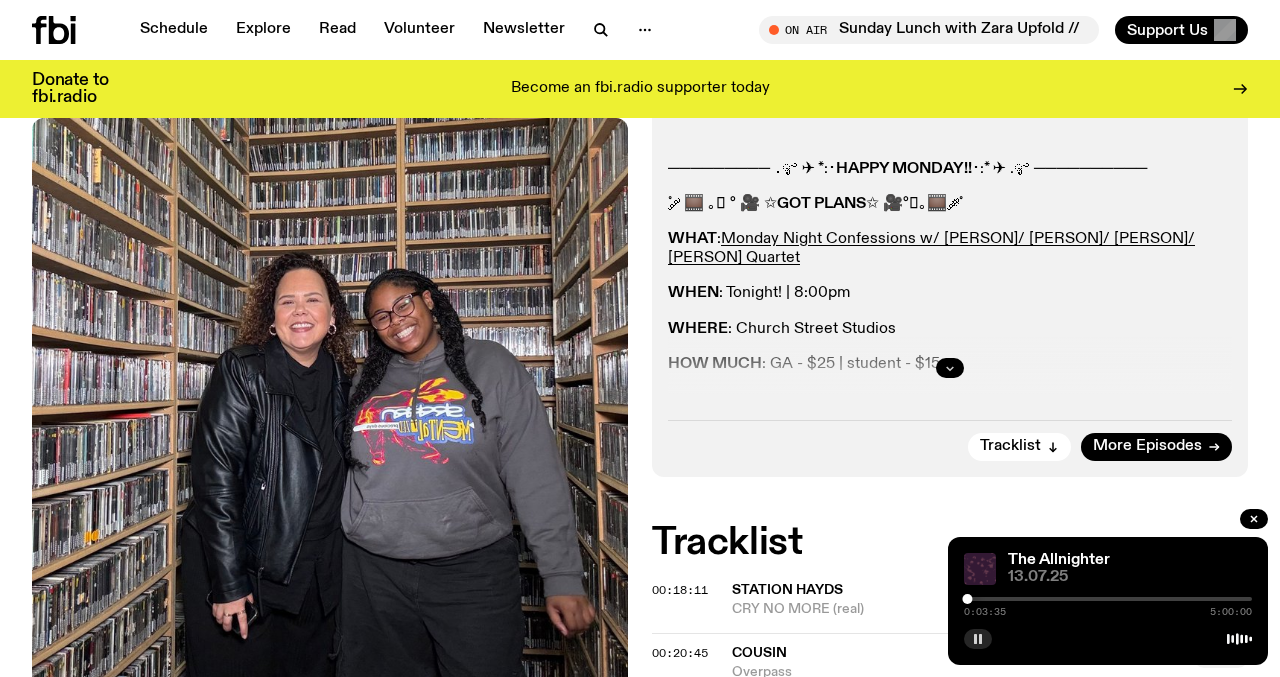 click at bounding box center [950, 368] 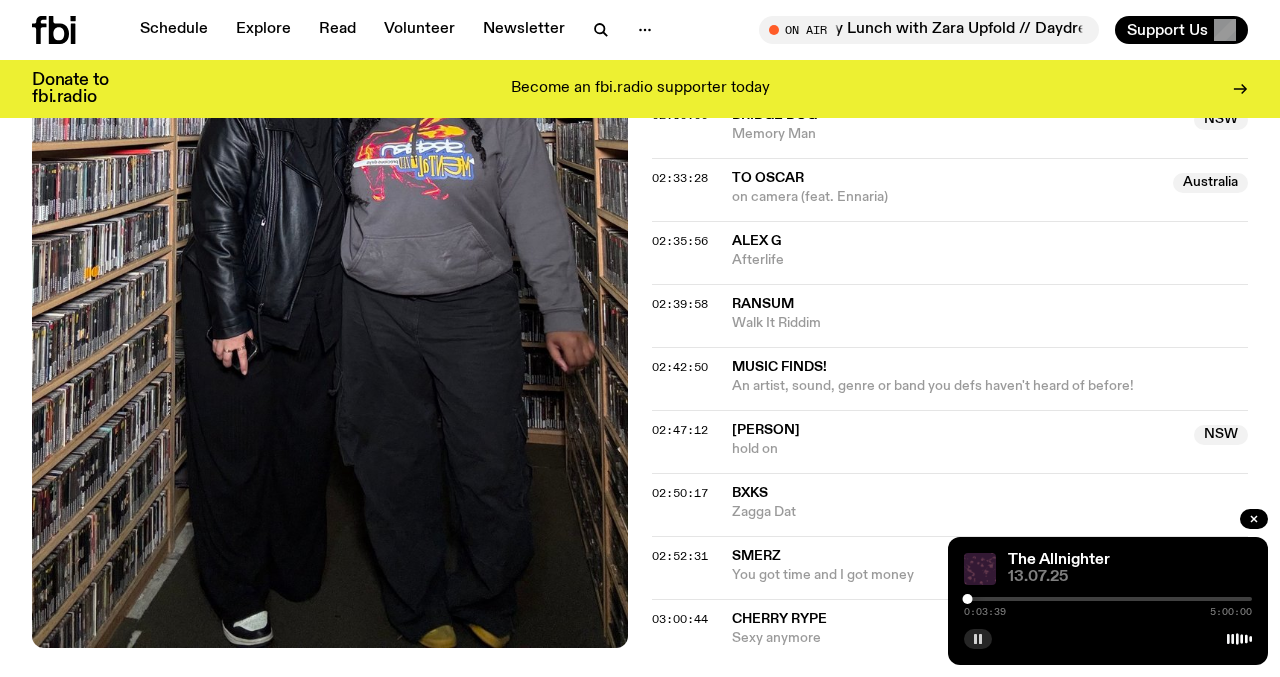 scroll, scrollTop: 2712, scrollLeft: 0, axis: vertical 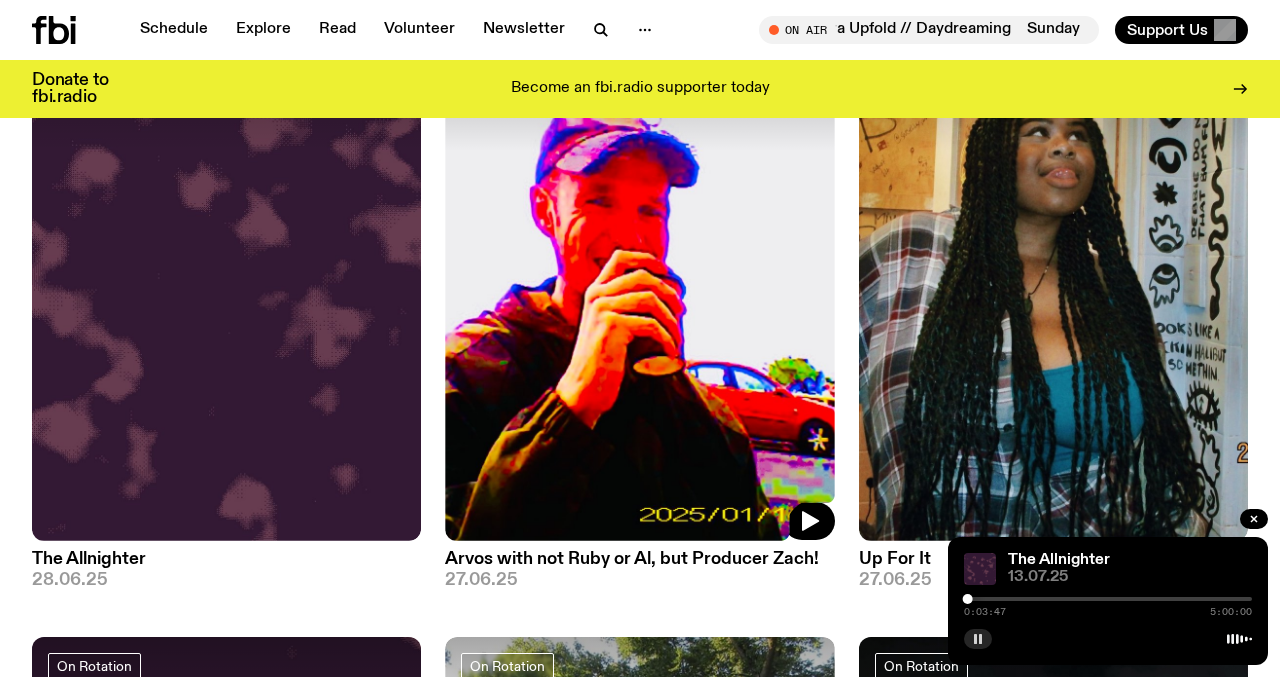 click 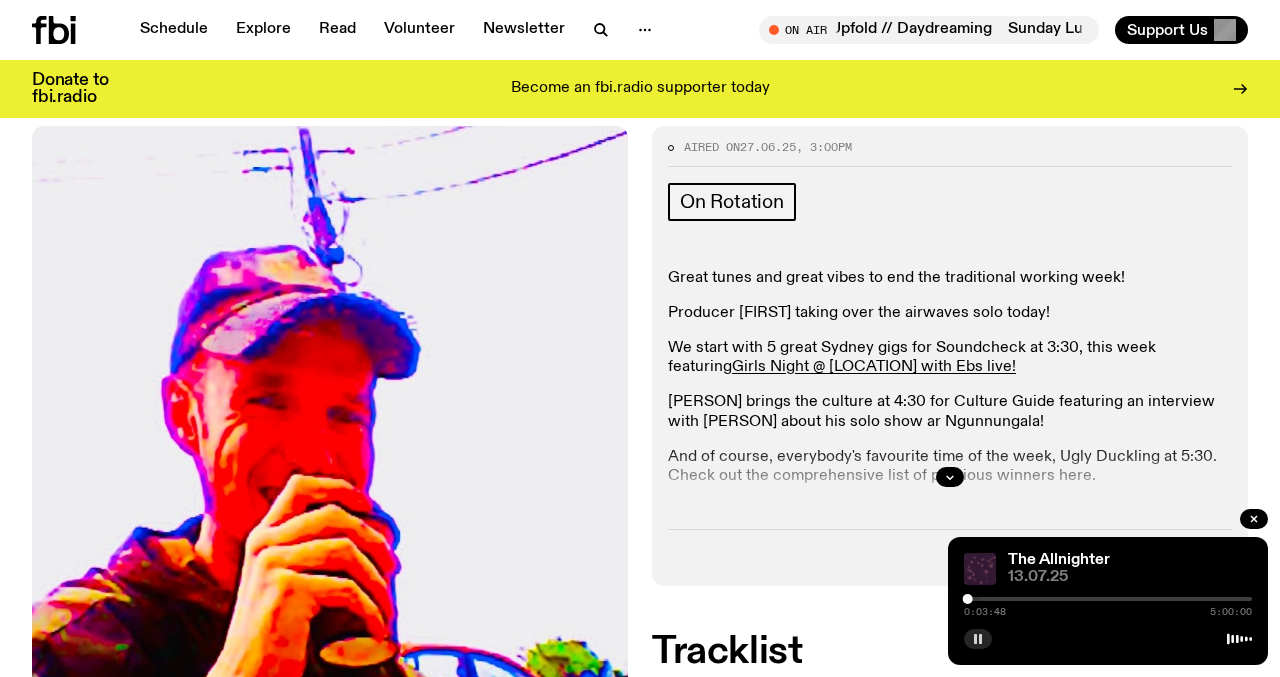 scroll, scrollTop: 349, scrollLeft: 0, axis: vertical 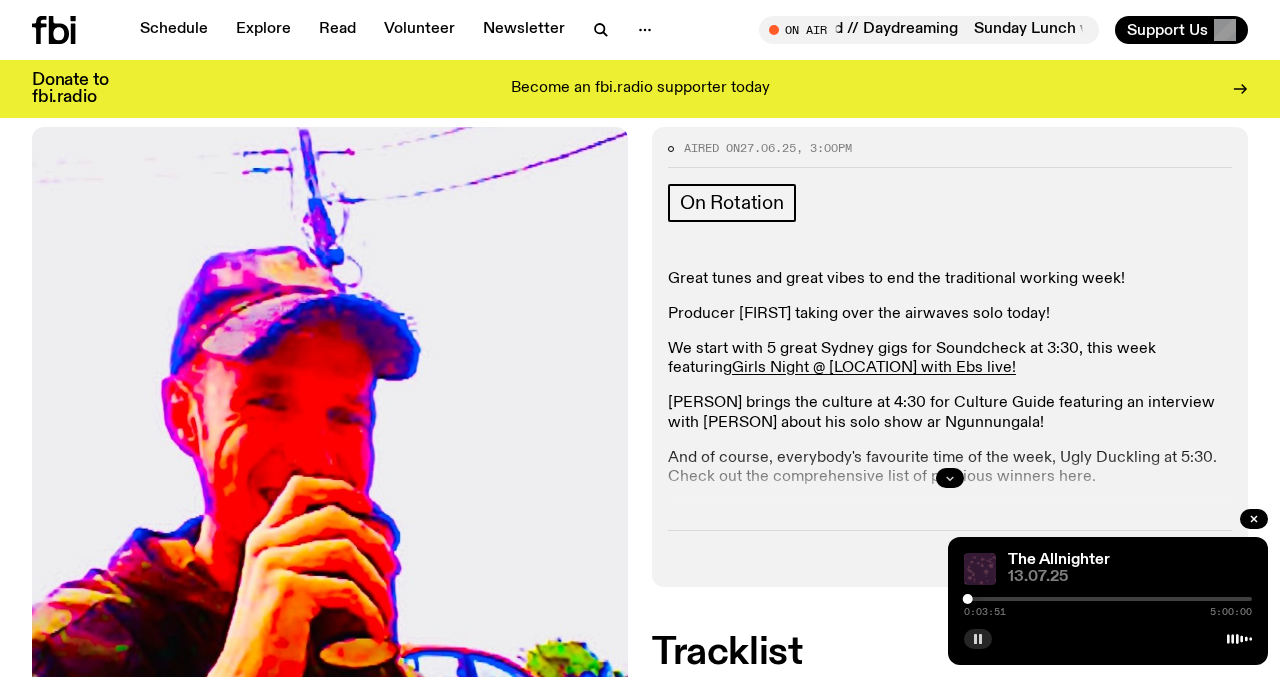 click 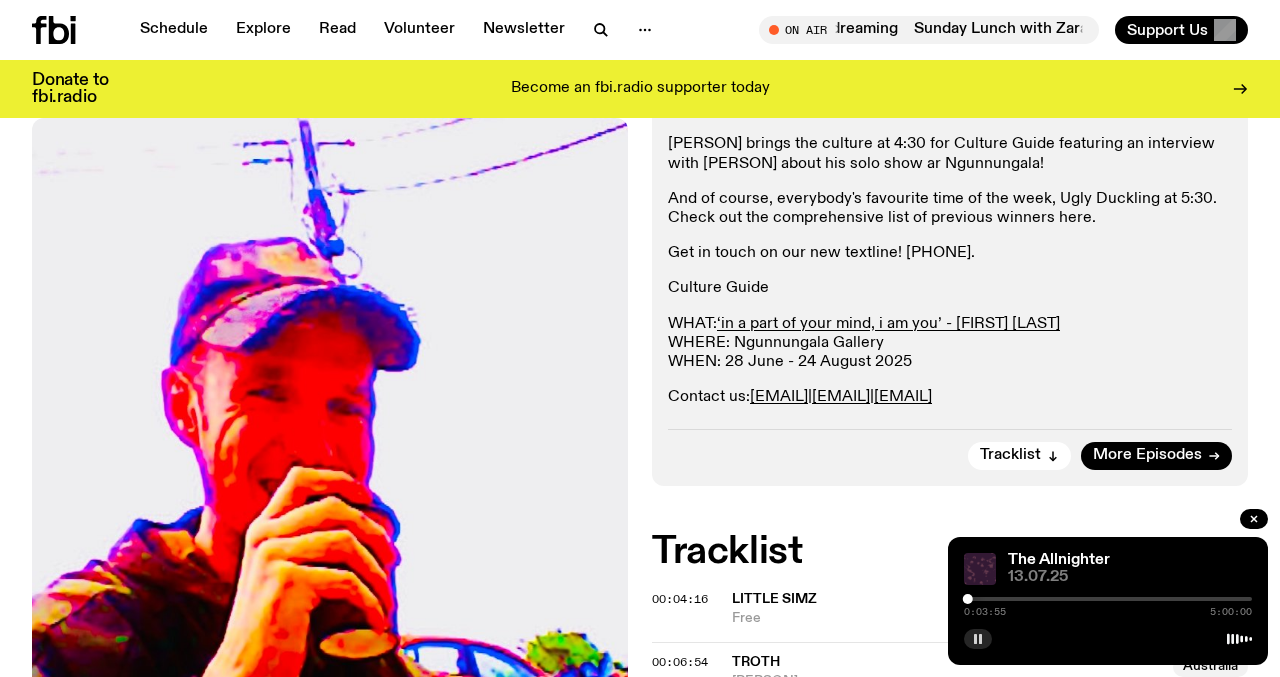 scroll, scrollTop: 611, scrollLeft: 0, axis: vertical 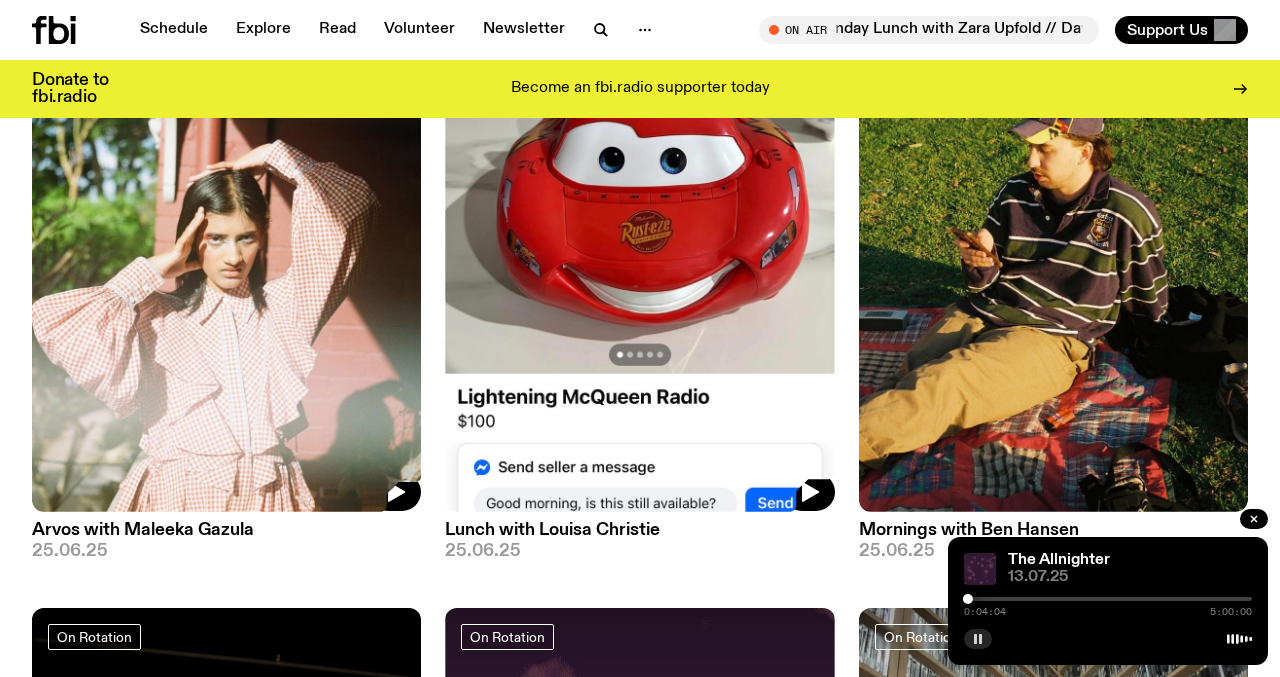 click 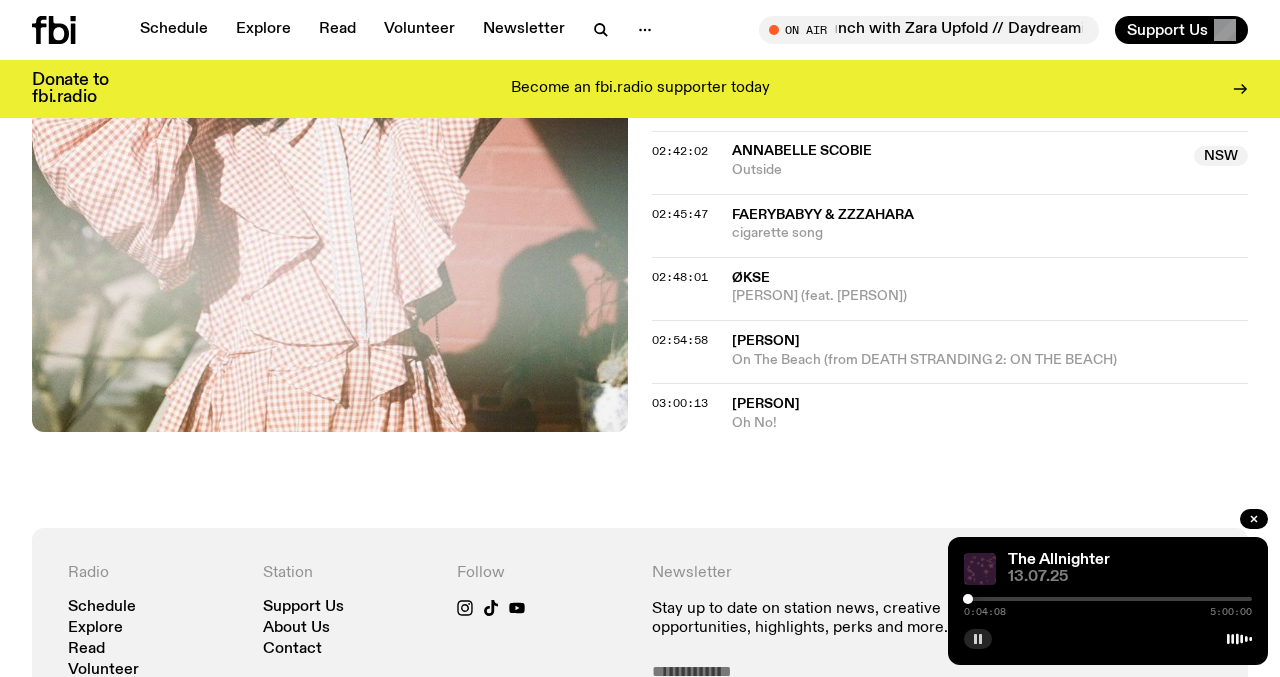 scroll, scrollTop: 2808, scrollLeft: 0, axis: vertical 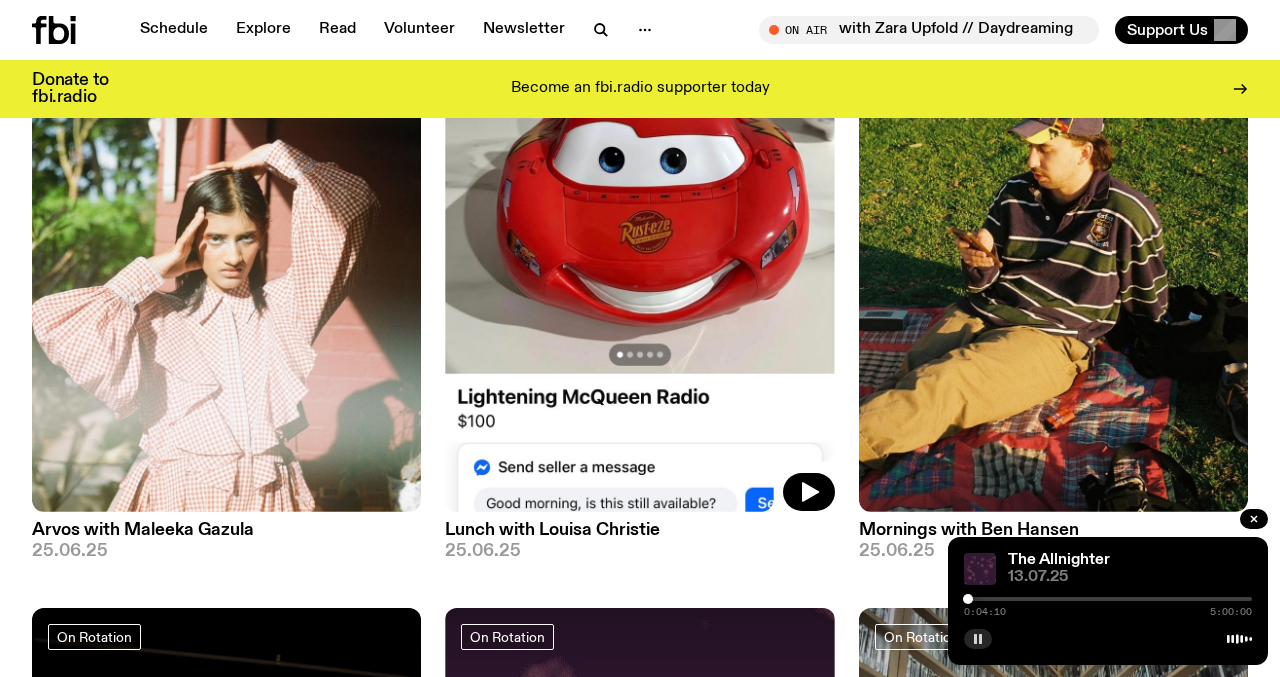 click 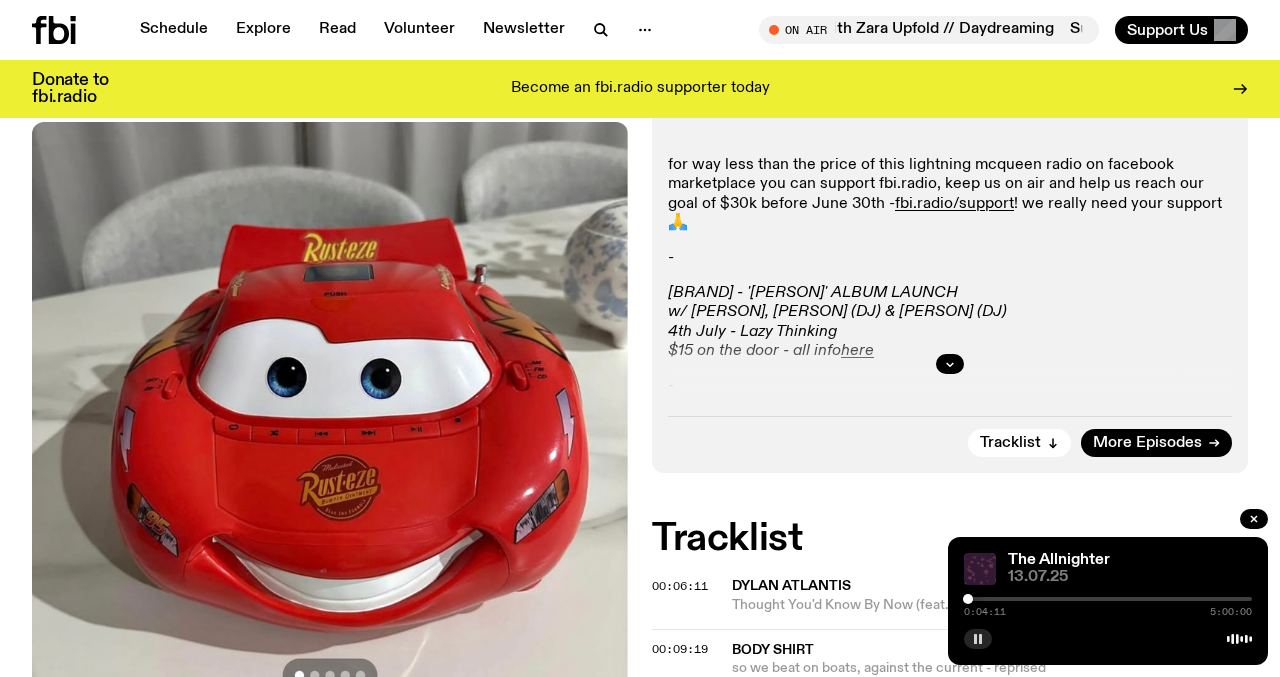 scroll, scrollTop: 377, scrollLeft: 0, axis: vertical 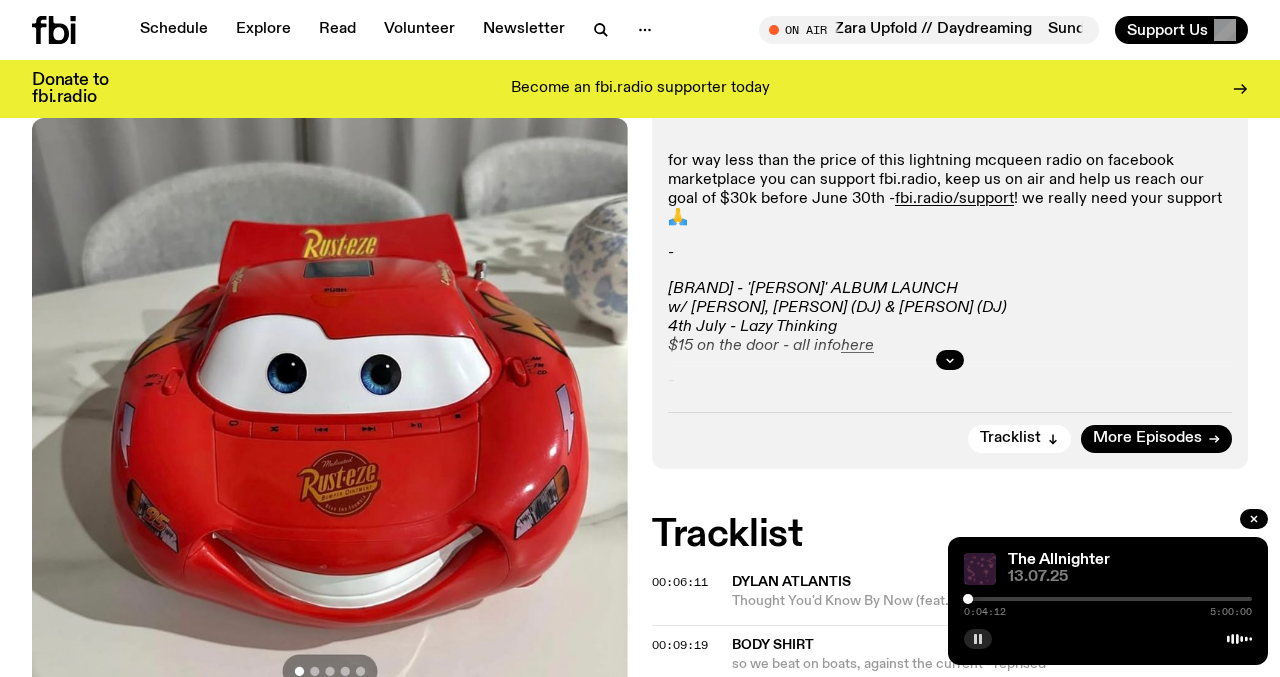 click at bounding box center [950, 360] 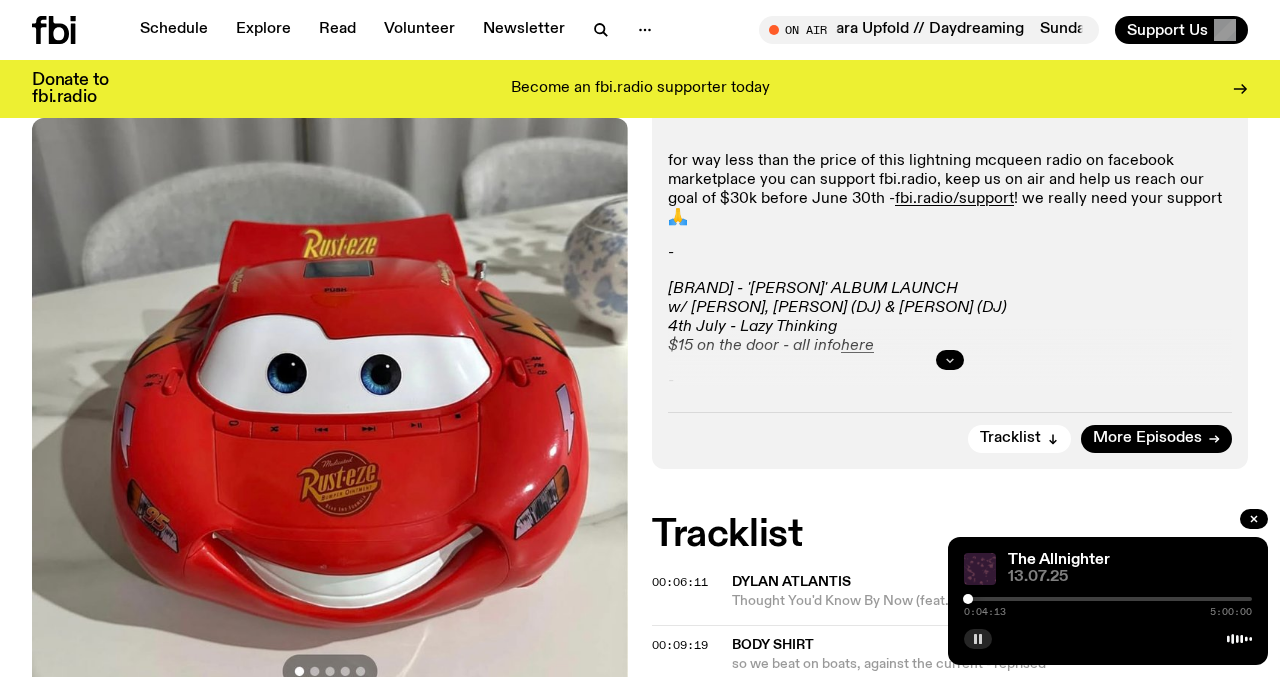 click 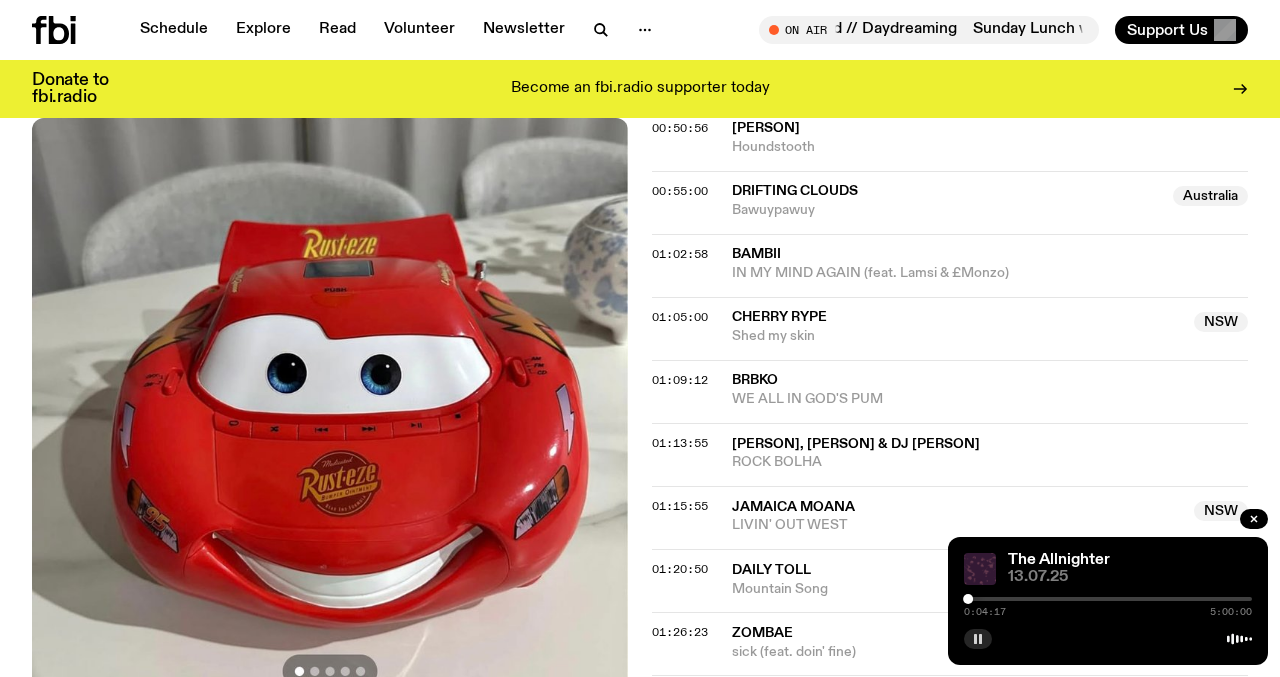scroll, scrollTop: 1593, scrollLeft: 0, axis: vertical 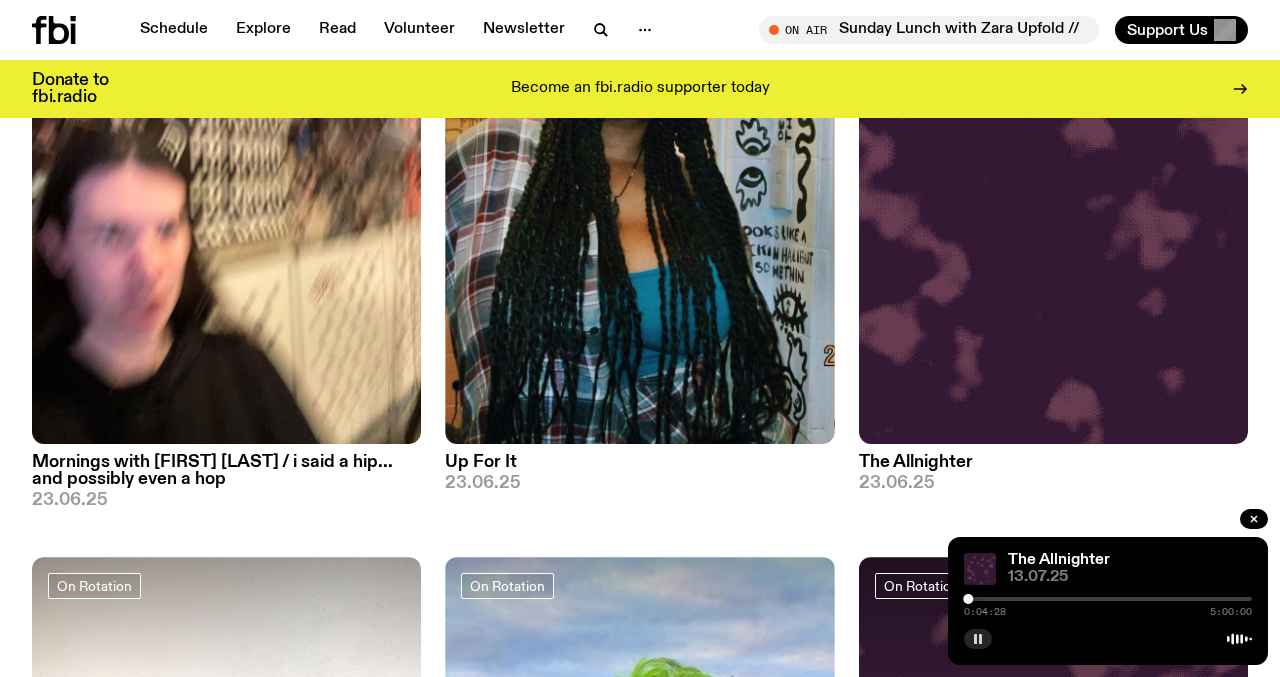 click on "Mornings with [FIRST] [LAST] / i said a hip... and possibly even a hop" at bounding box center (226, 471) 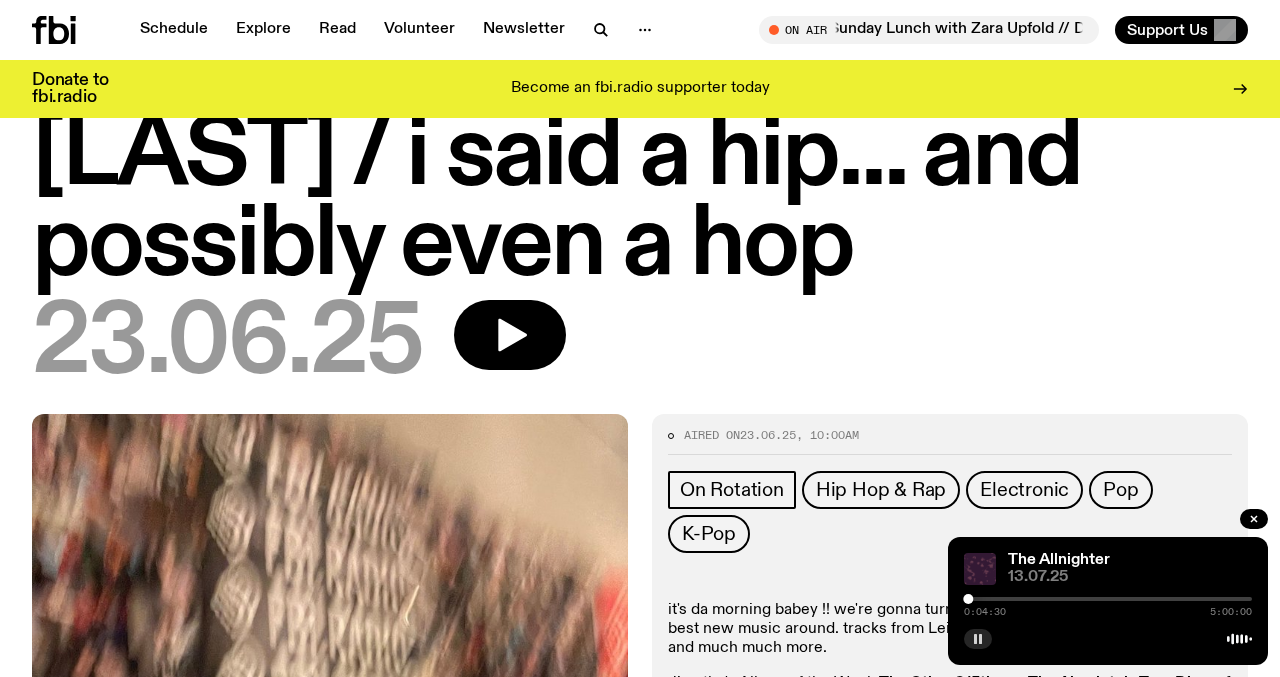 scroll, scrollTop: 148, scrollLeft: 0, axis: vertical 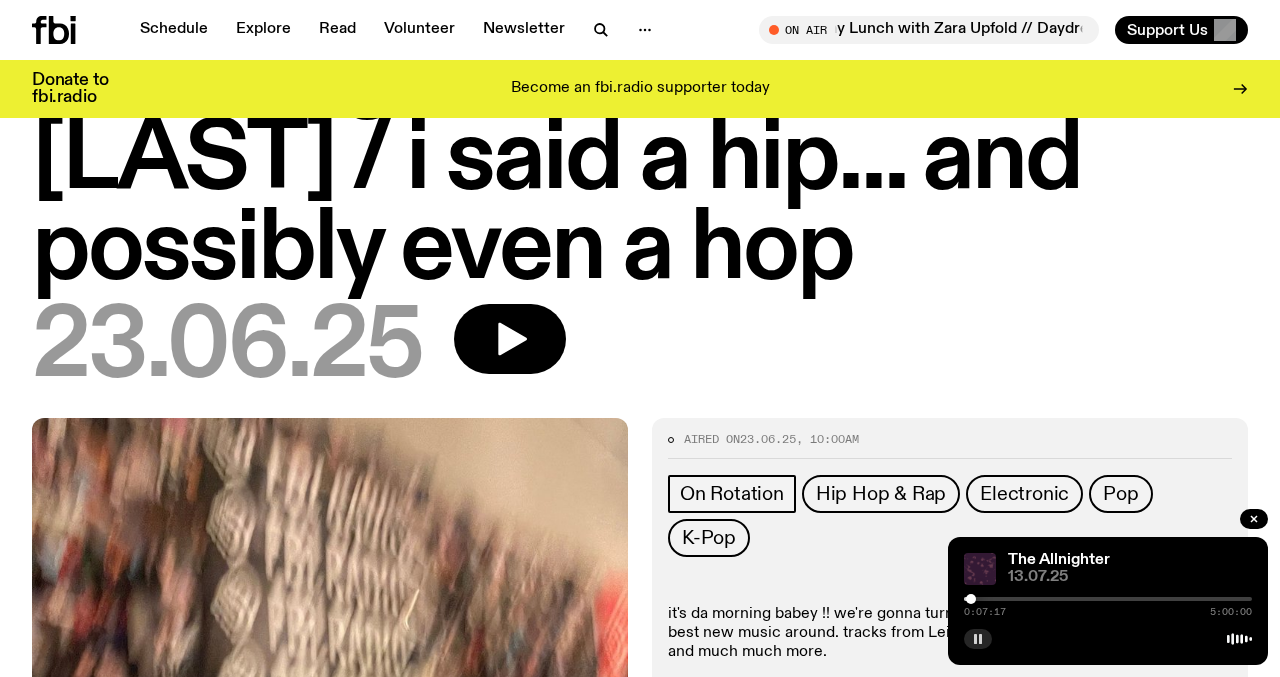 click at bounding box center [971, 599] 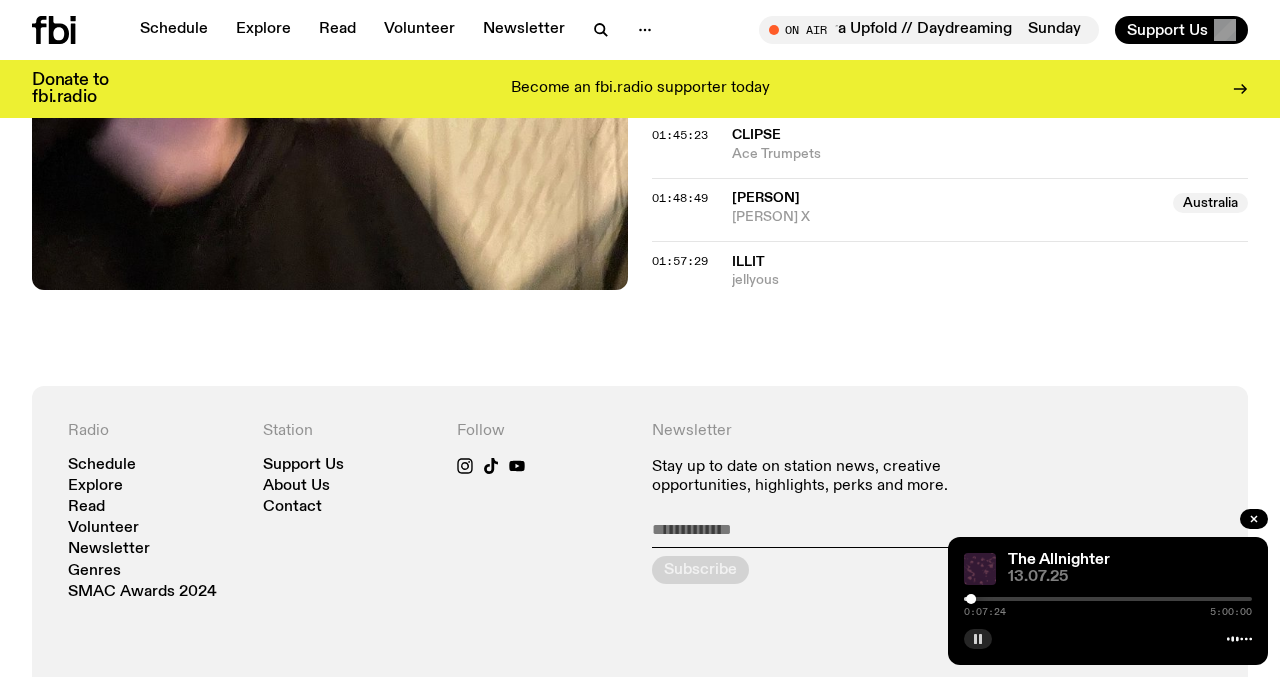 scroll, scrollTop: 2577, scrollLeft: 0, axis: vertical 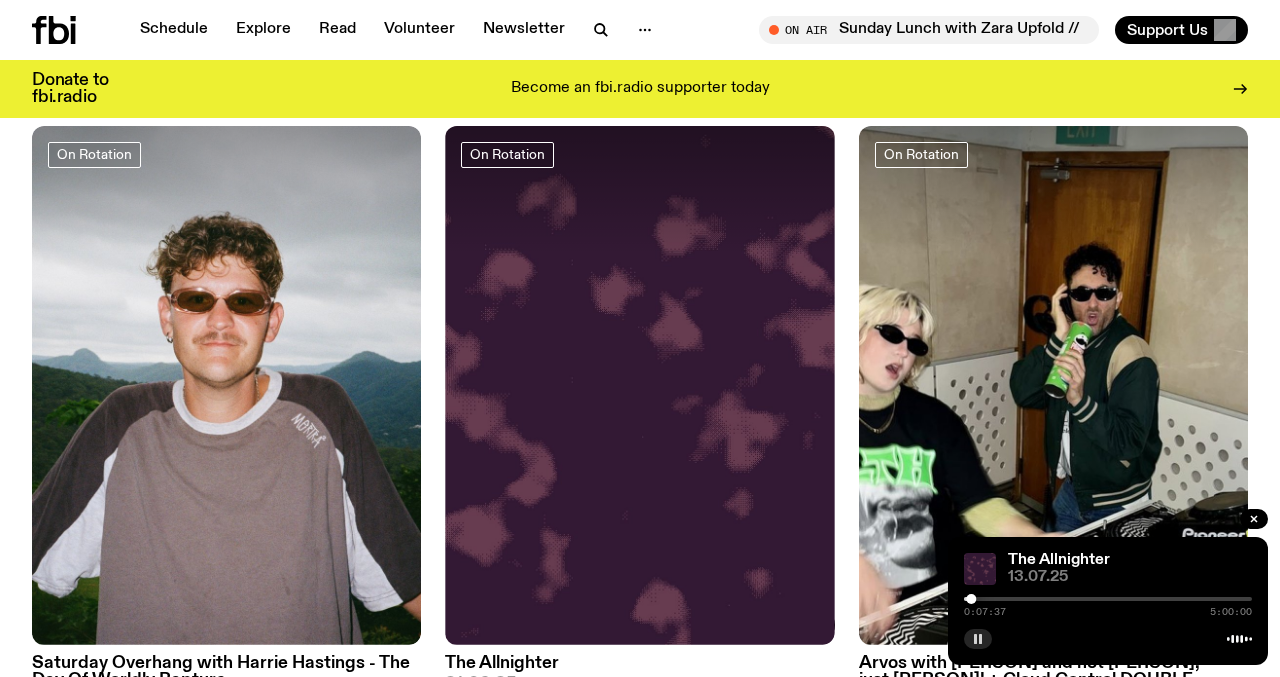 click at bounding box center (1108, 599) 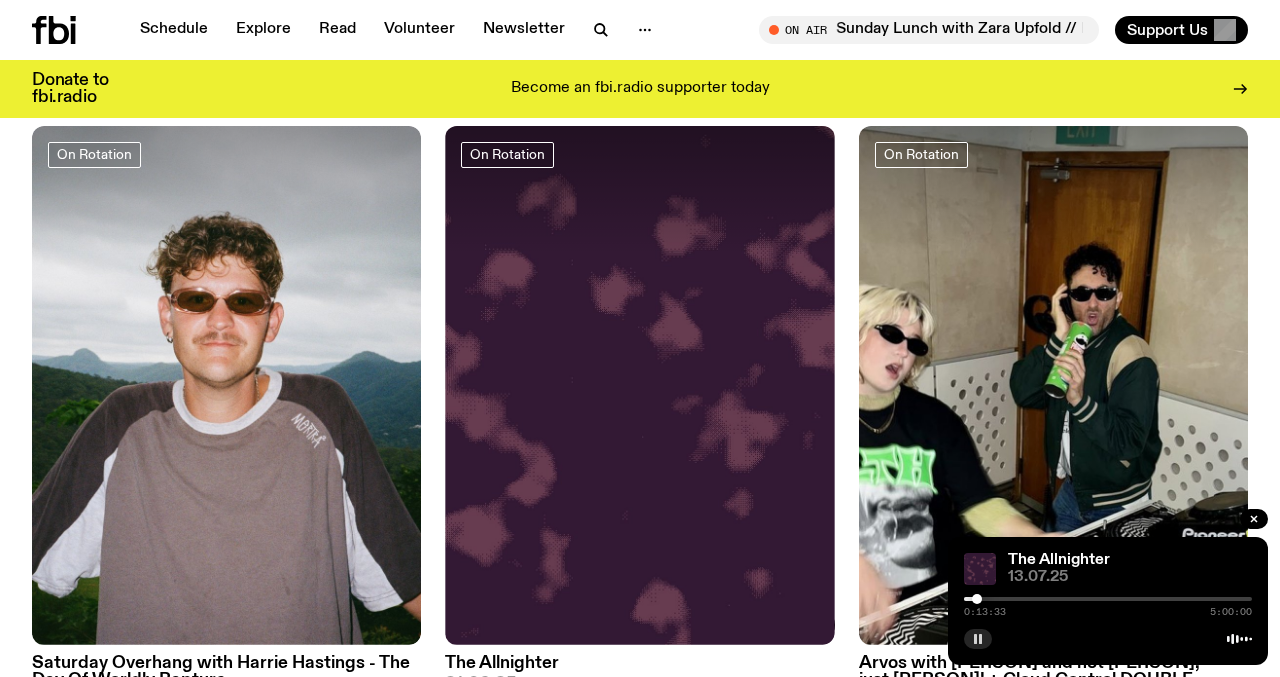 click at bounding box center [977, 599] 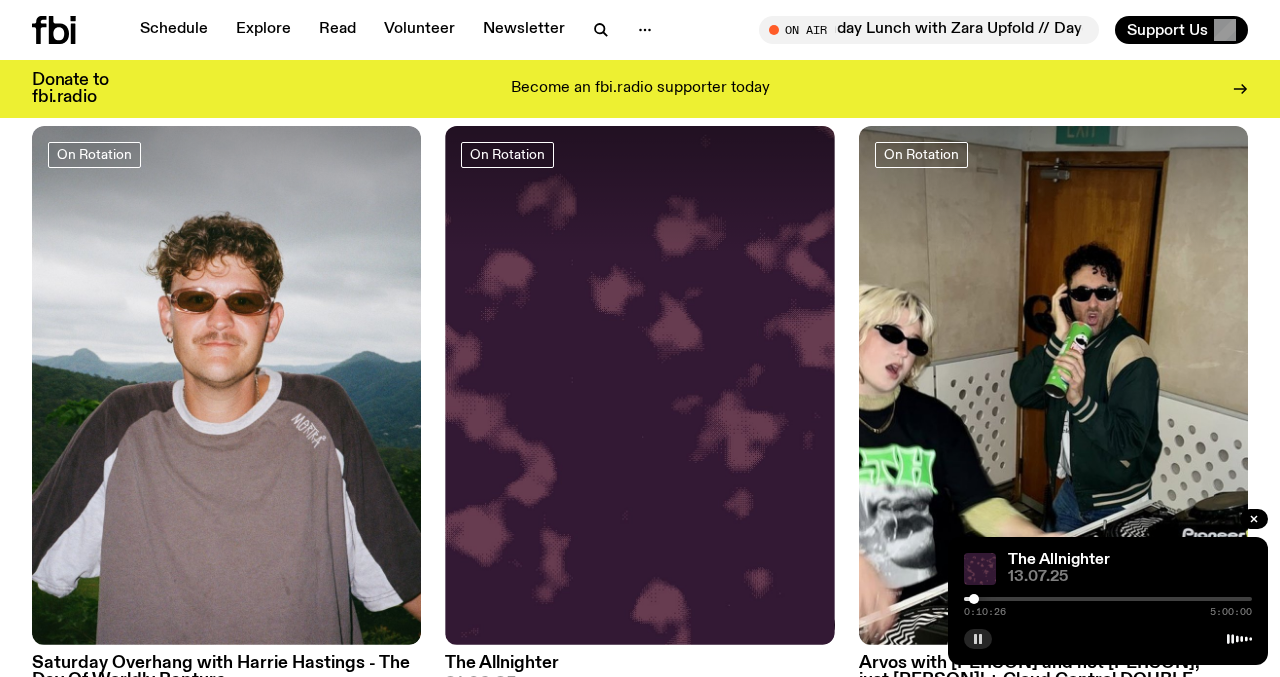 click at bounding box center [1108, 599] 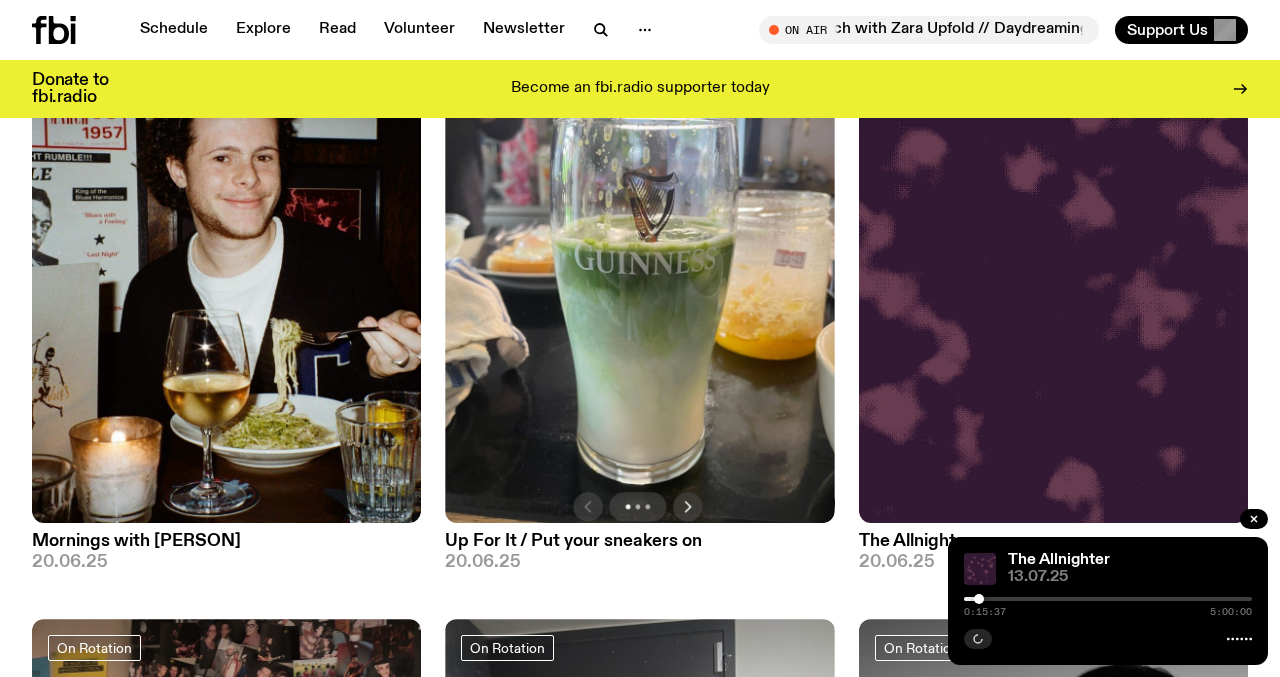 scroll, scrollTop: 20135, scrollLeft: 0, axis: vertical 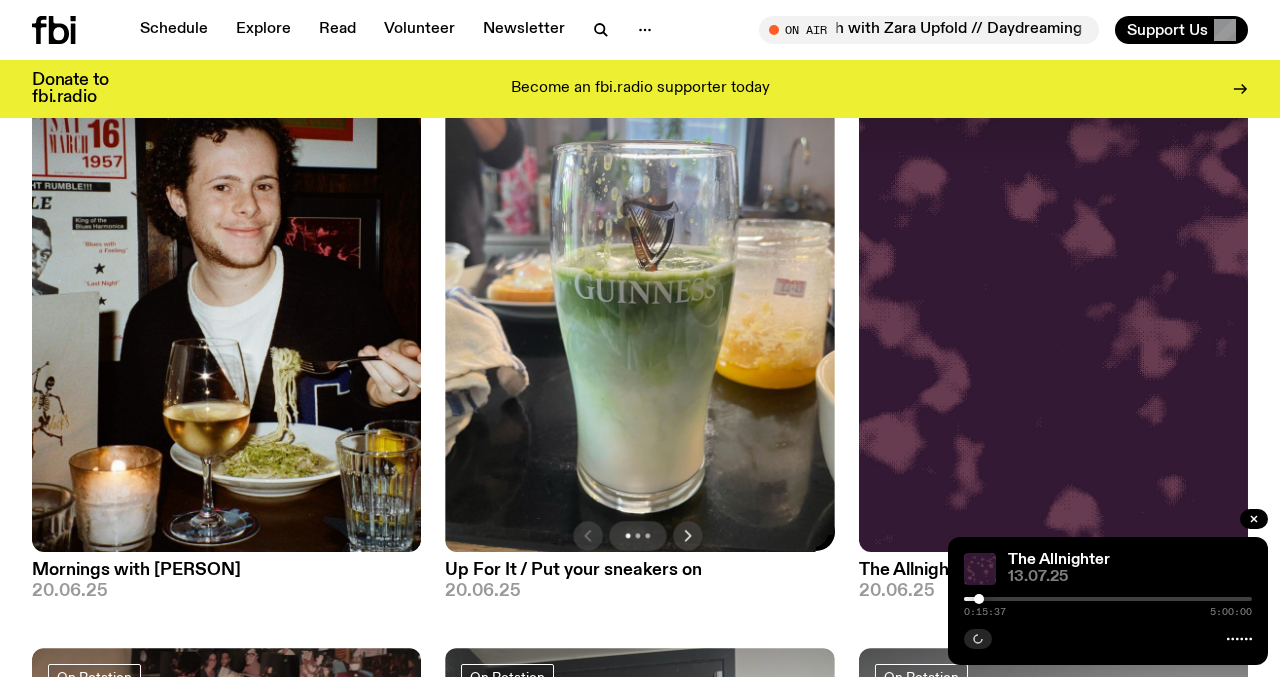 click 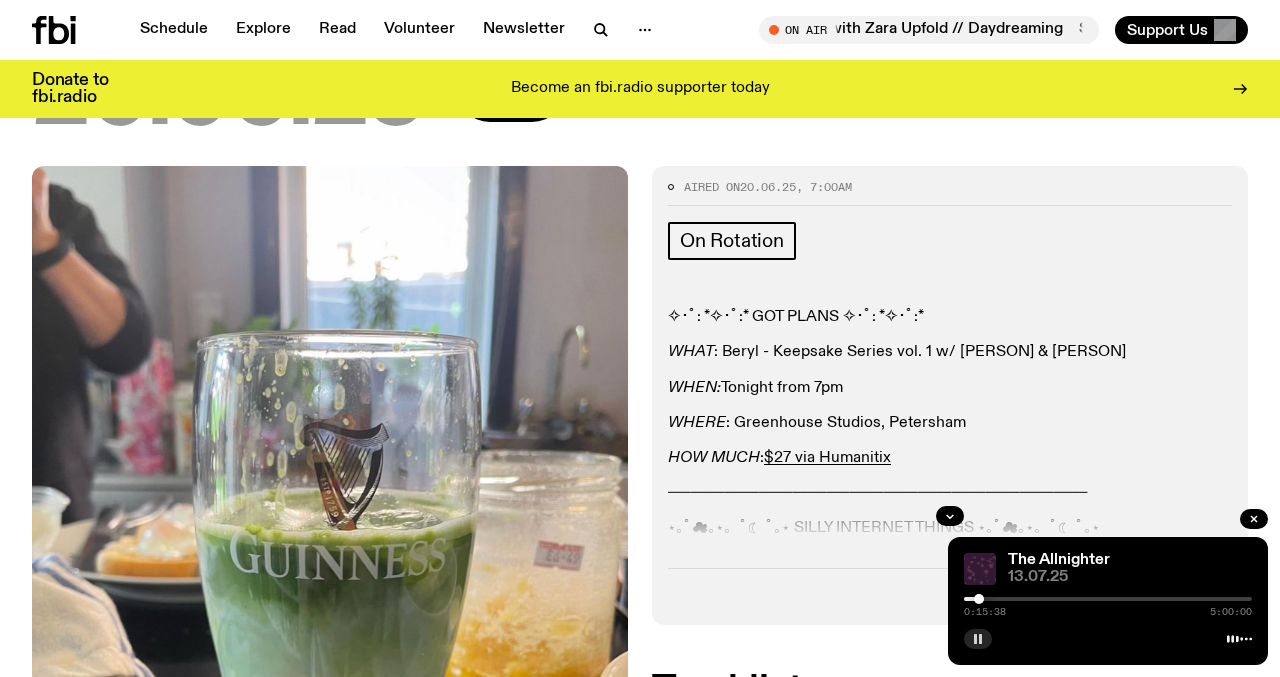 scroll, scrollTop: 316, scrollLeft: 0, axis: vertical 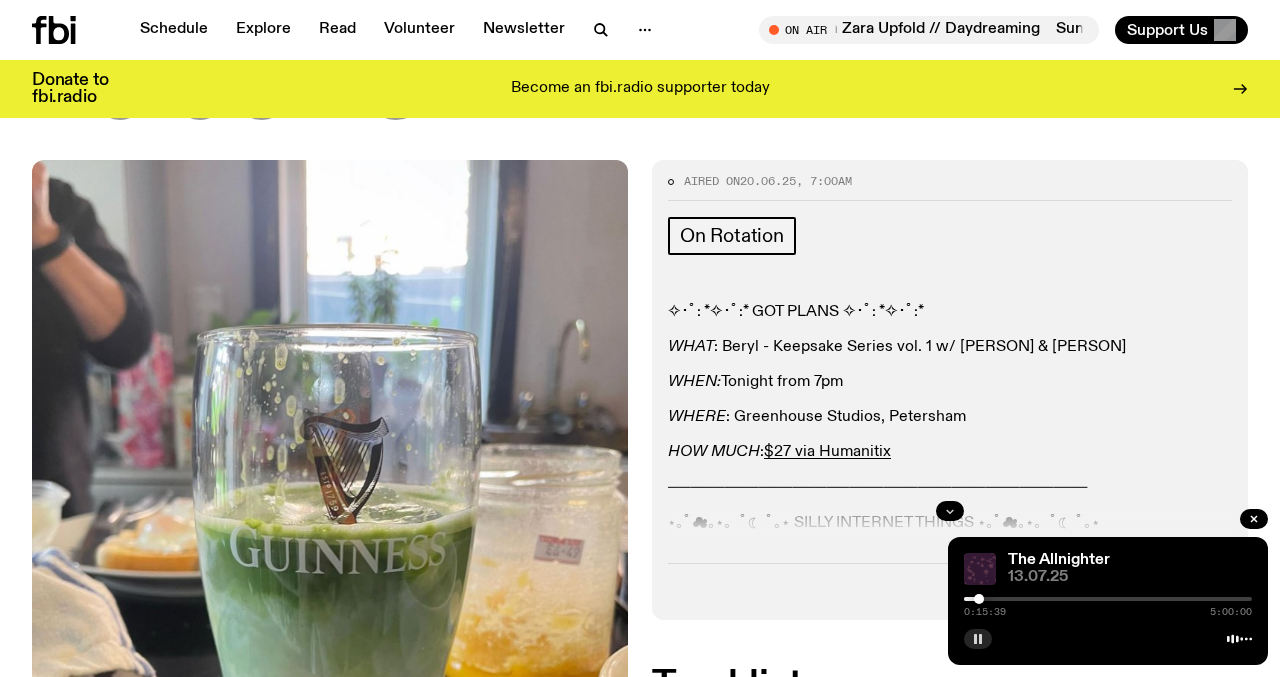 click at bounding box center [950, 511] 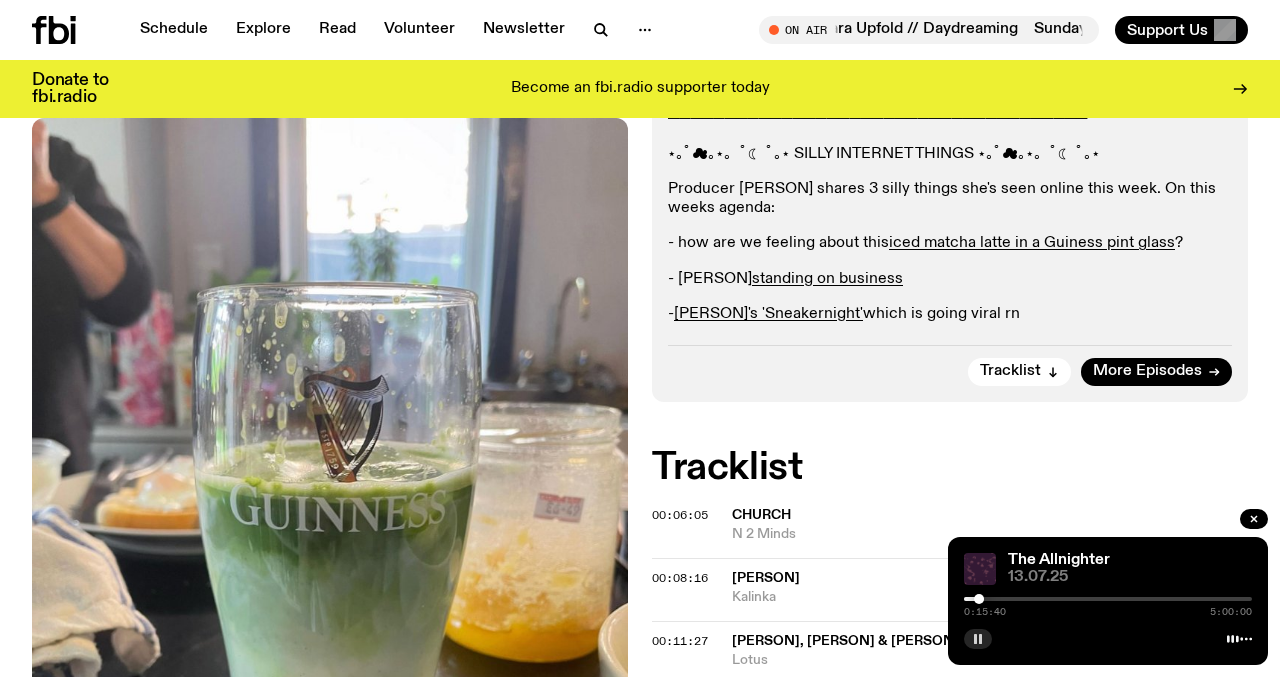 scroll, scrollTop: 690, scrollLeft: 0, axis: vertical 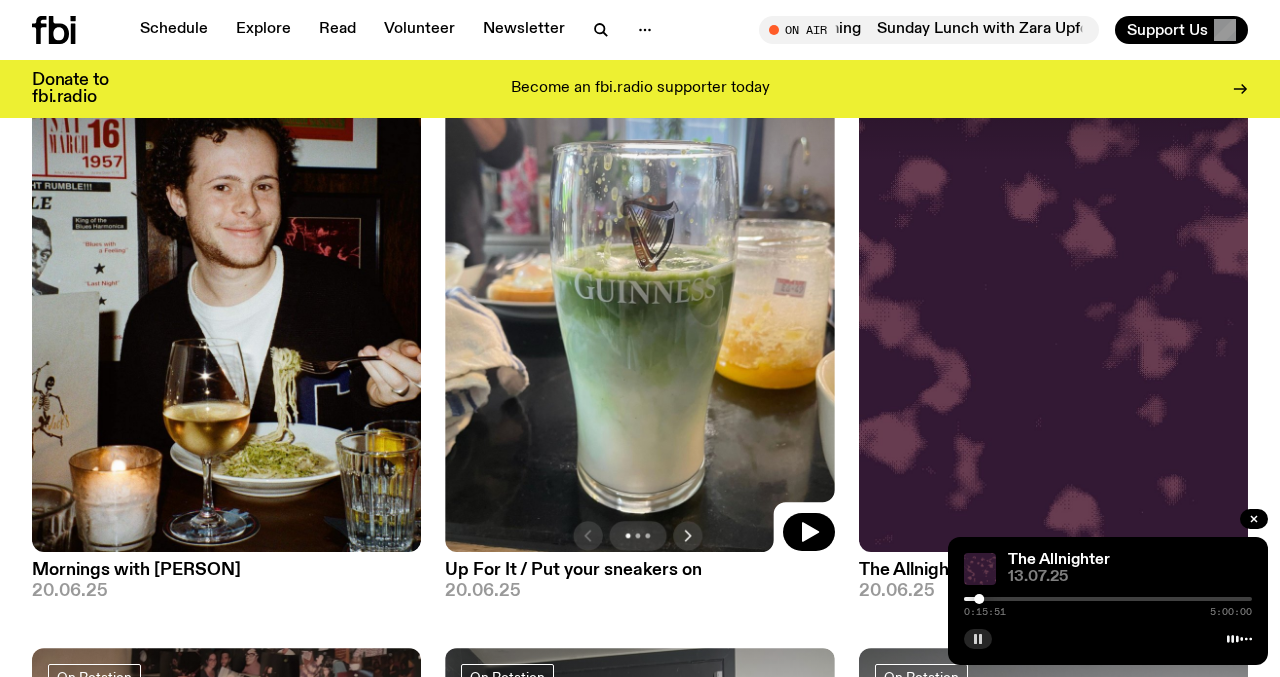 click at bounding box center [1108, 599] 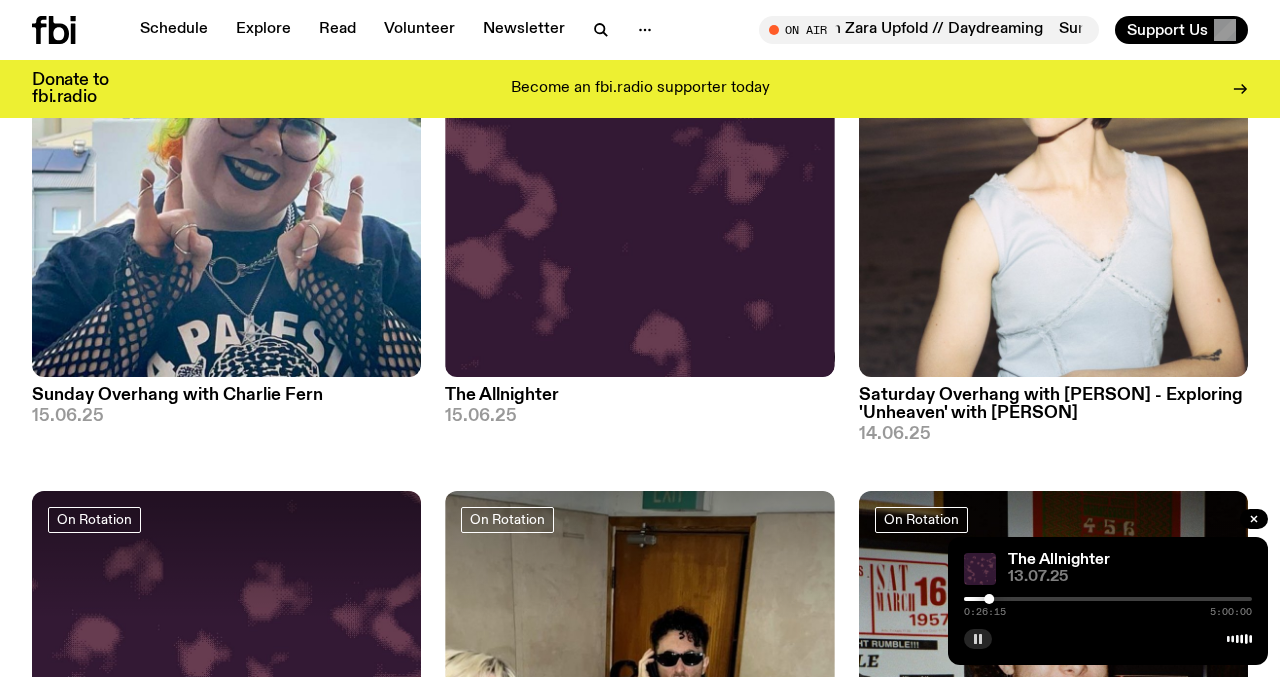 scroll, scrollTop: 24694, scrollLeft: 0, axis: vertical 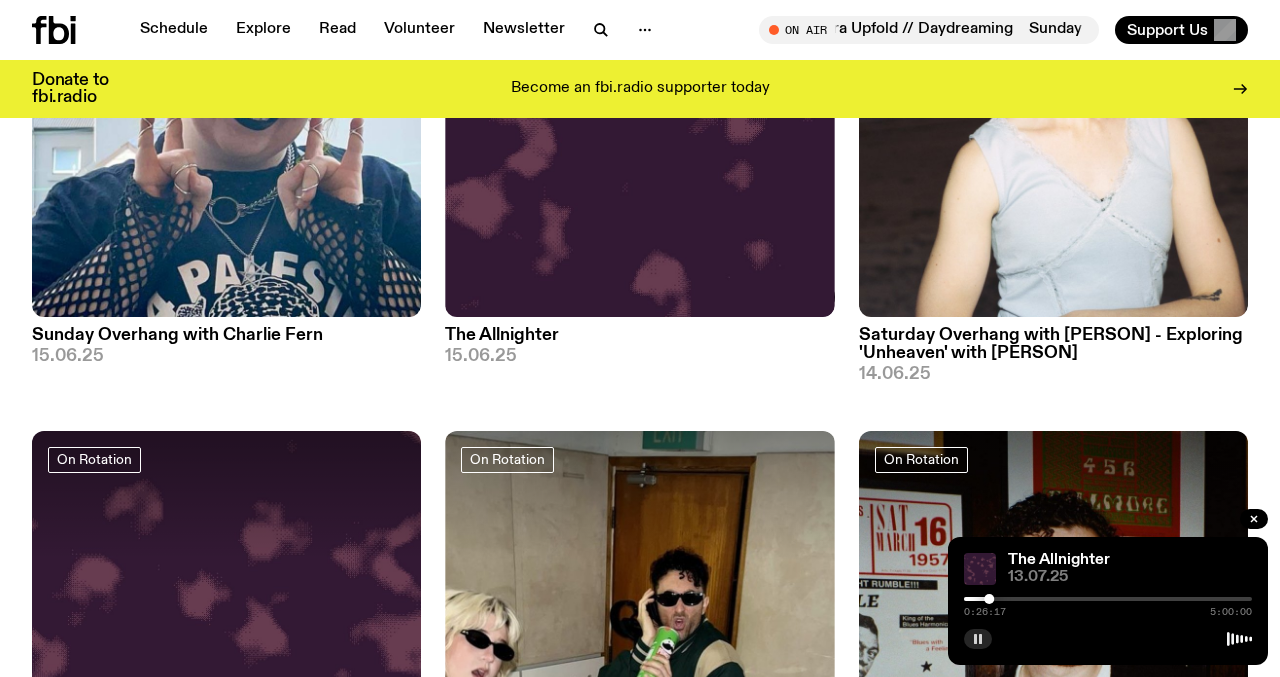 click at bounding box center [1108, 599] 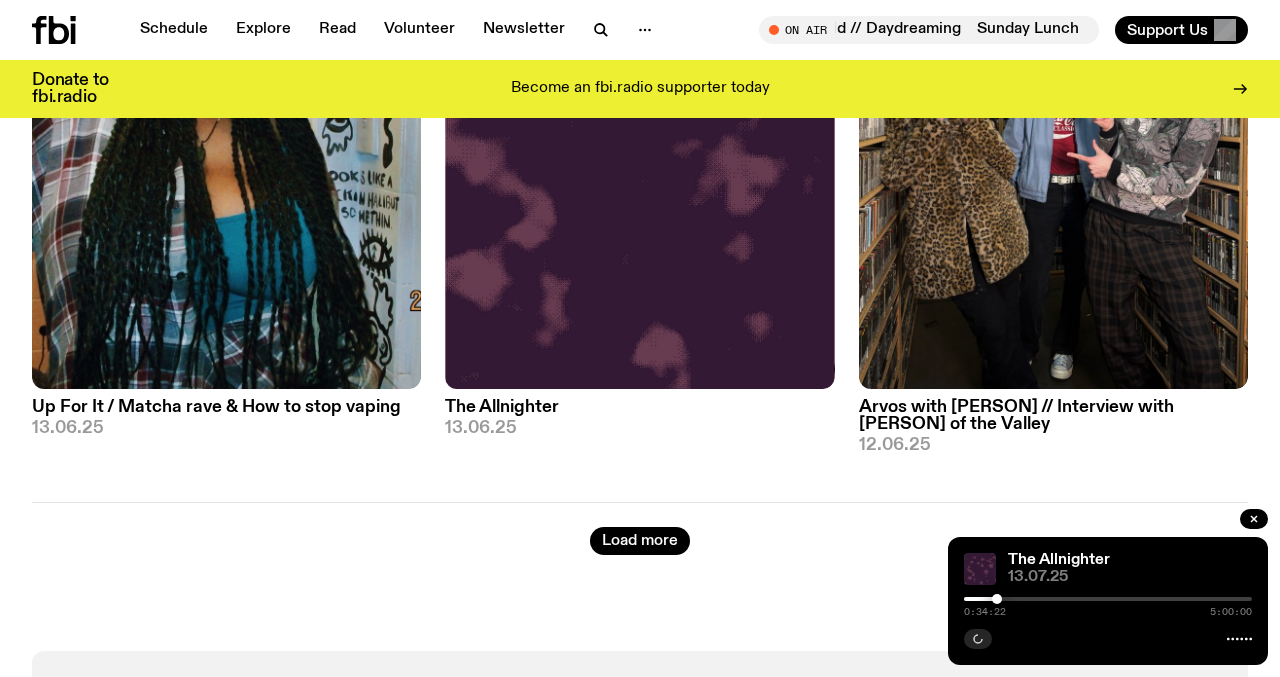 scroll, scrollTop: 25868, scrollLeft: 0, axis: vertical 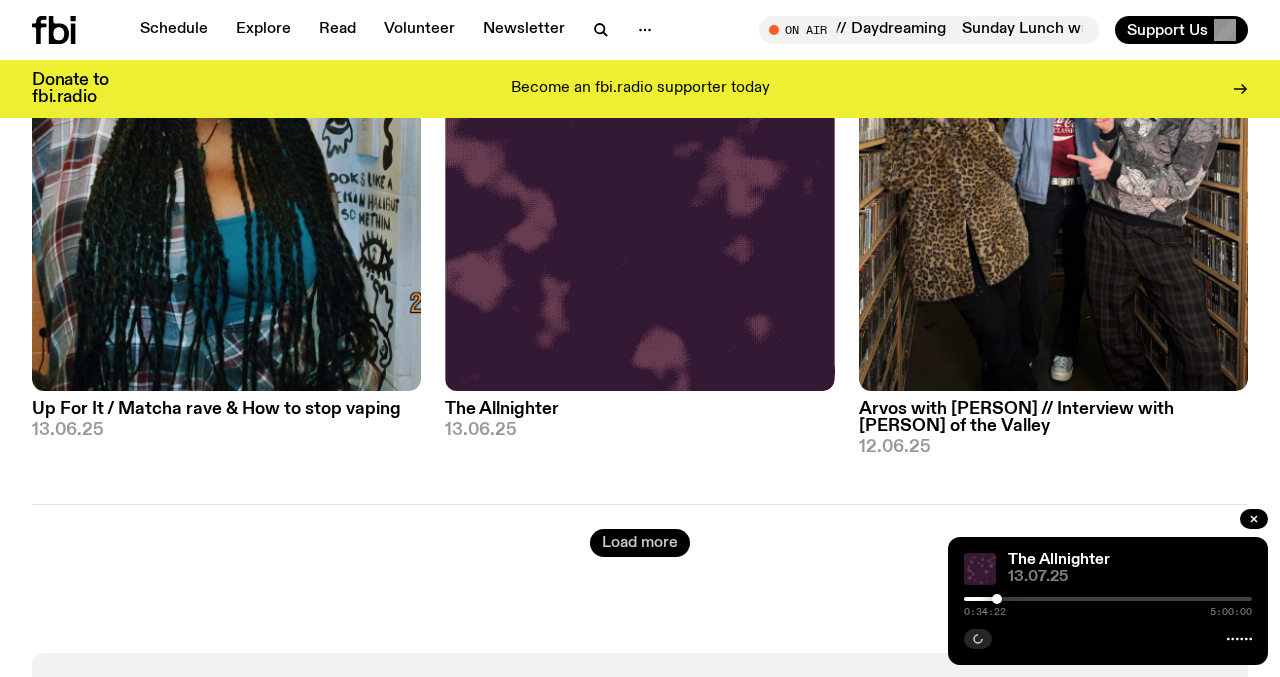 click on "Load more" at bounding box center (640, 543) 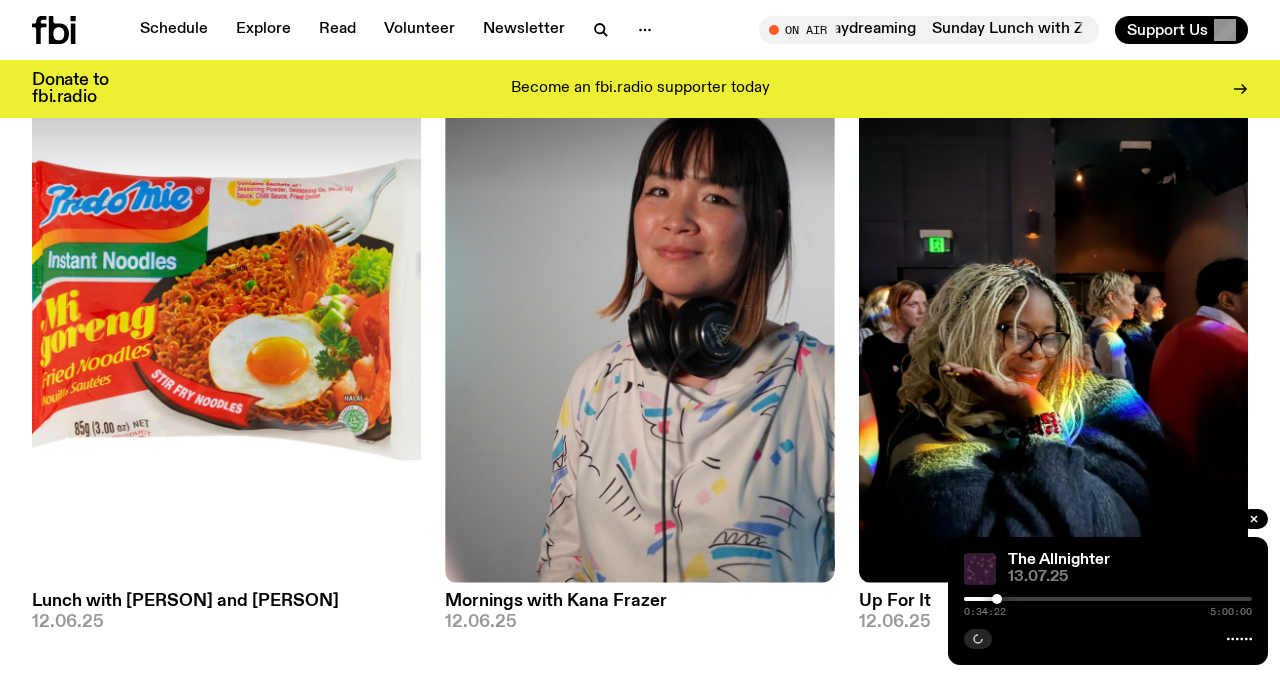 scroll, scrollTop: 26324, scrollLeft: 0, axis: vertical 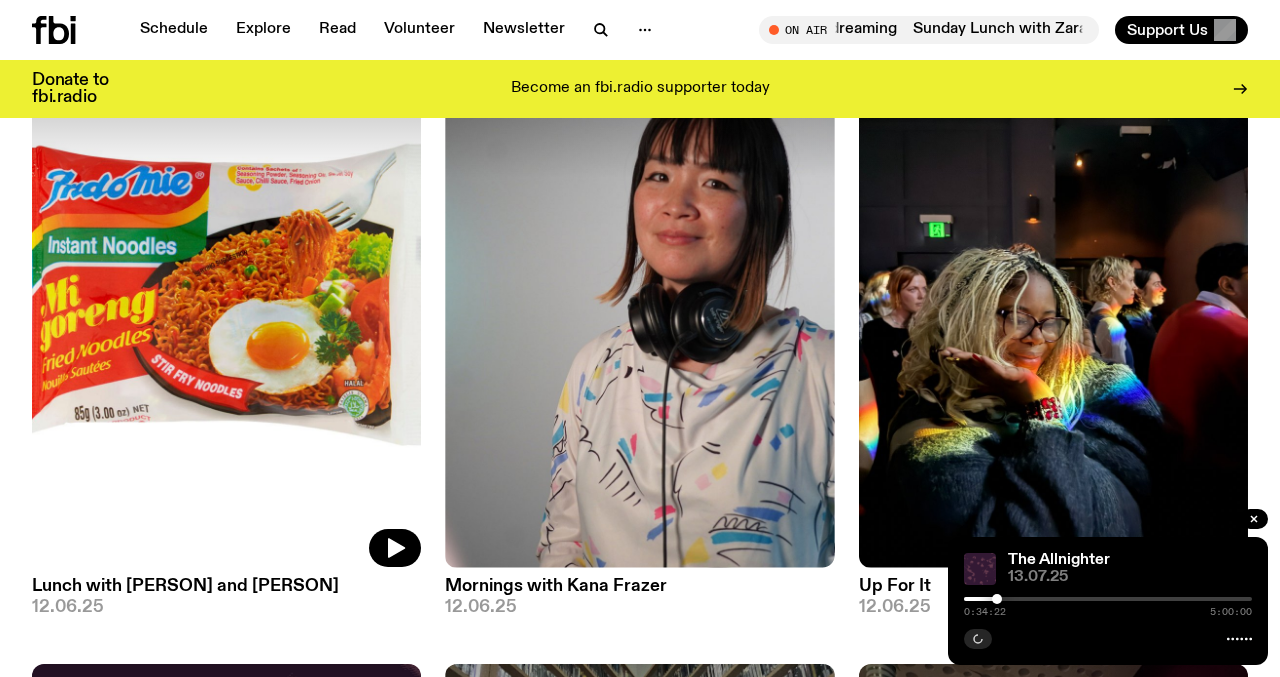 click 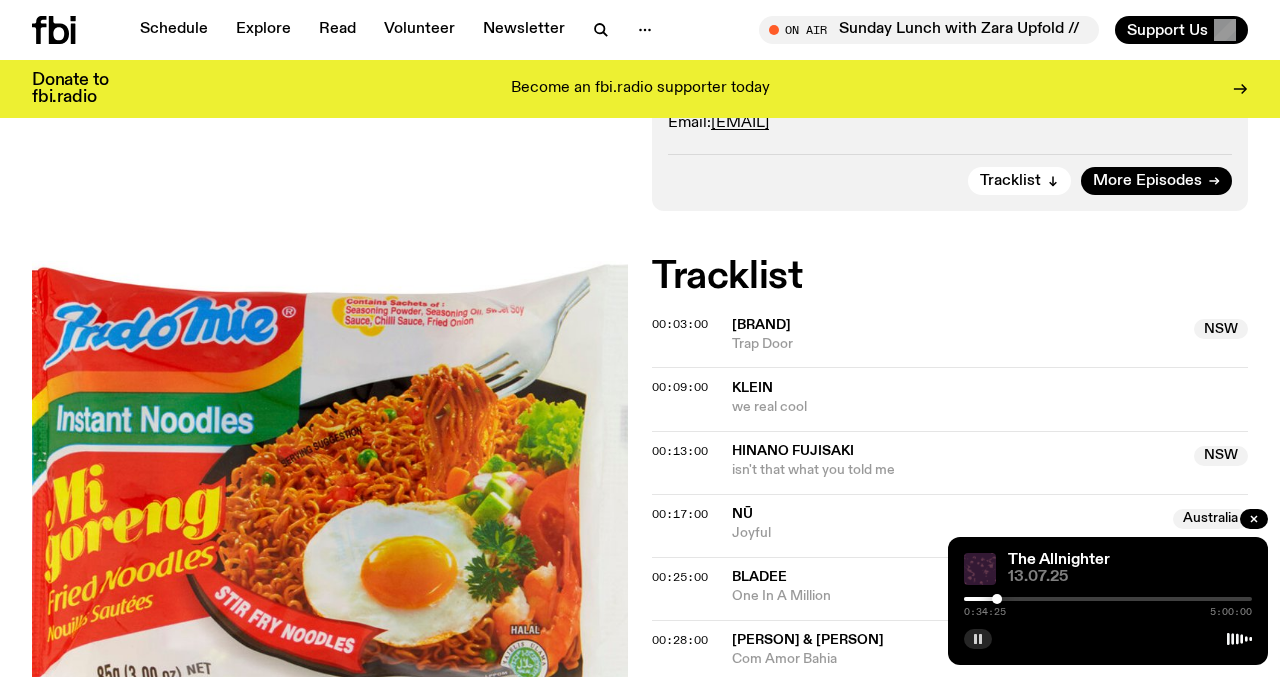 scroll, scrollTop: 595, scrollLeft: 0, axis: vertical 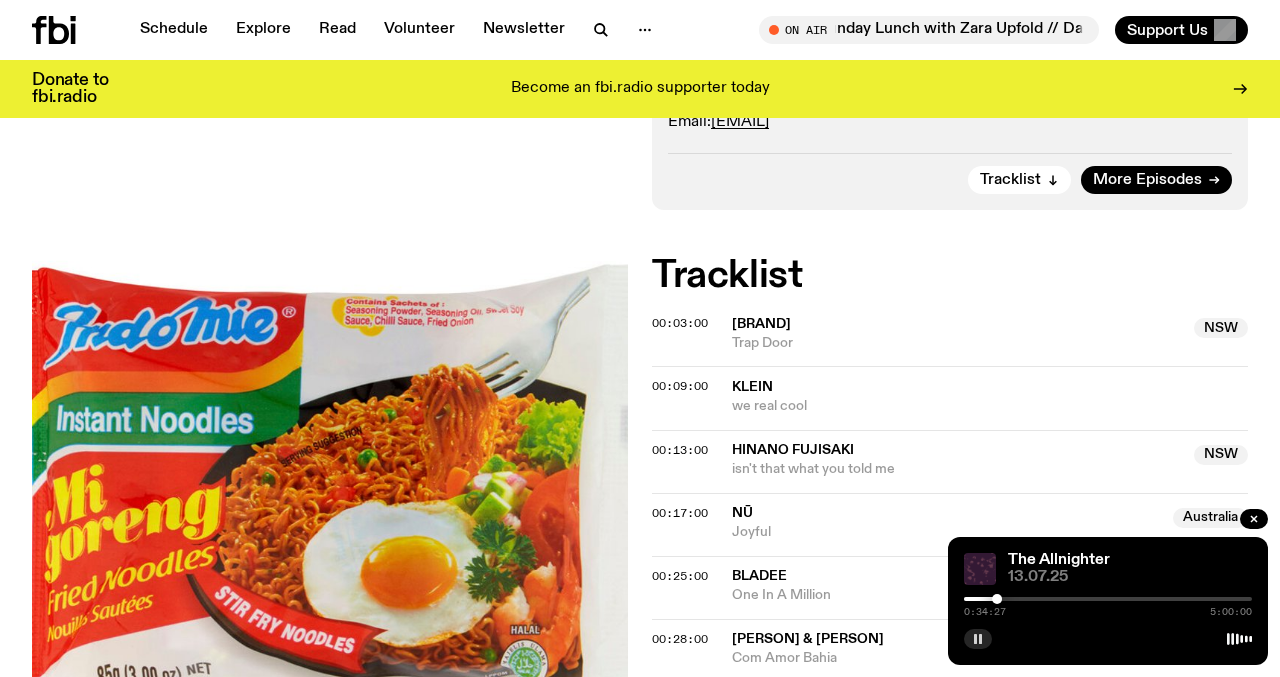 click at bounding box center (1108, 599) 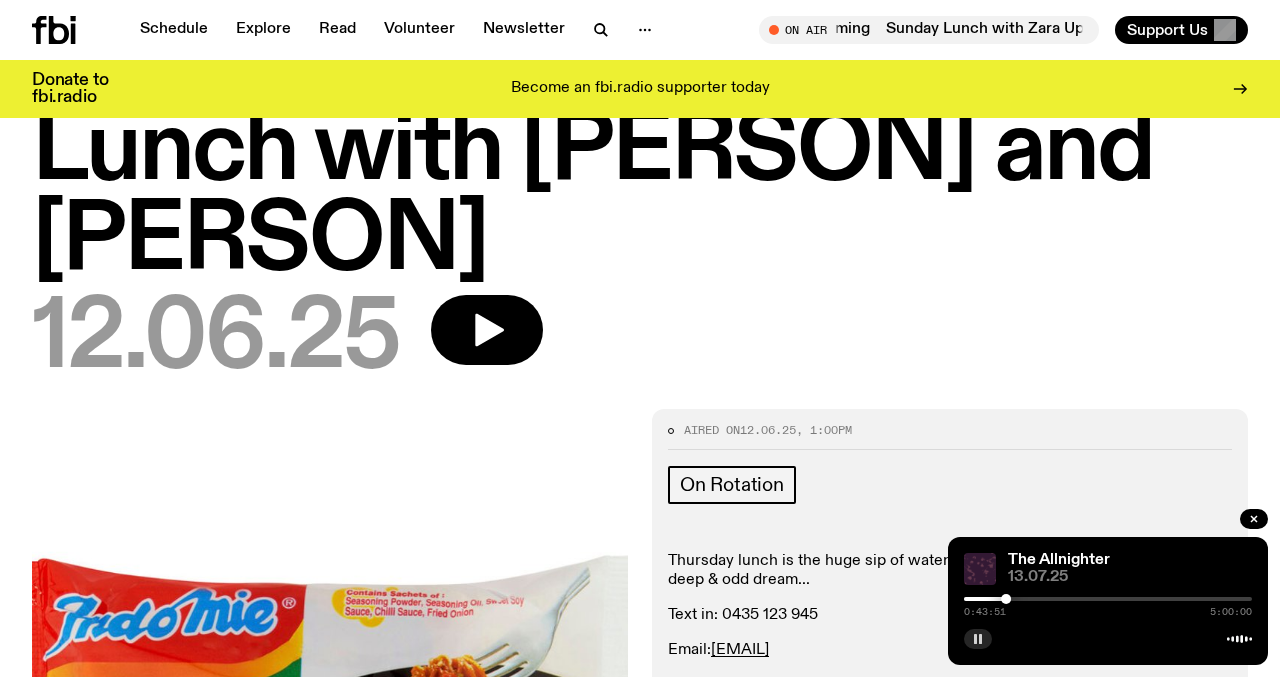 scroll, scrollTop: 34, scrollLeft: 0, axis: vertical 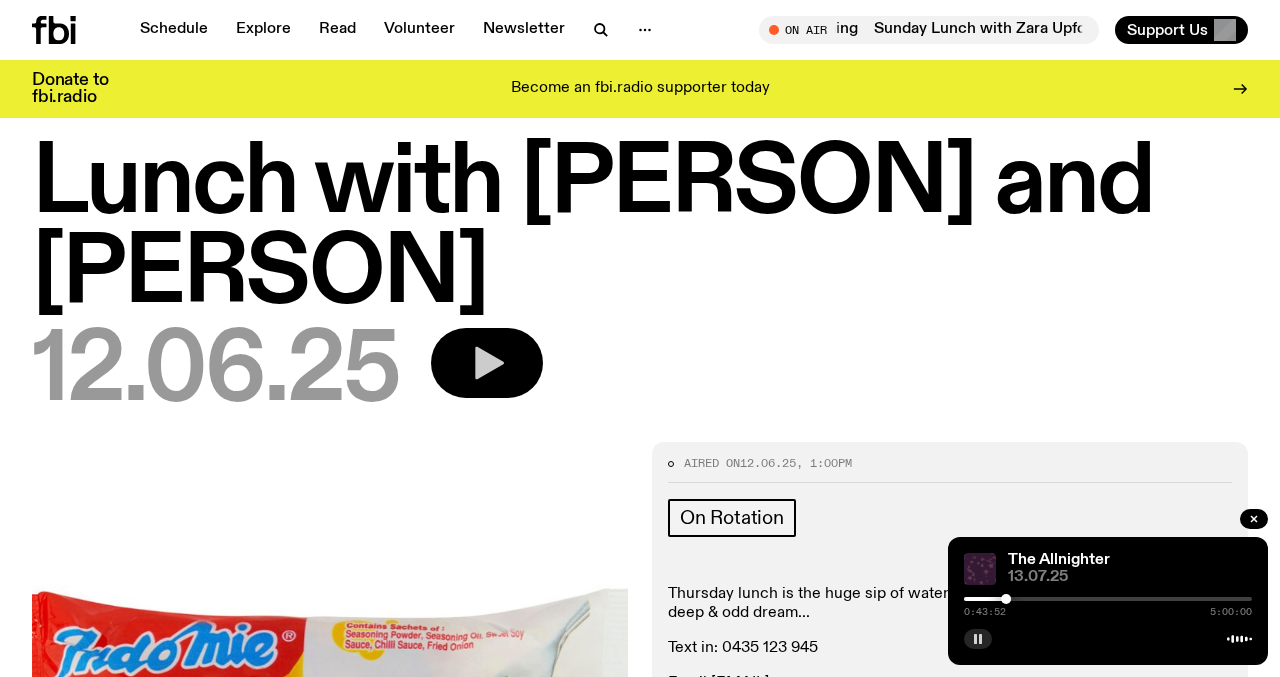 click 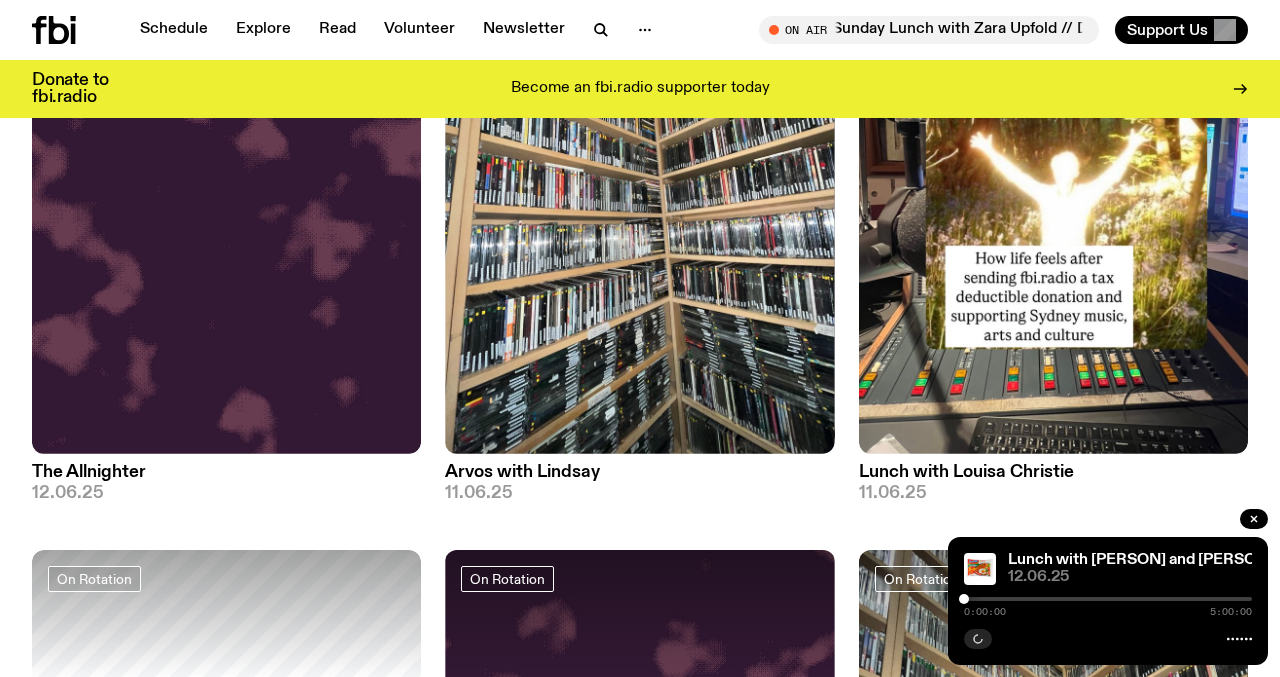 scroll, scrollTop: 26965, scrollLeft: 0, axis: vertical 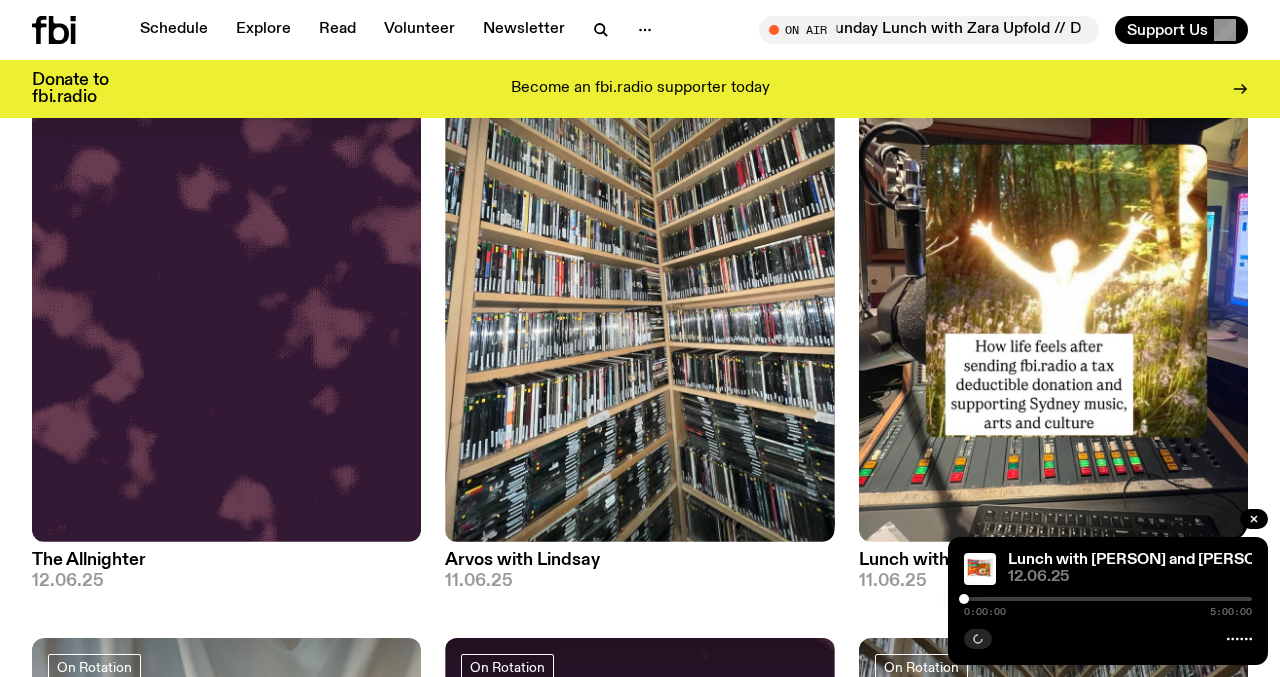 click 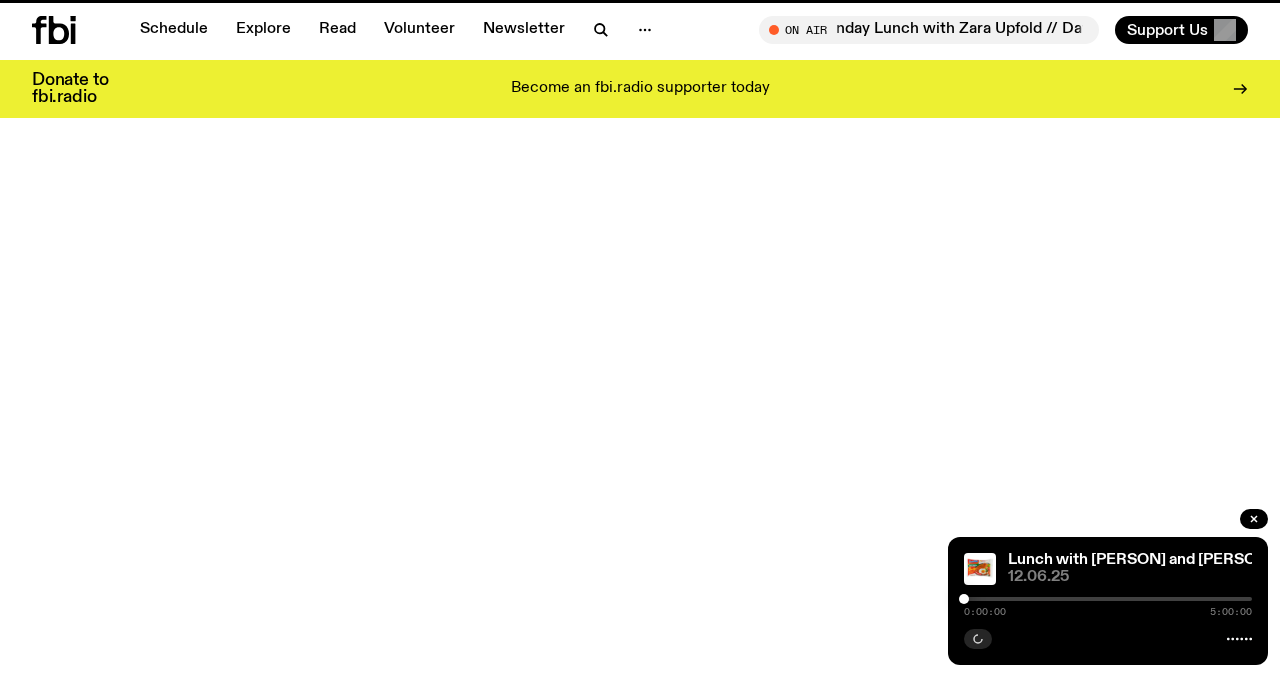 scroll, scrollTop: 0, scrollLeft: 0, axis: both 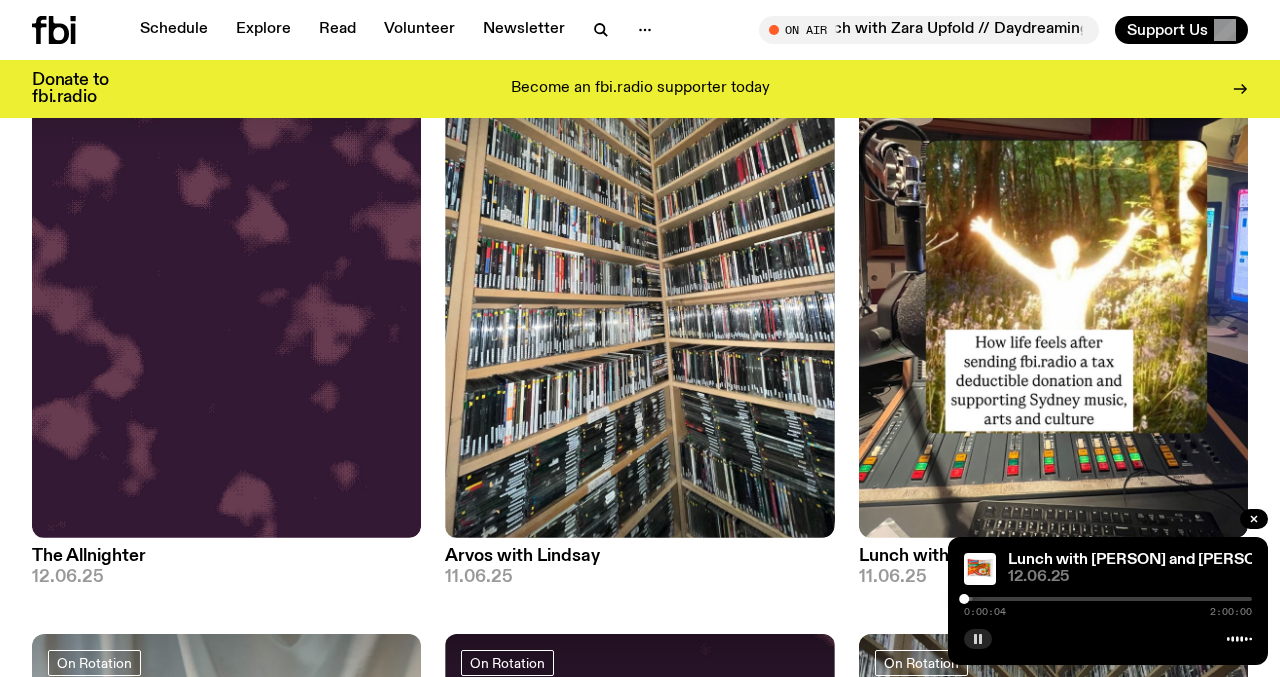click 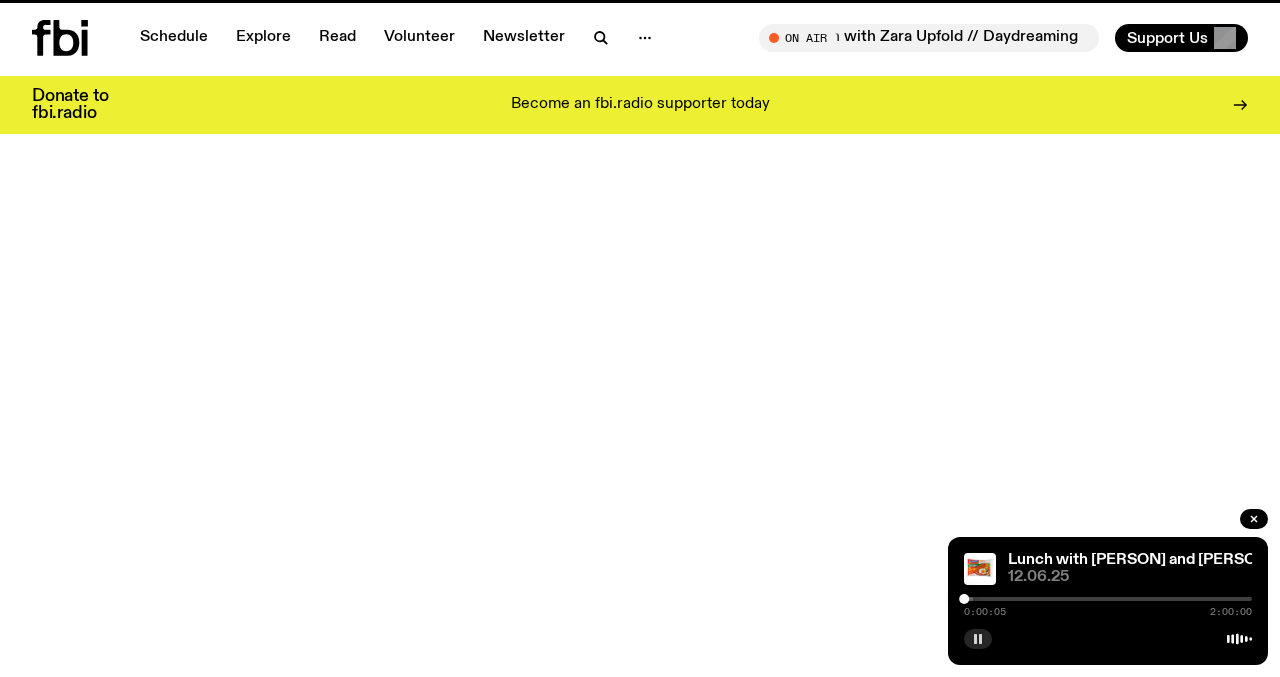 scroll, scrollTop: 0, scrollLeft: 0, axis: both 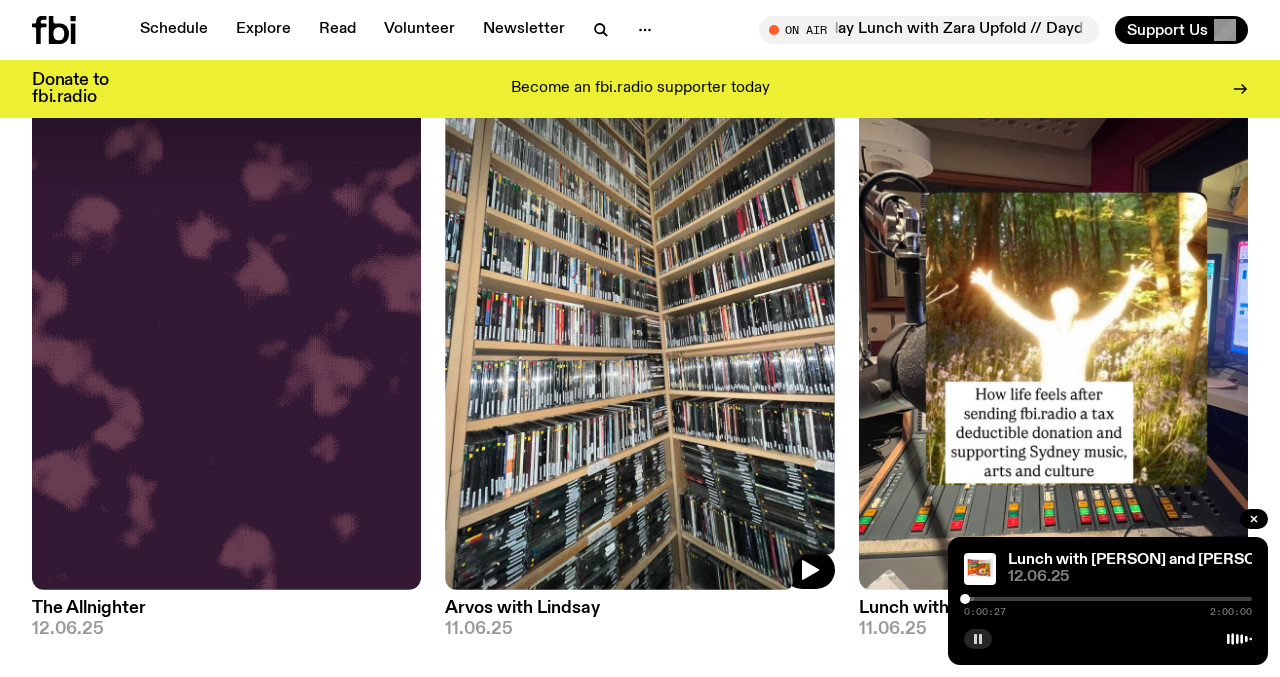 click 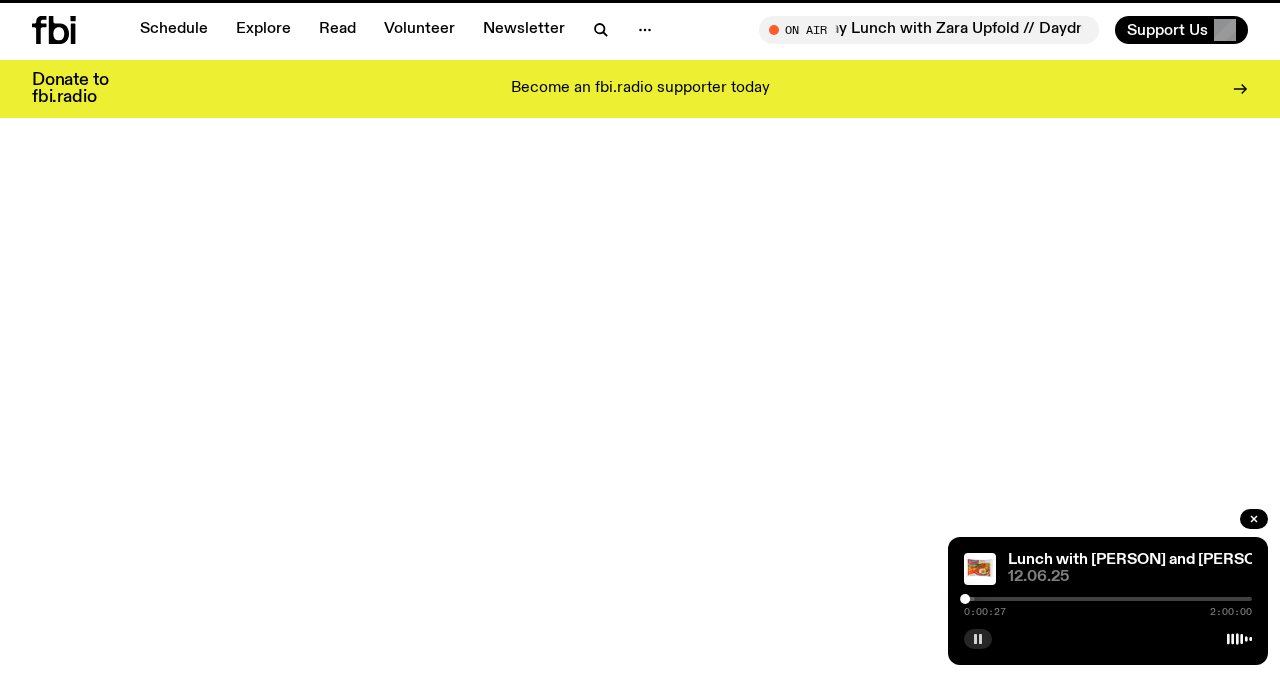 scroll, scrollTop: 0, scrollLeft: 0, axis: both 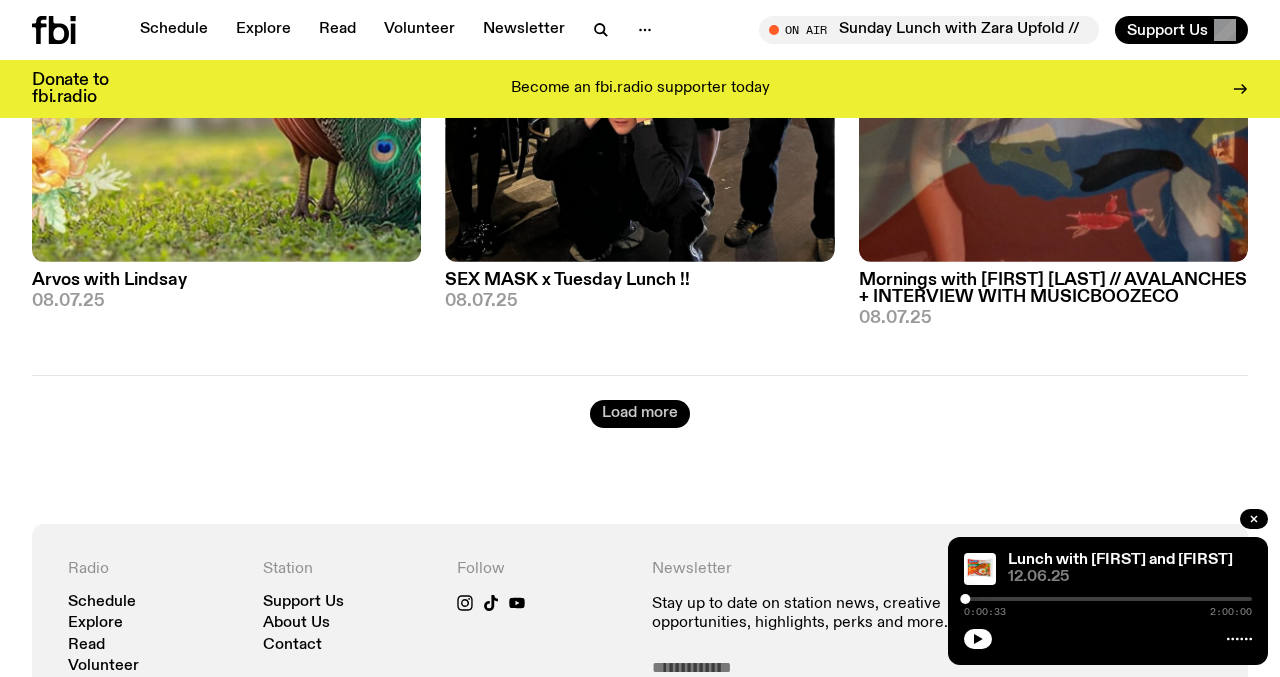 click on "Load more" at bounding box center [640, 414] 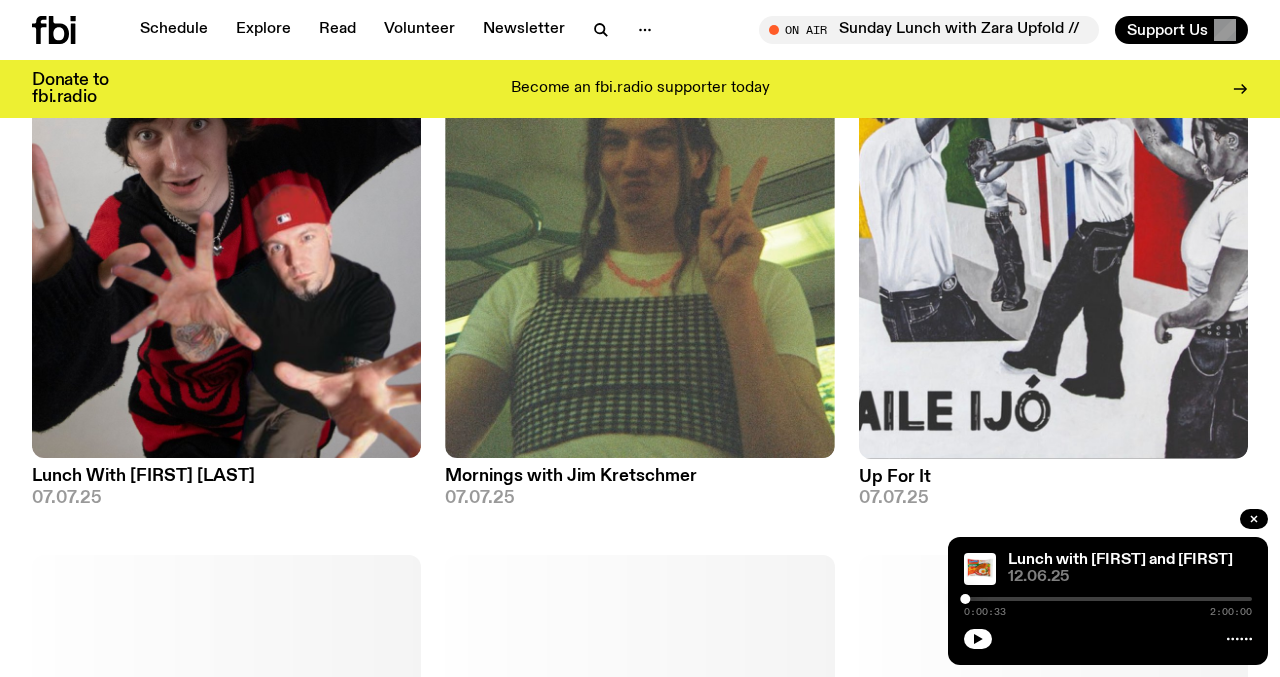 scroll, scrollTop: 6416, scrollLeft: 0, axis: vertical 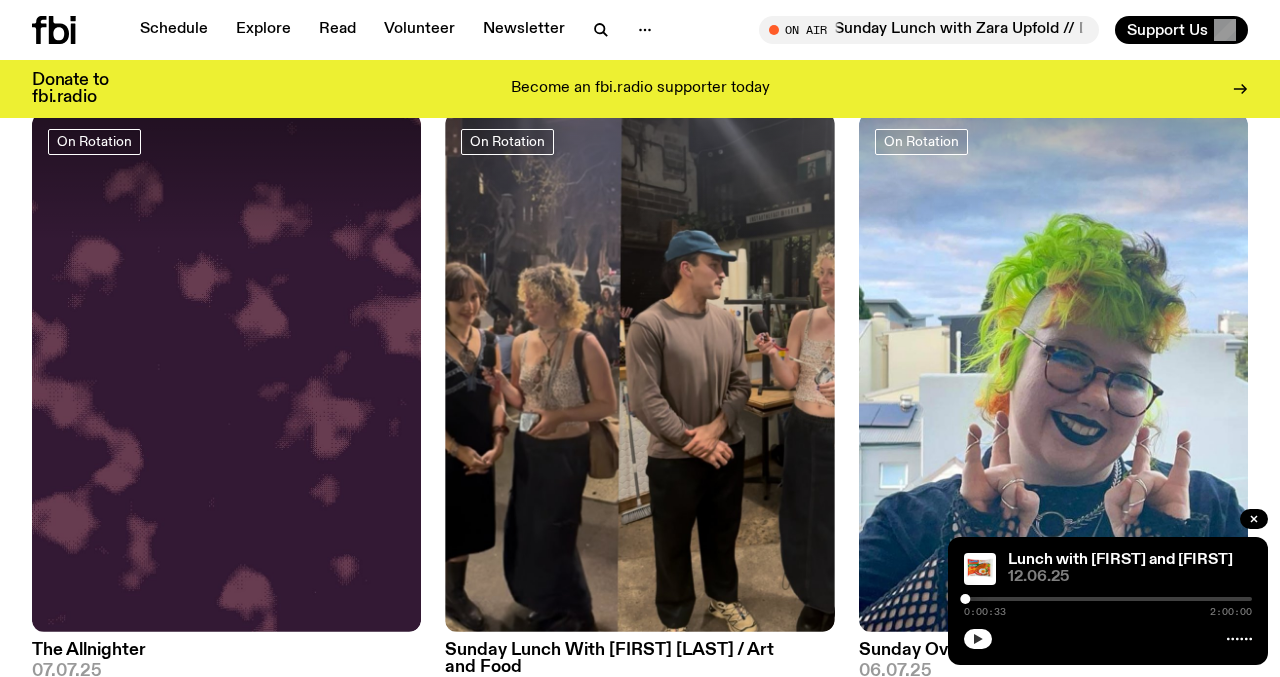 click 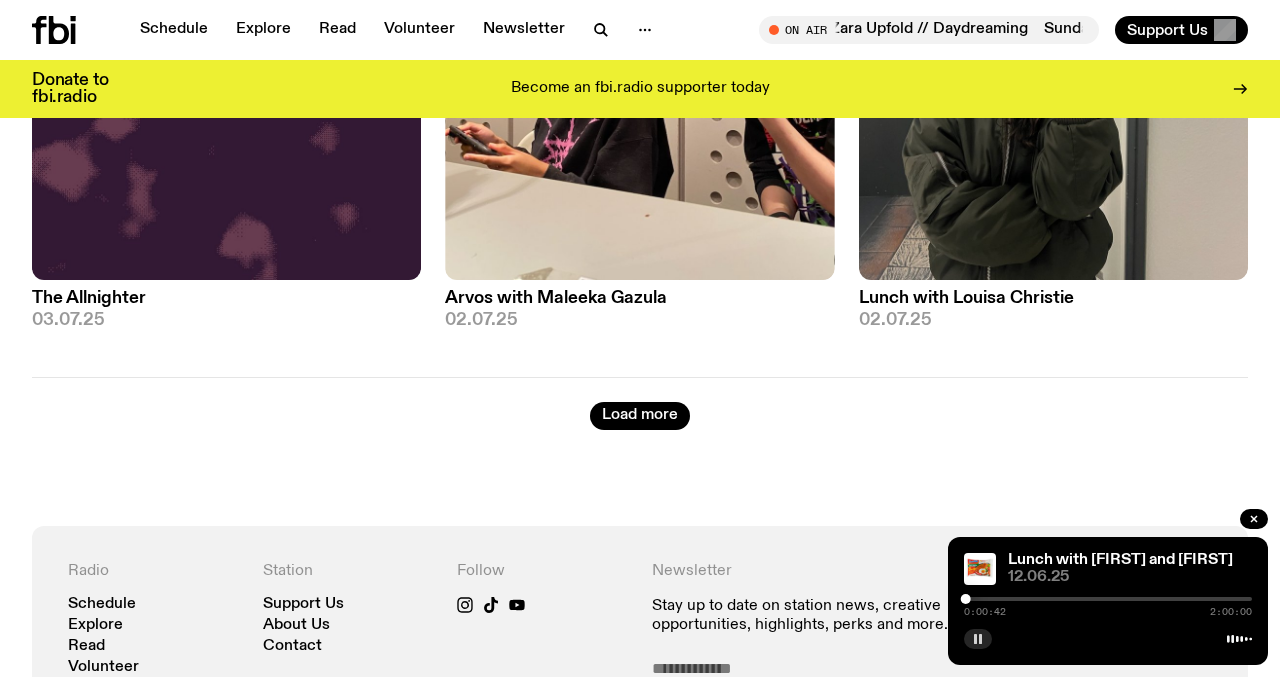 scroll, scrollTop: 9812, scrollLeft: 0, axis: vertical 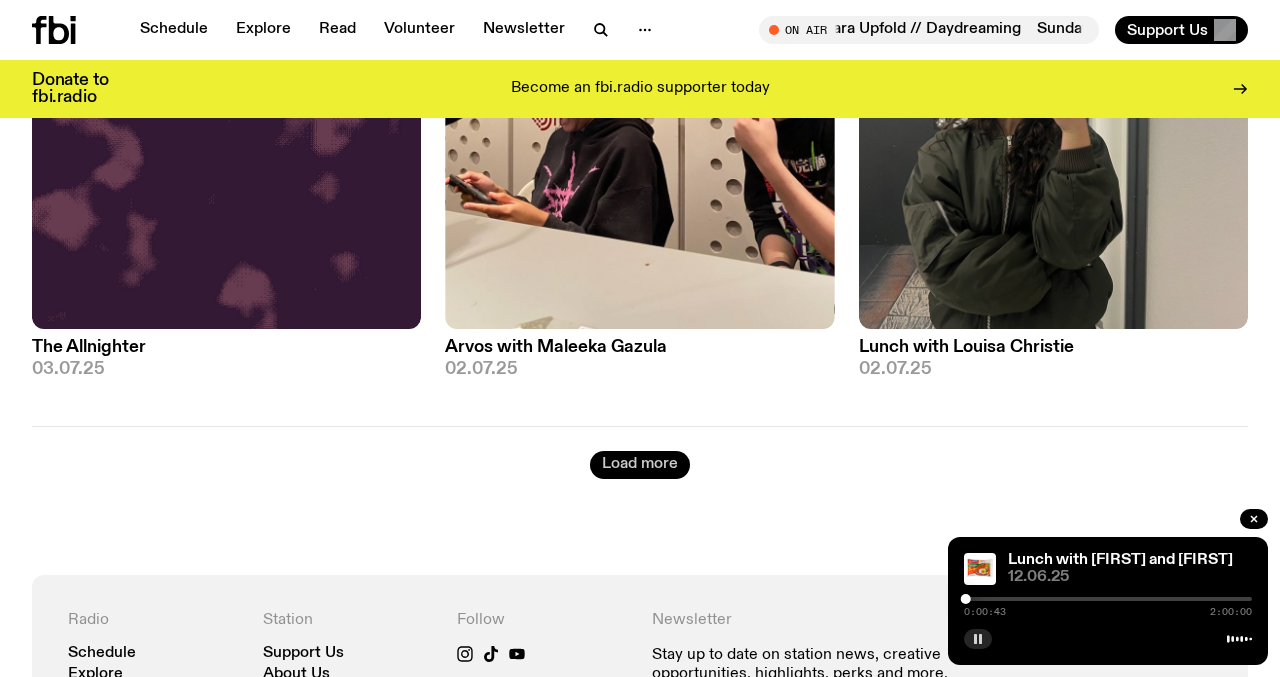 click on "Load more" at bounding box center [640, 465] 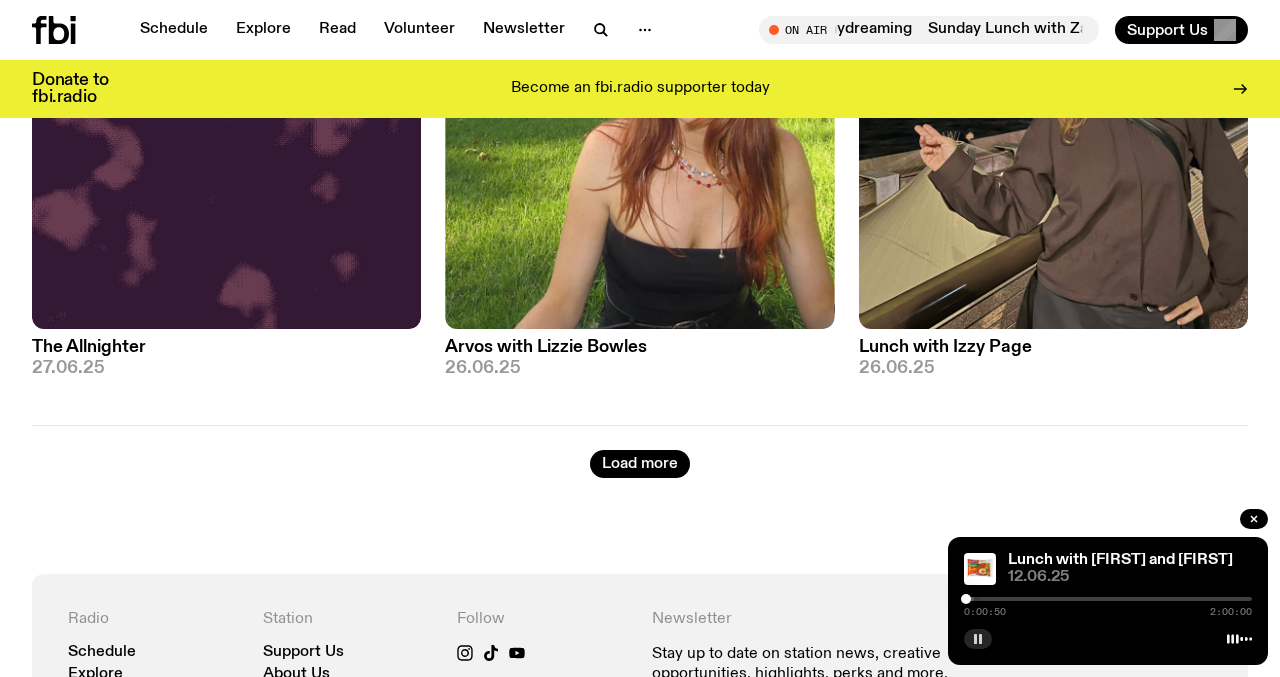 scroll, scrollTop: 14751, scrollLeft: 0, axis: vertical 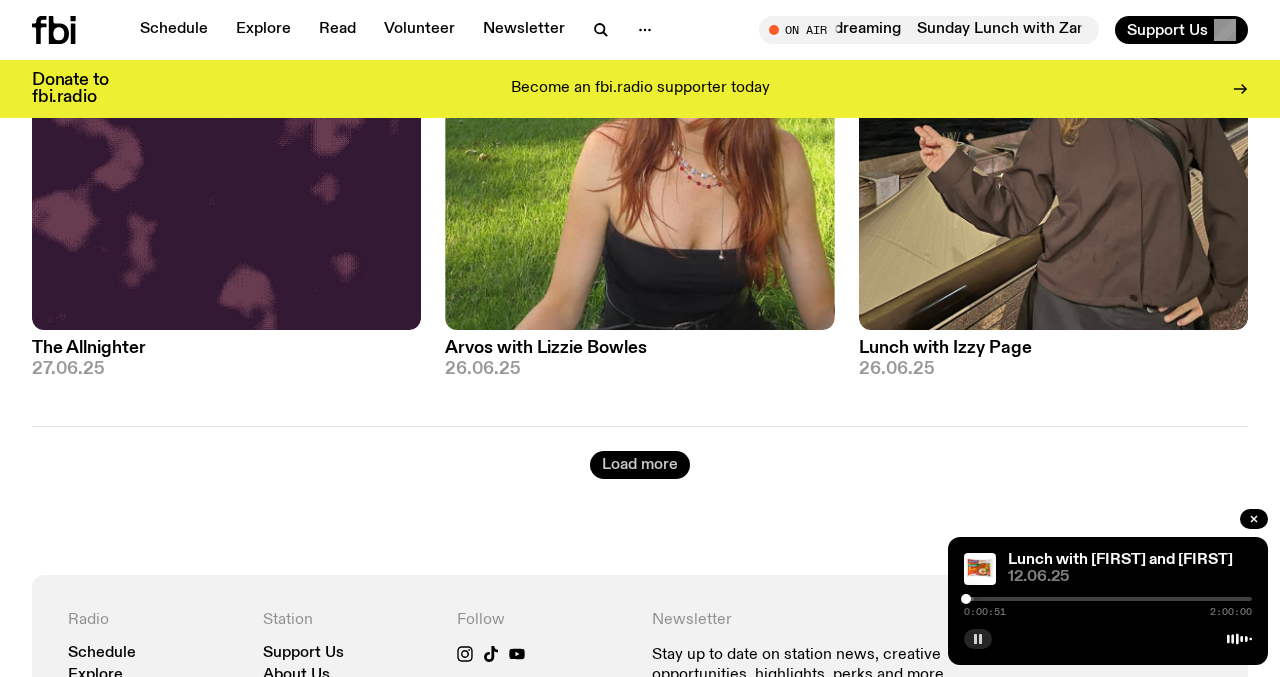click on "Load more" at bounding box center (640, 465) 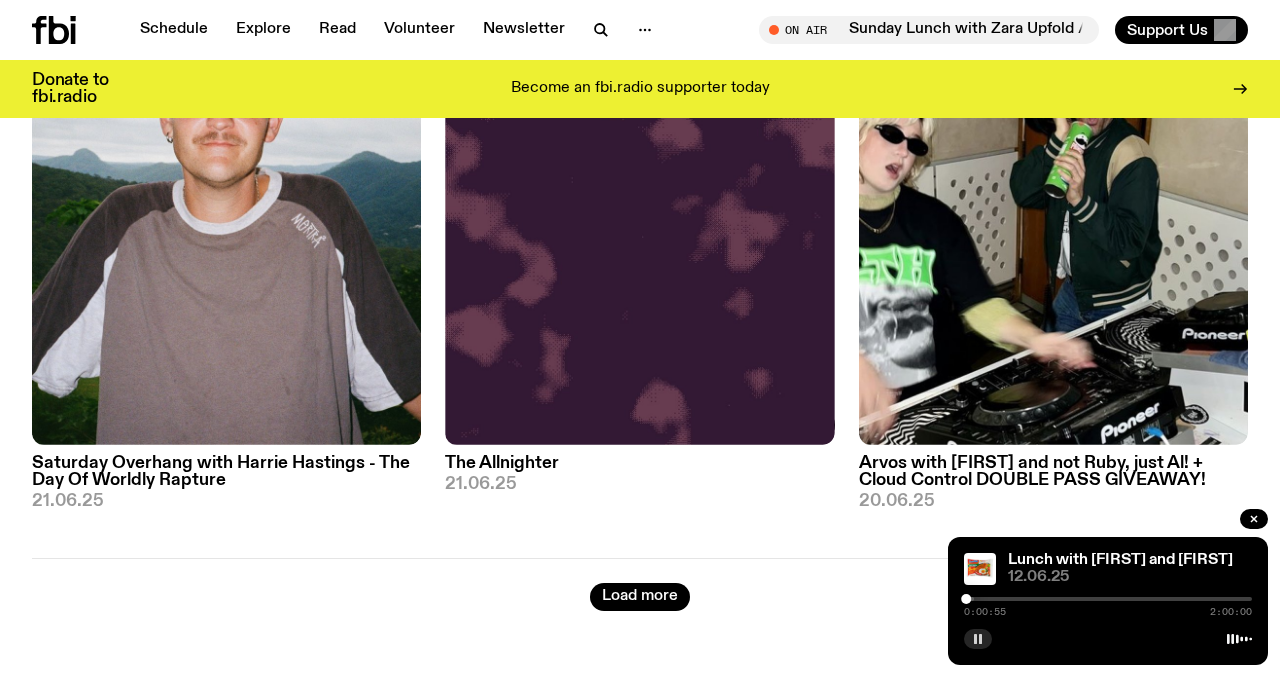 scroll, scrollTop: 19590, scrollLeft: 0, axis: vertical 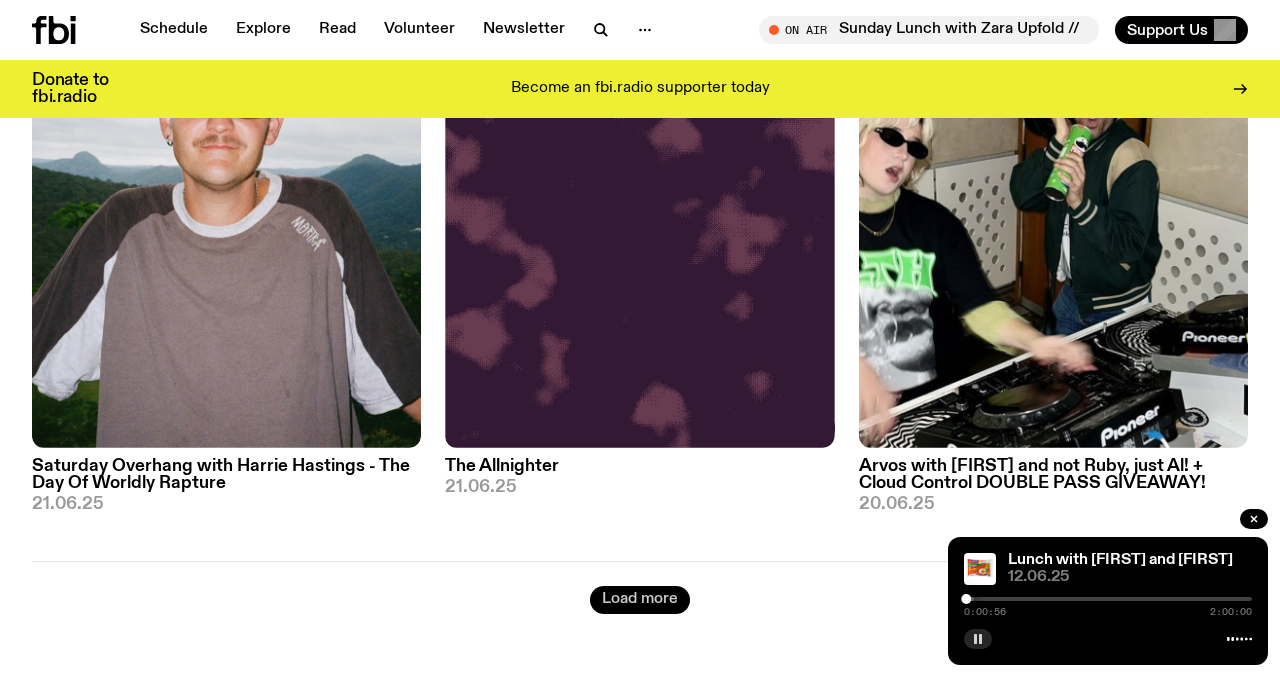 click on "Load more" at bounding box center (640, 600) 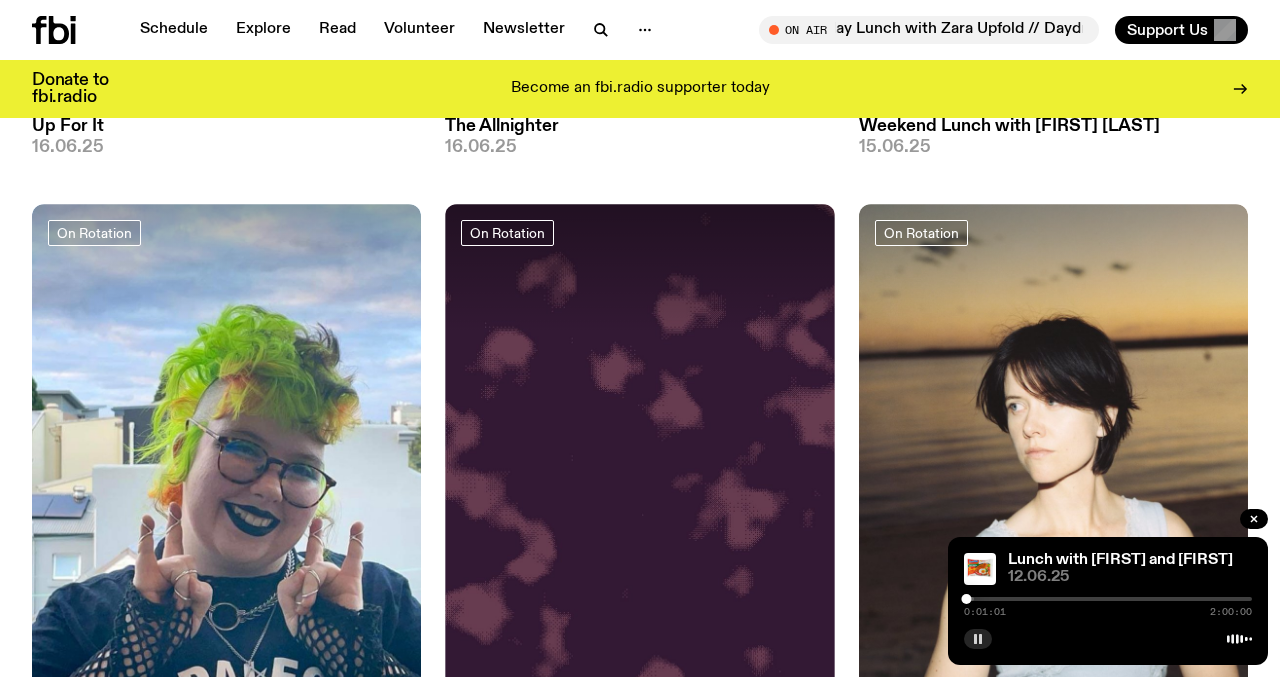 scroll, scrollTop: 24277, scrollLeft: 0, axis: vertical 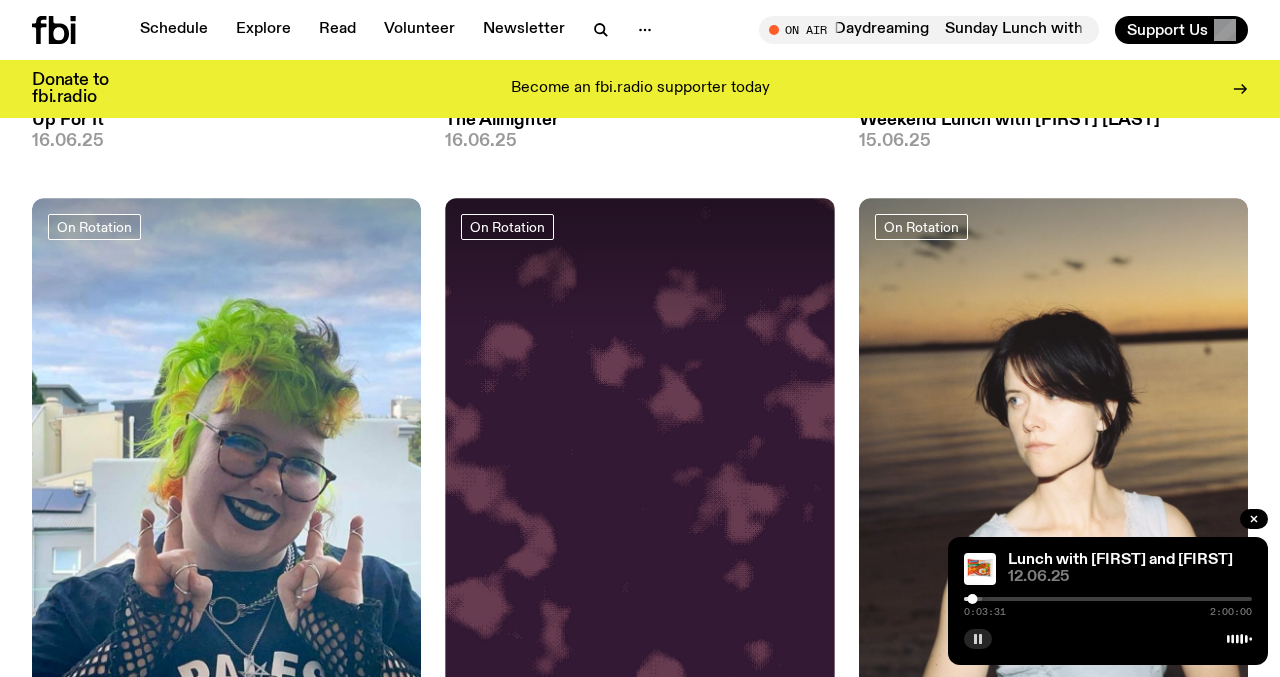 click on "0:03:31 2:00:00" at bounding box center (1108, 605) 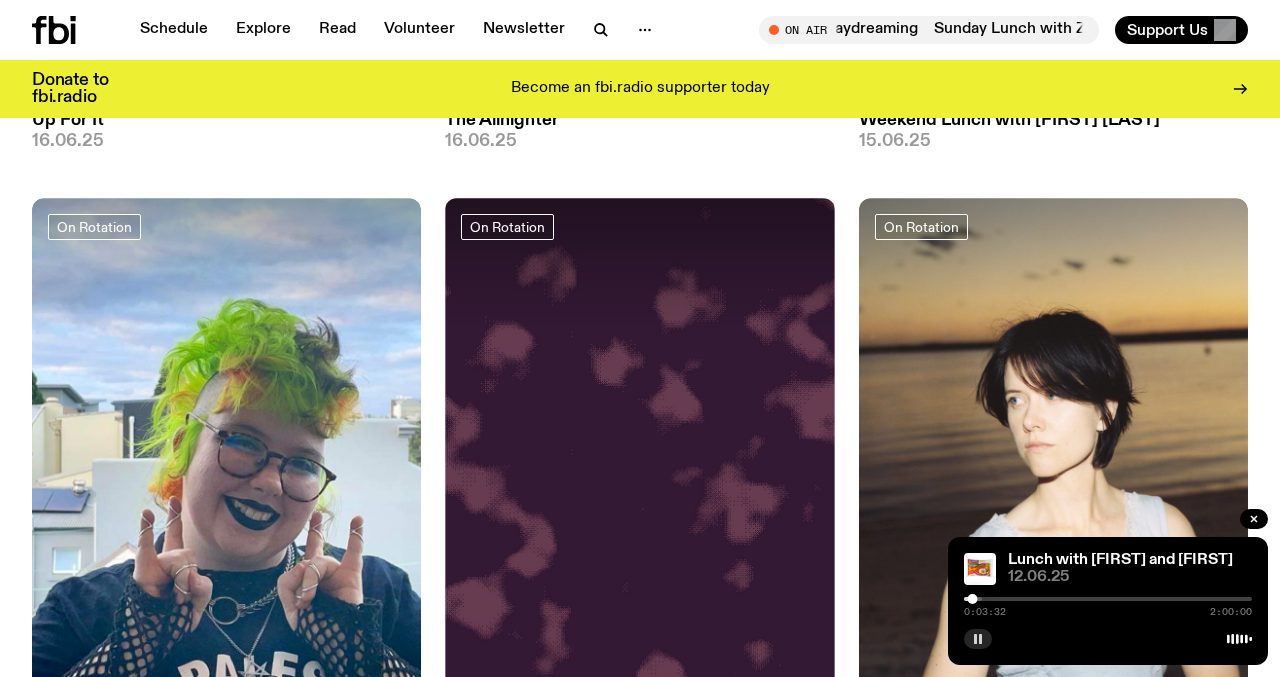click on "0:03:32 2:00:00" at bounding box center [1108, 605] 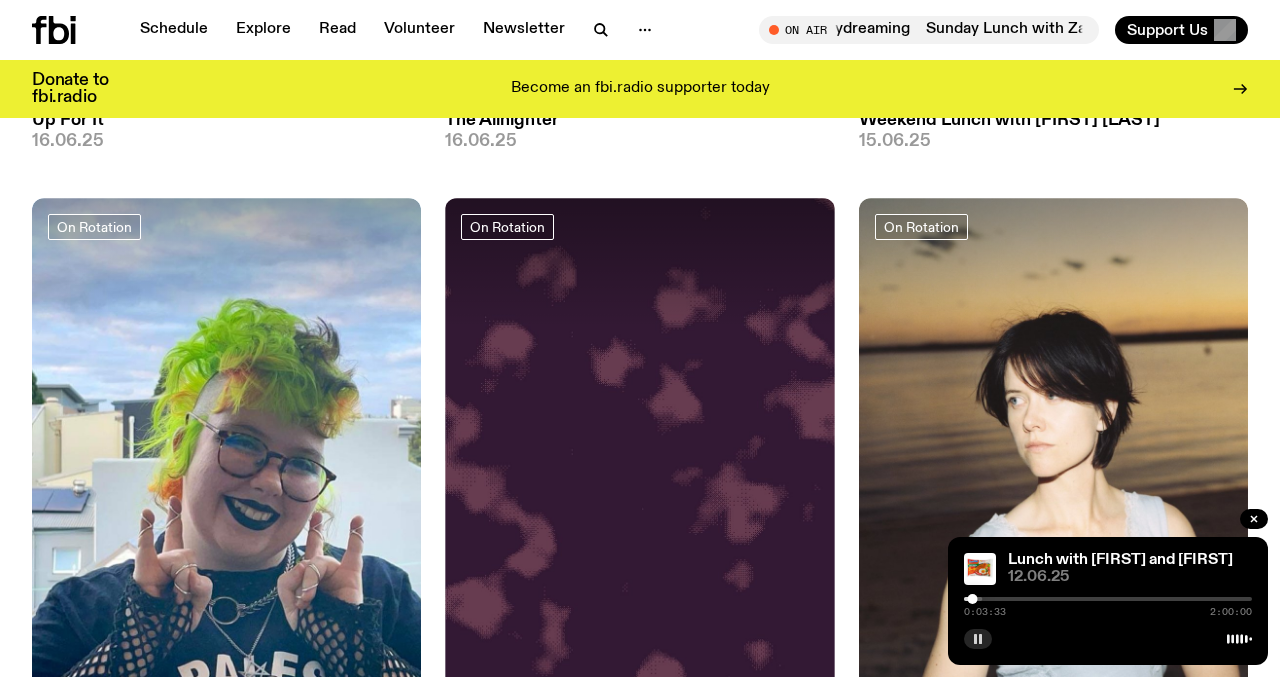 click at bounding box center [838, 599] 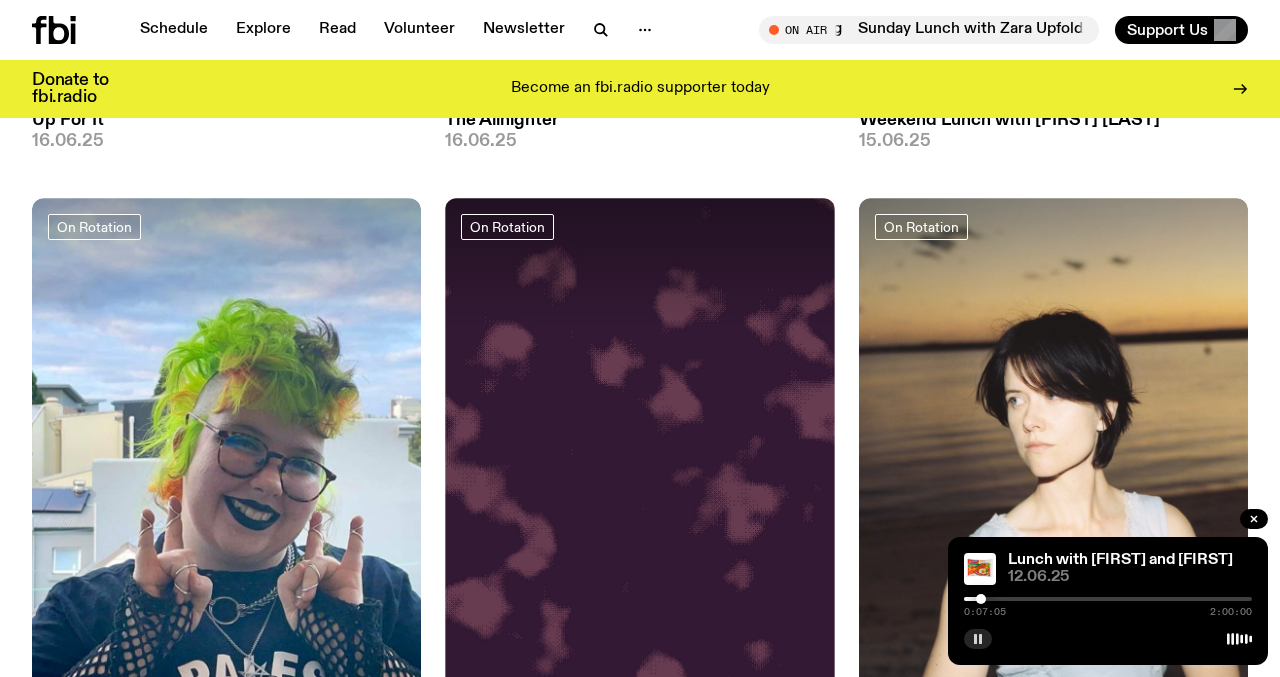 click at bounding box center (981, 599) 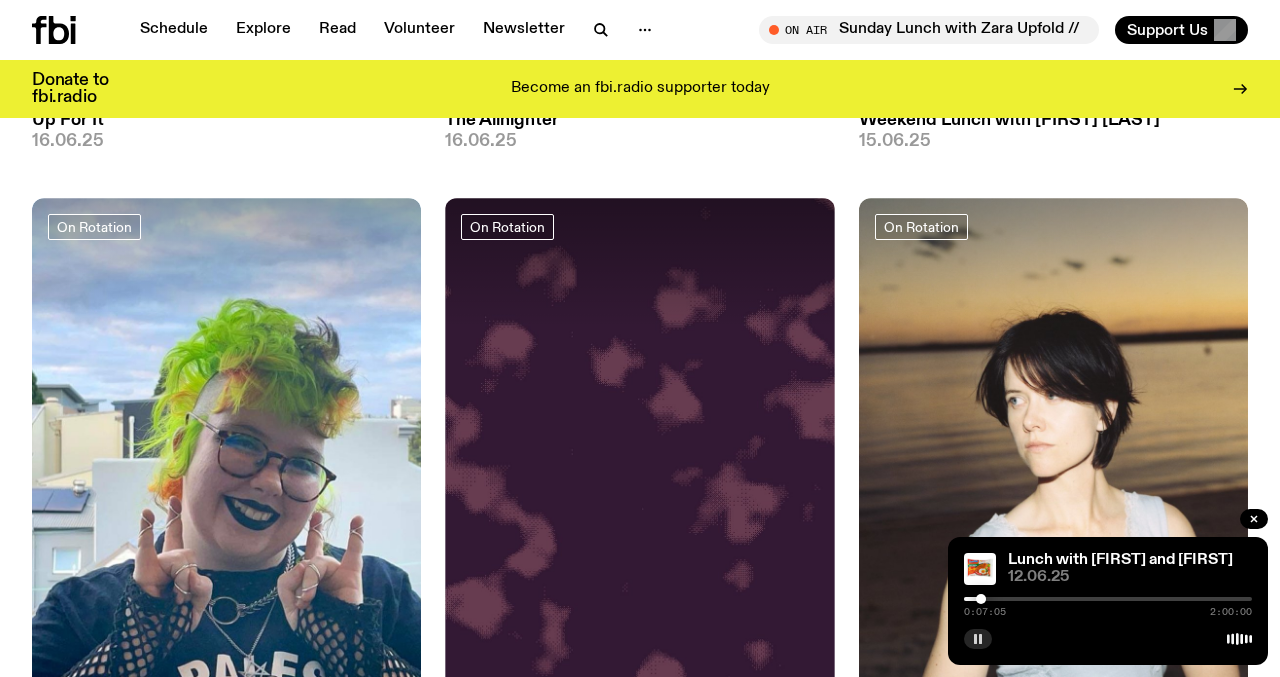 click at bounding box center [981, 599] 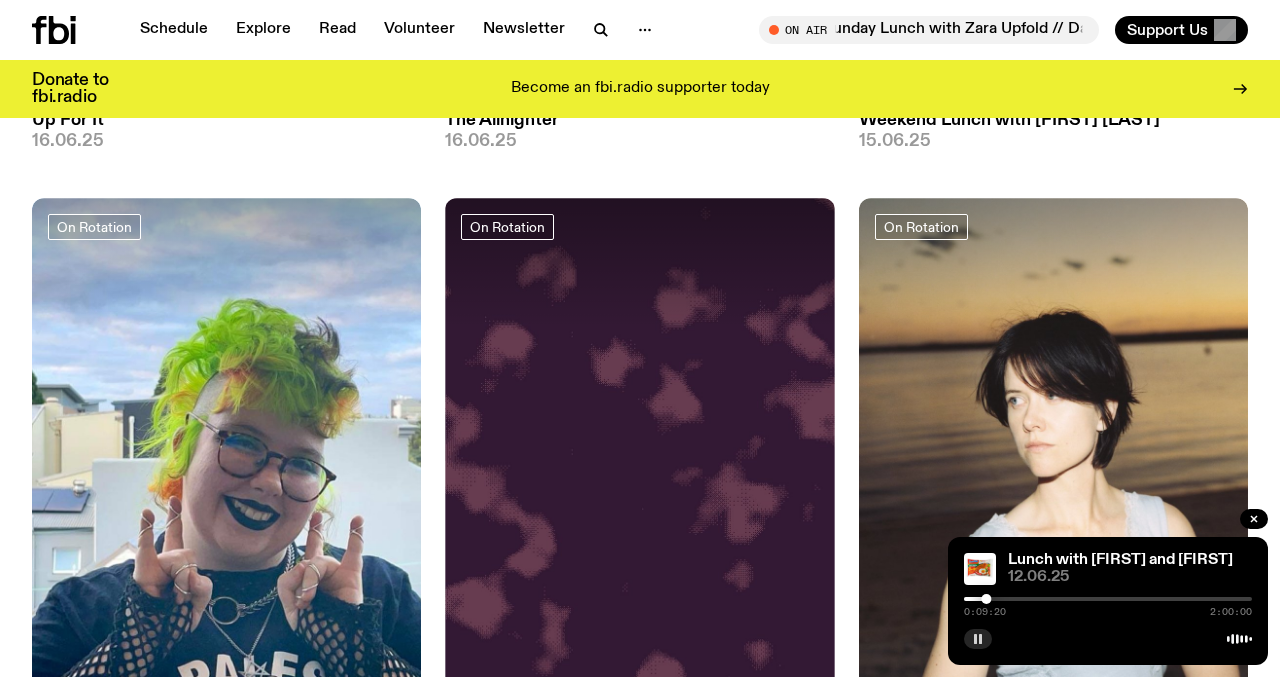 click at bounding box center (1108, 599) 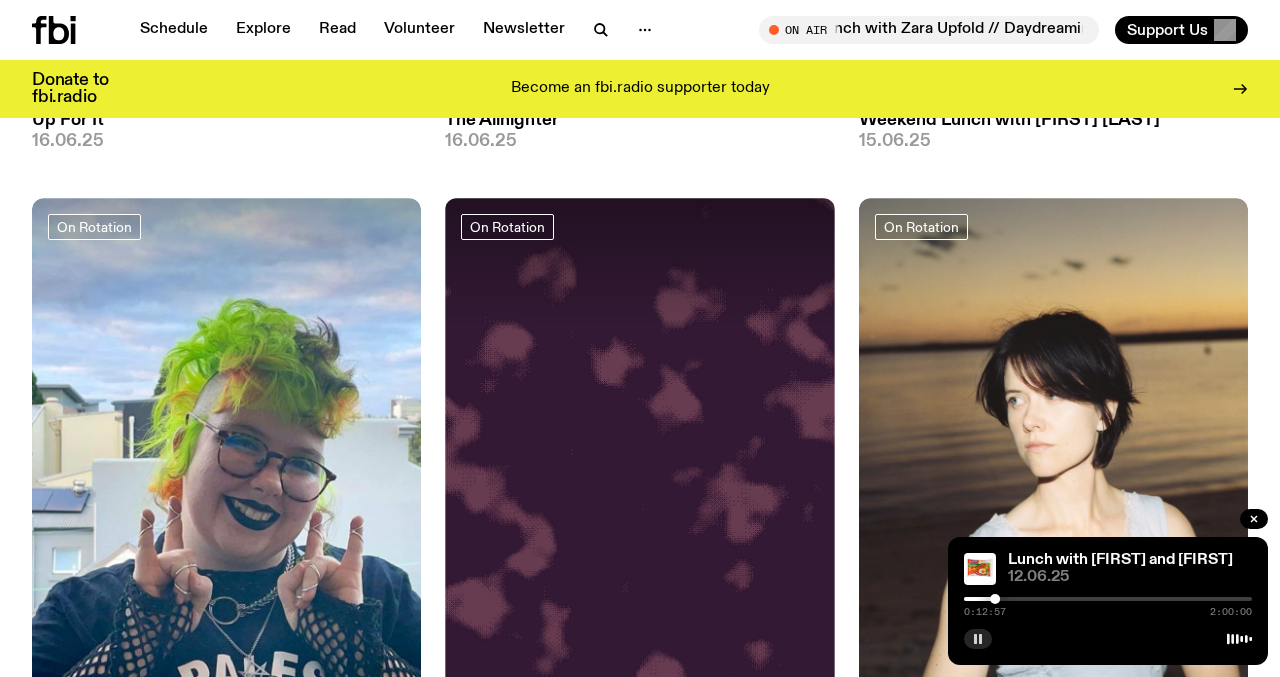 click on "0:12:57 2:00:00" at bounding box center (1108, 605) 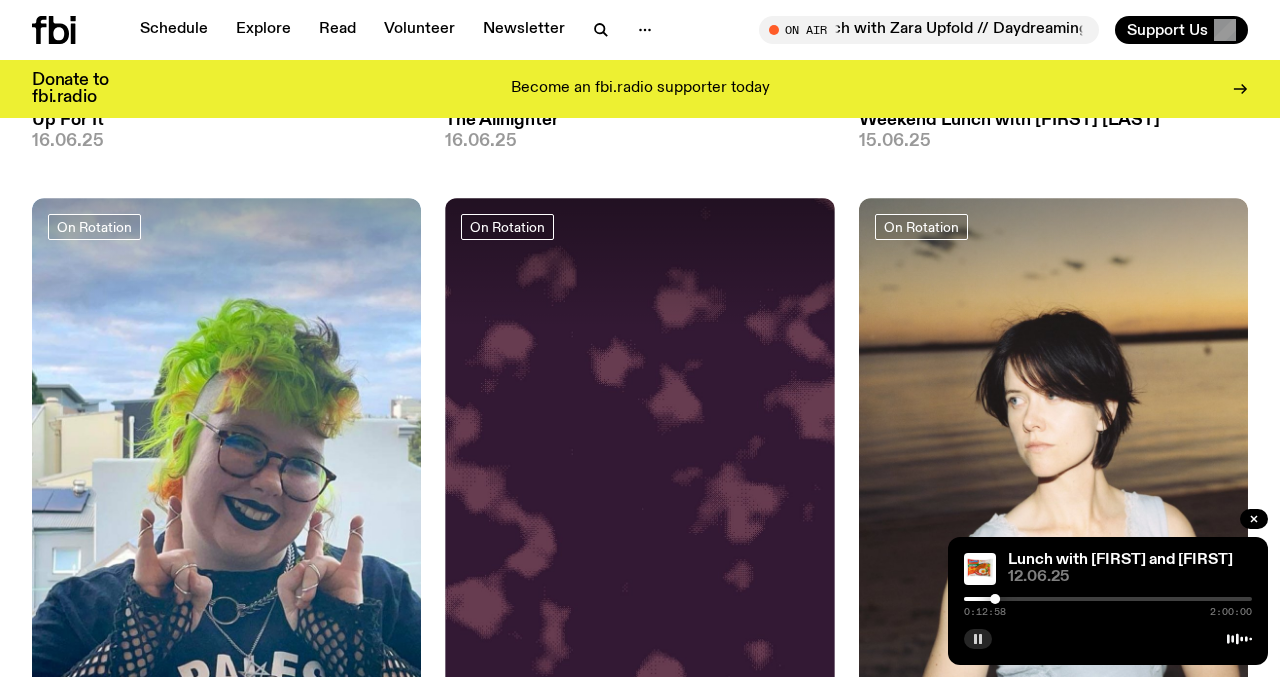 click on "0:12:58 2:00:00" at bounding box center [1108, 605] 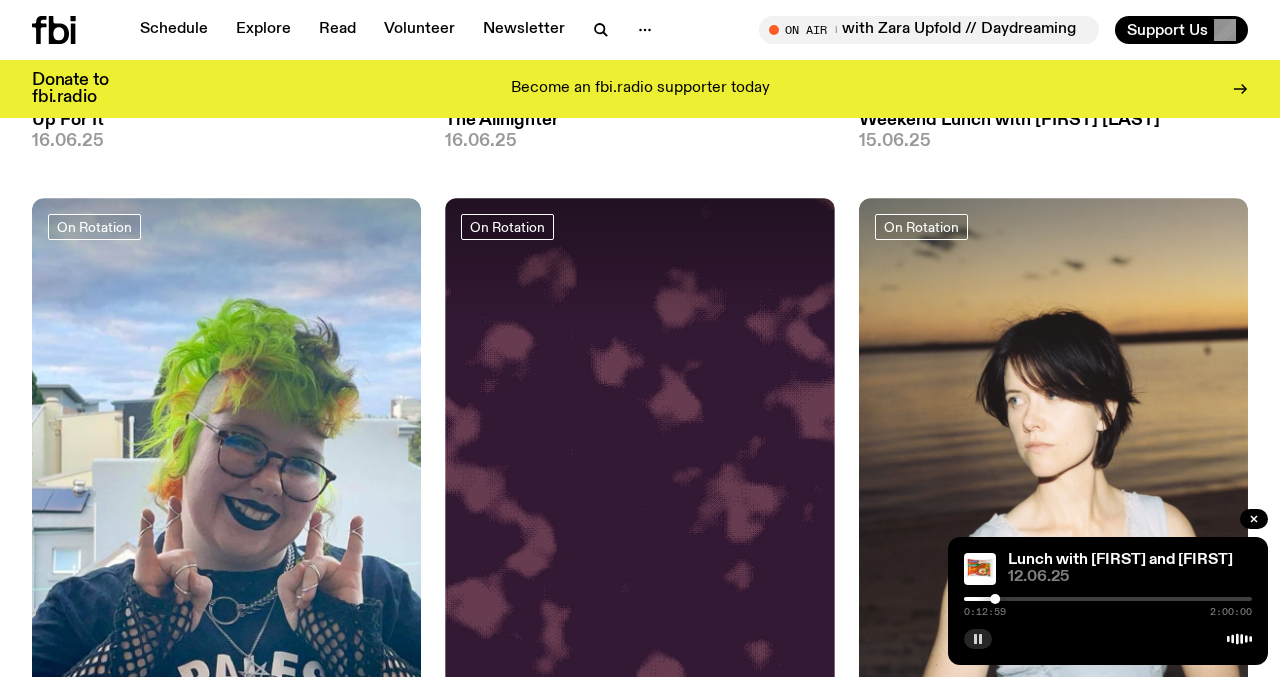 click at bounding box center [1108, 599] 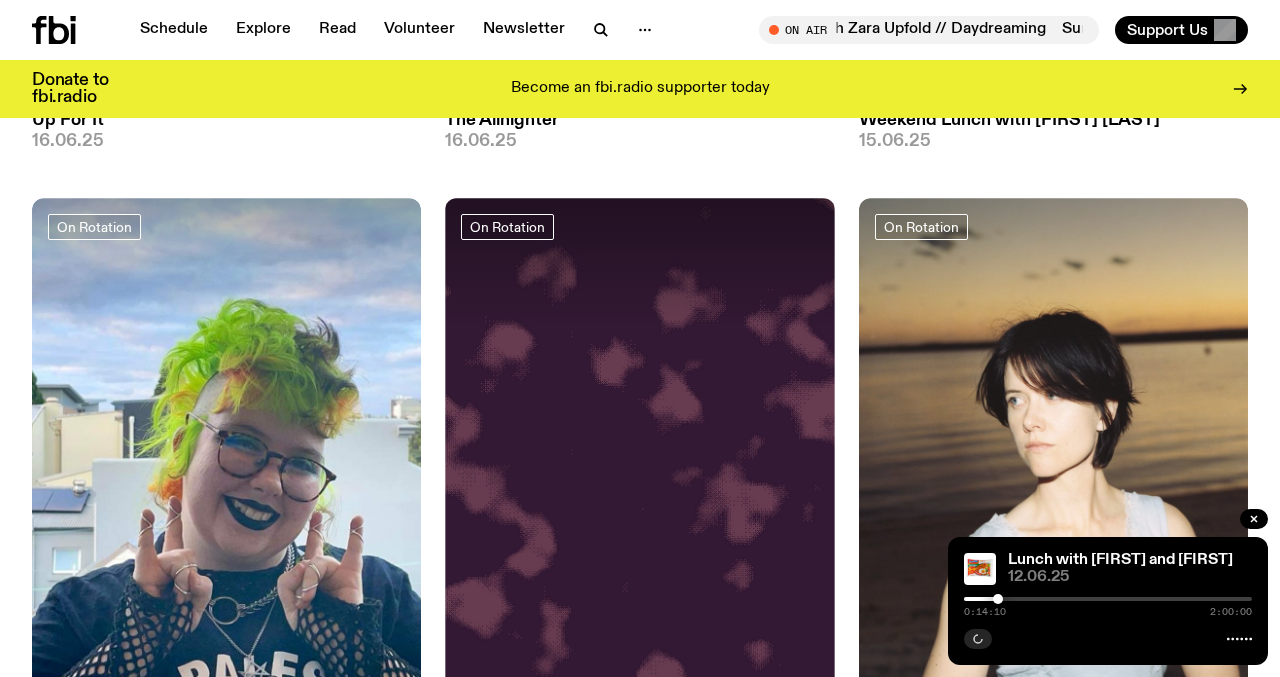 click at bounding box center [998, 599] 